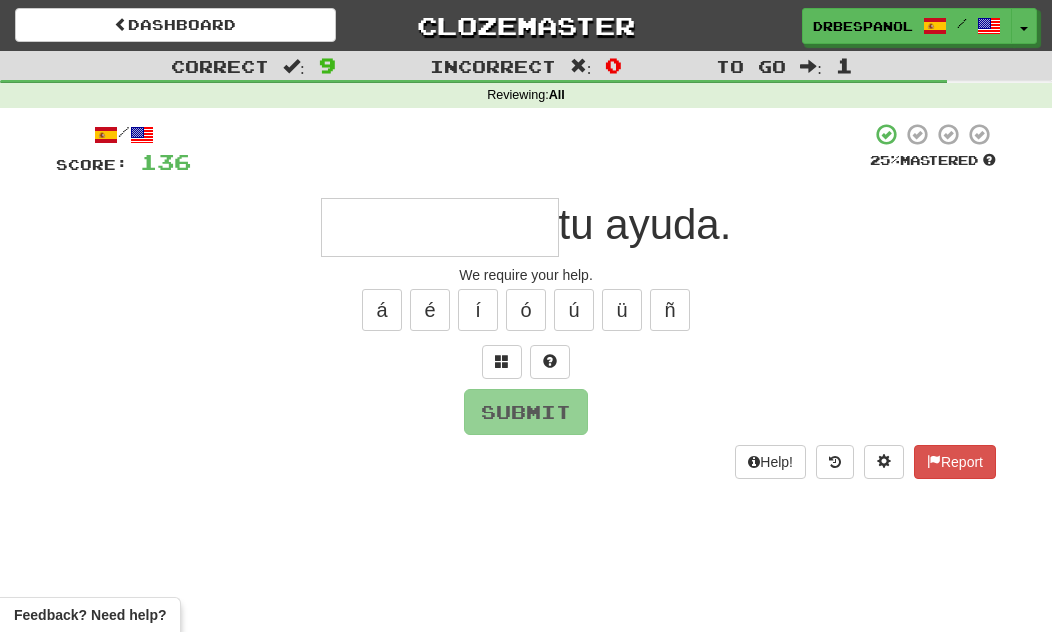 scroll, scrollTop: 0, scrollLeft: 0, axis: both 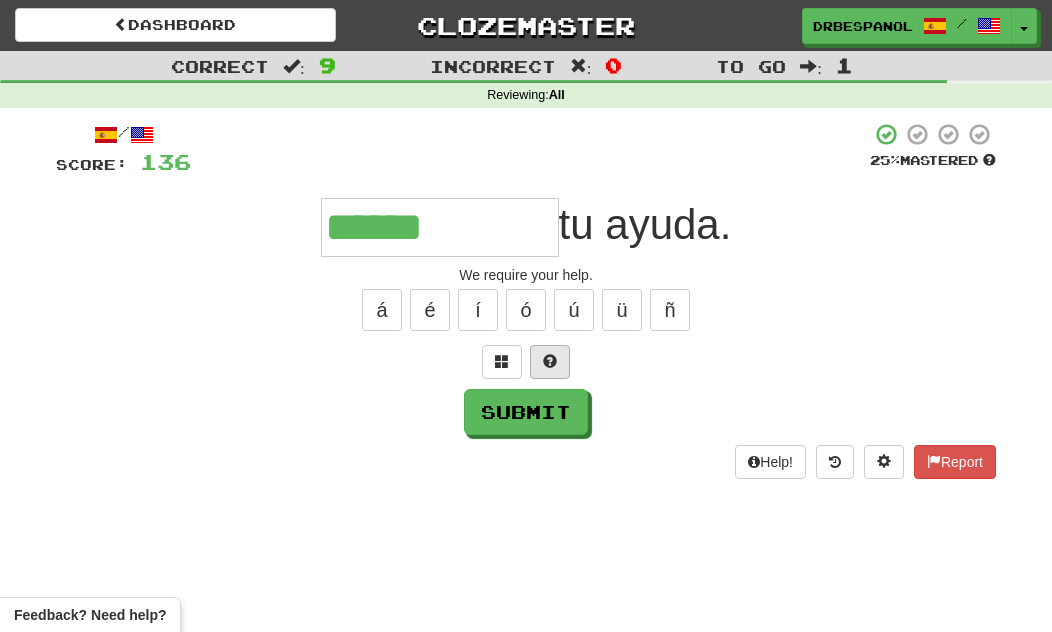 click at bounding box center (550, 362) 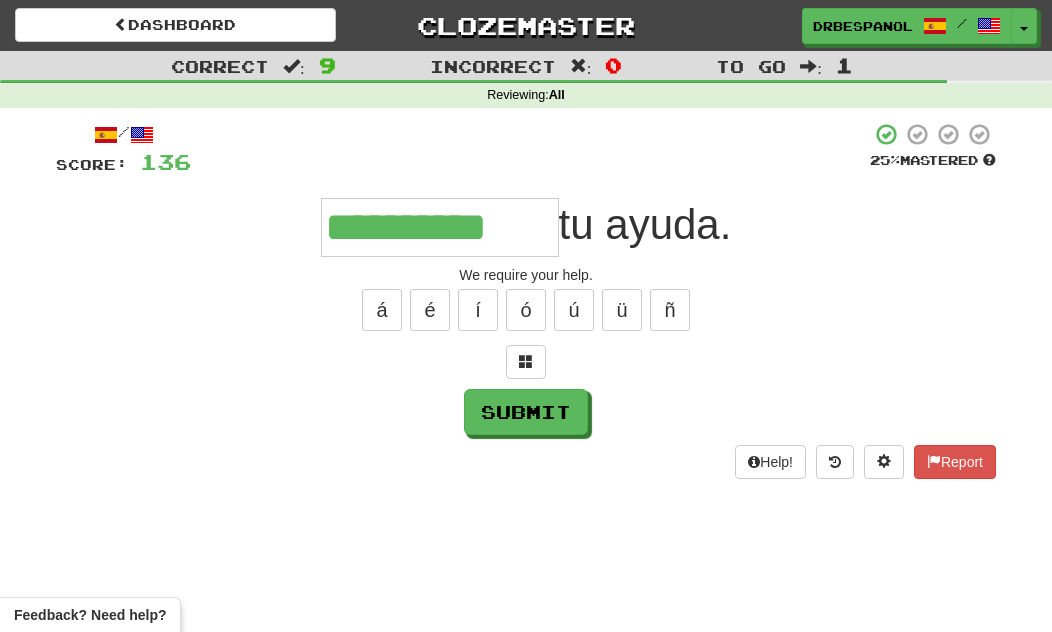 type on "**********" 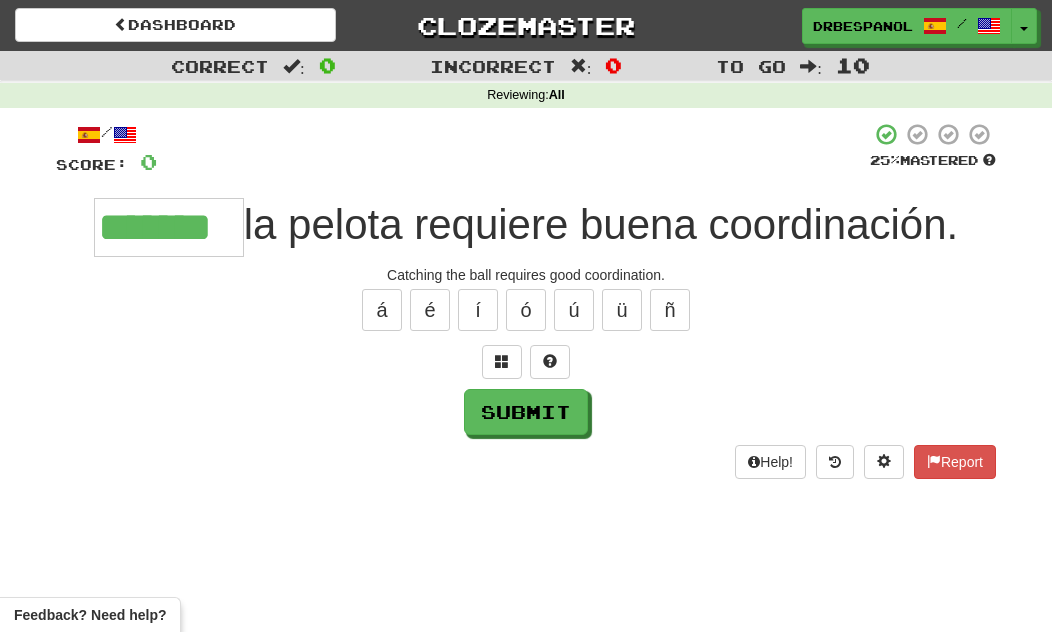 type on "*******" 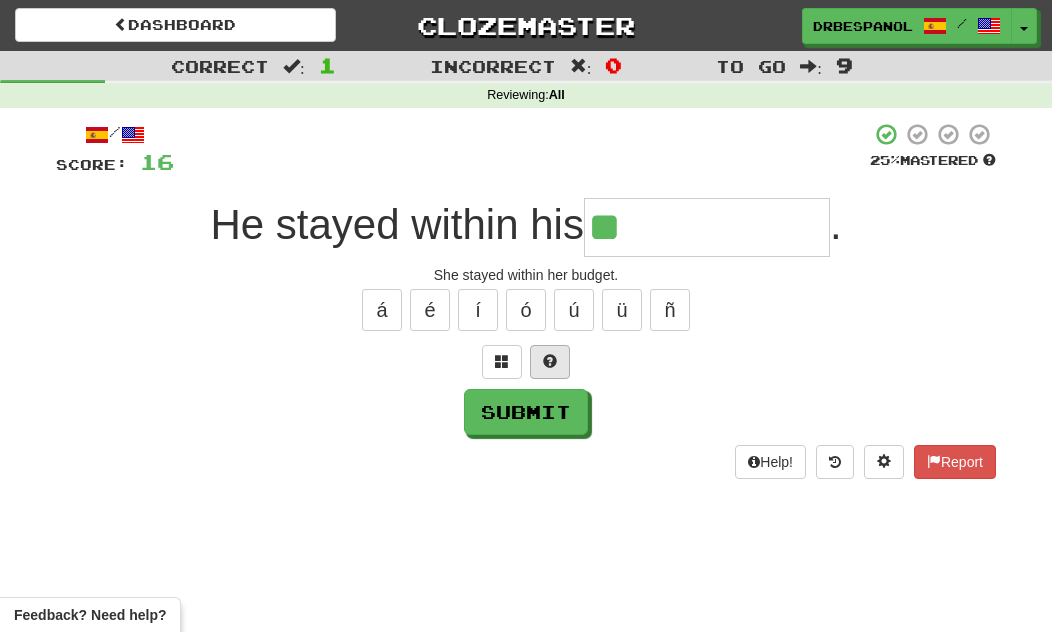 click at bounding box center [550, 362] 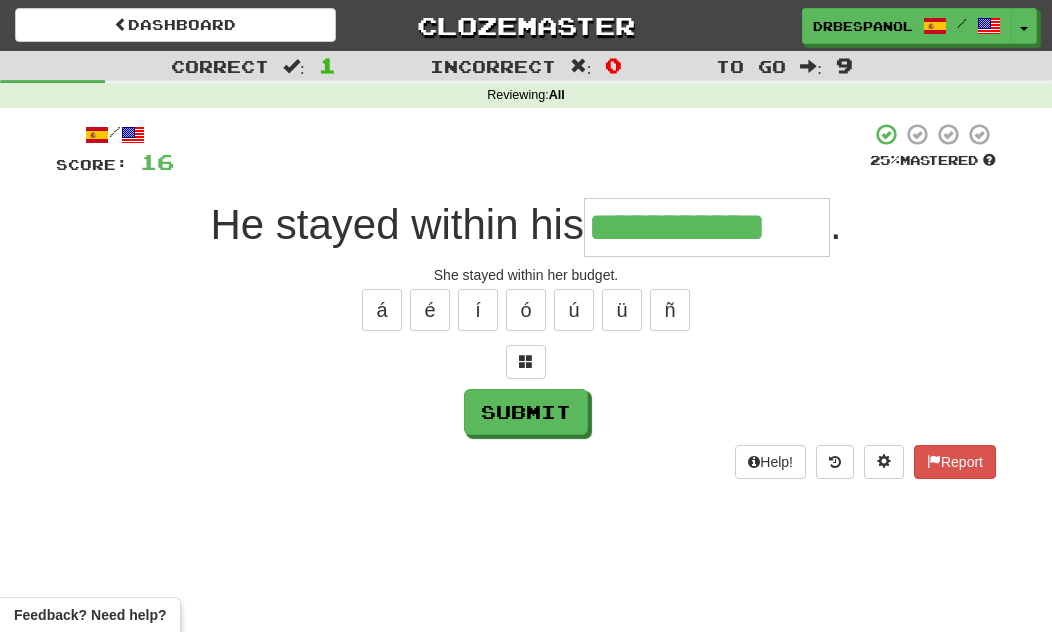 type on "**********" 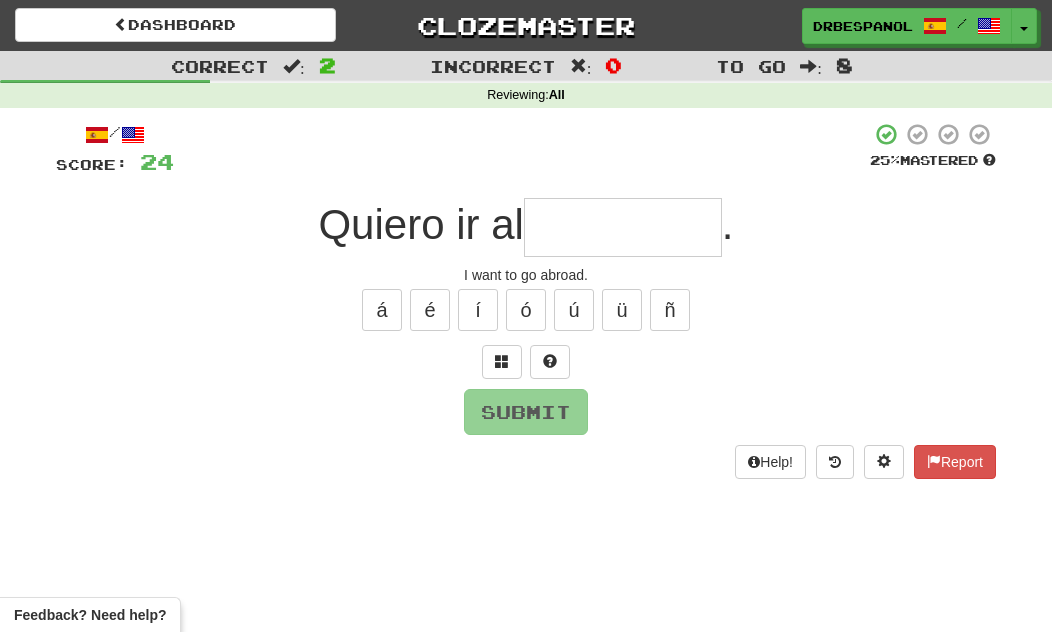 type on "*" 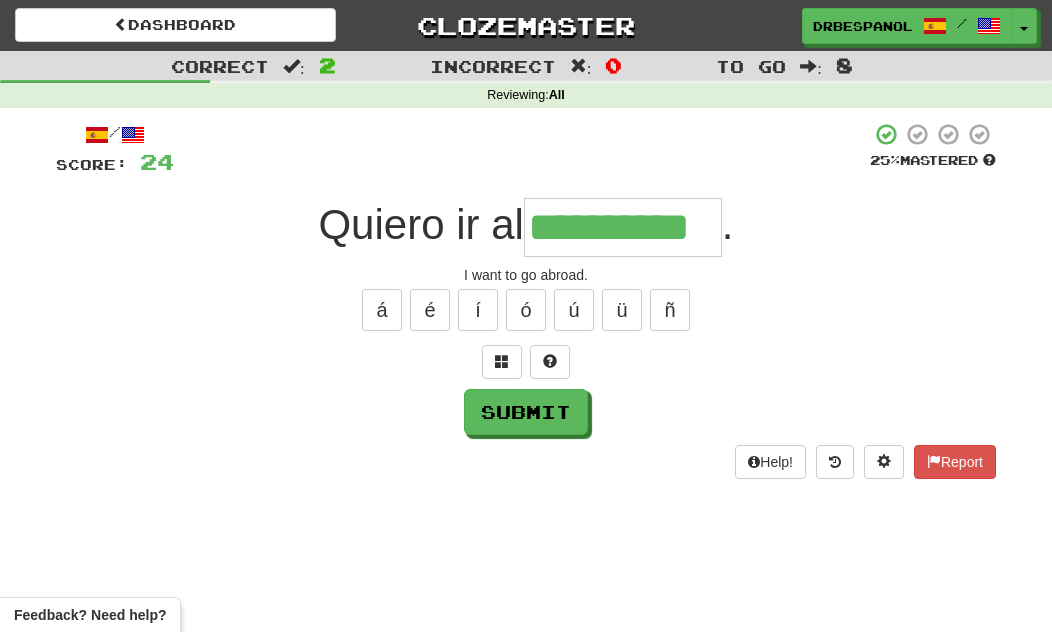 type on "**********" 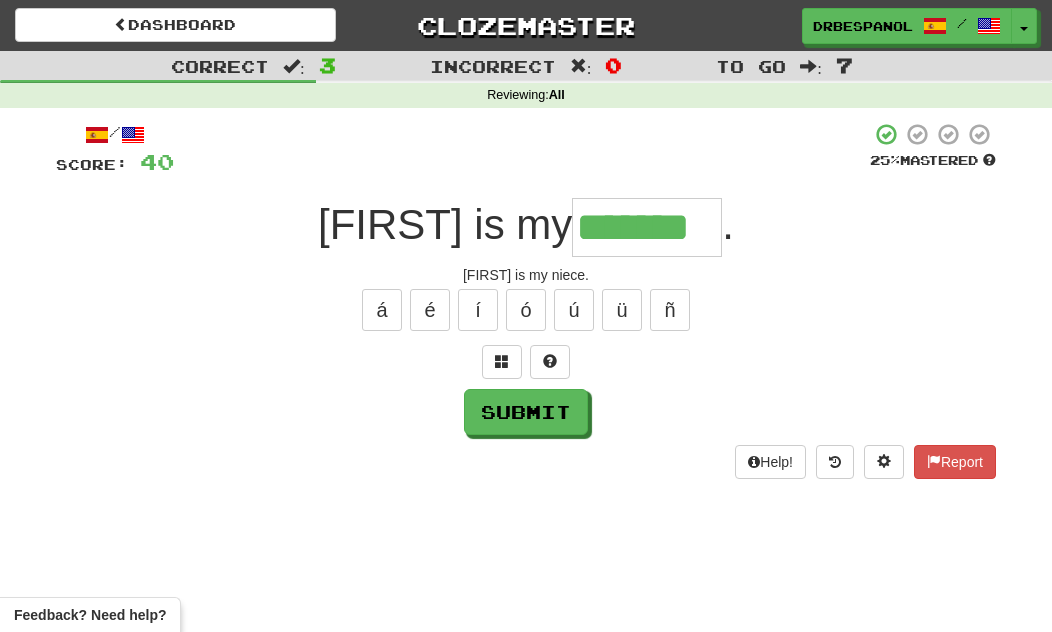 type on "*******" 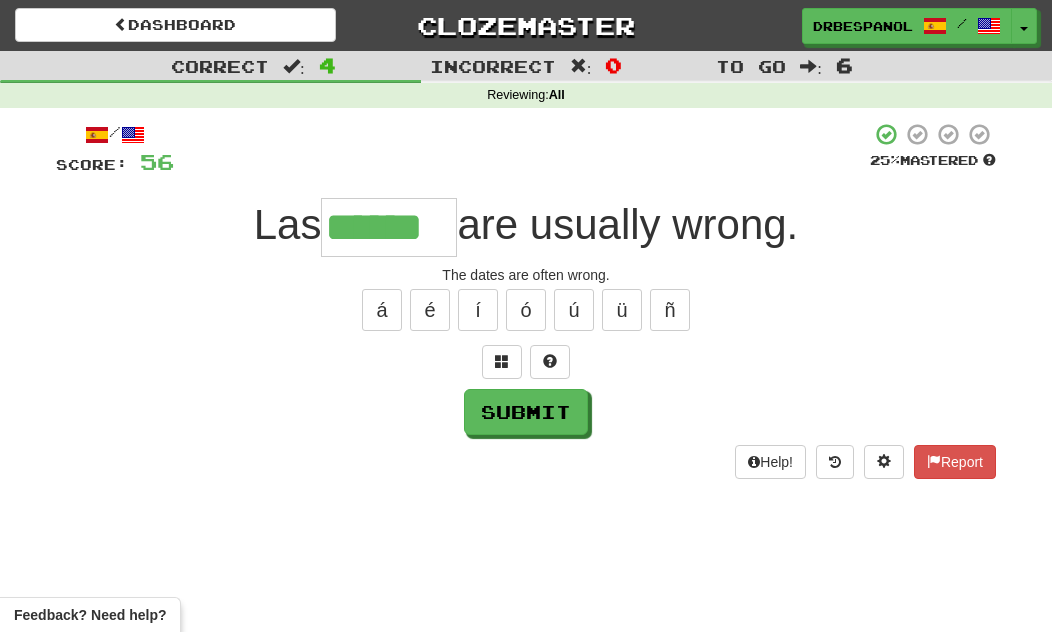 type on "******" 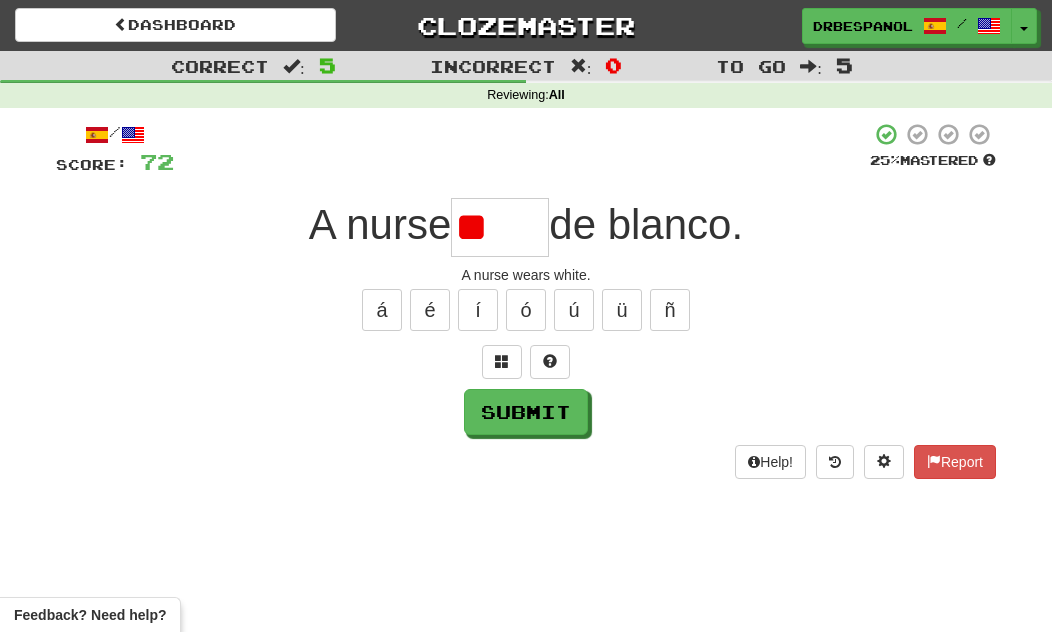 type on "*" 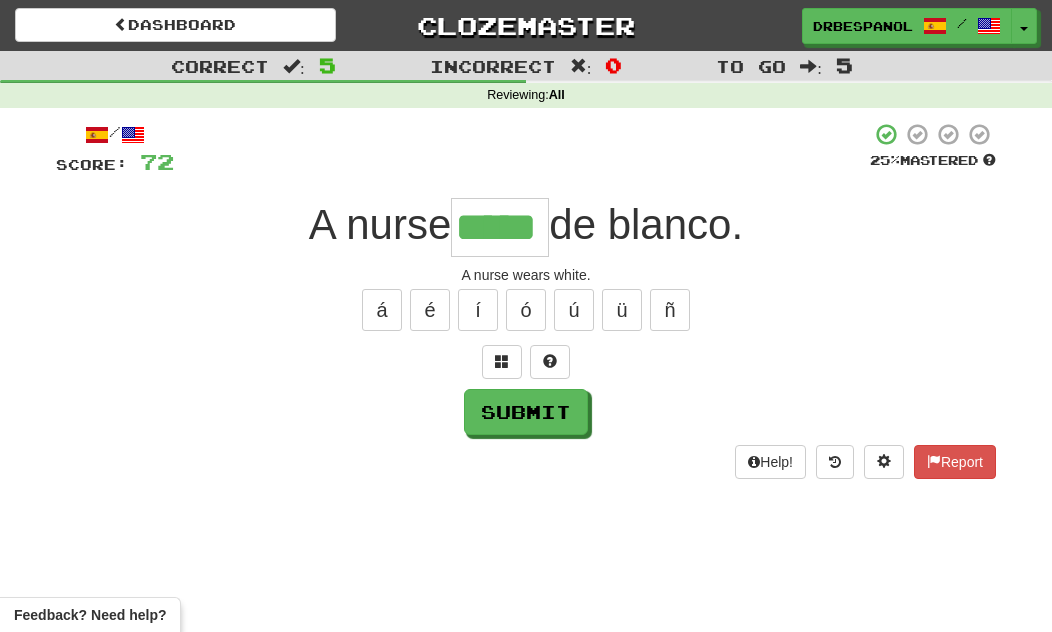type on "*****" 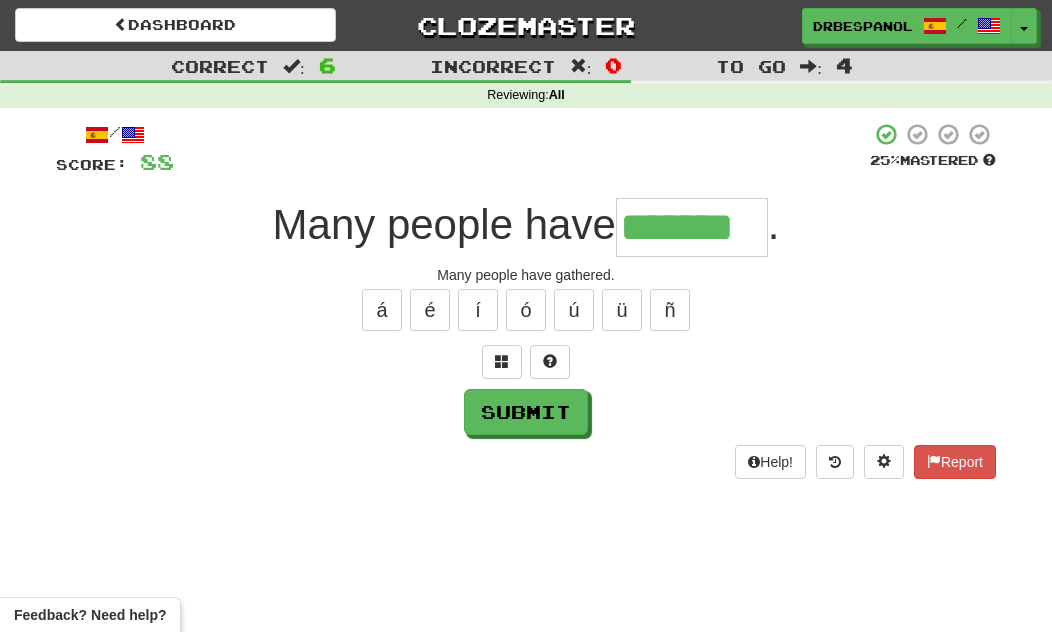 type on "*******" 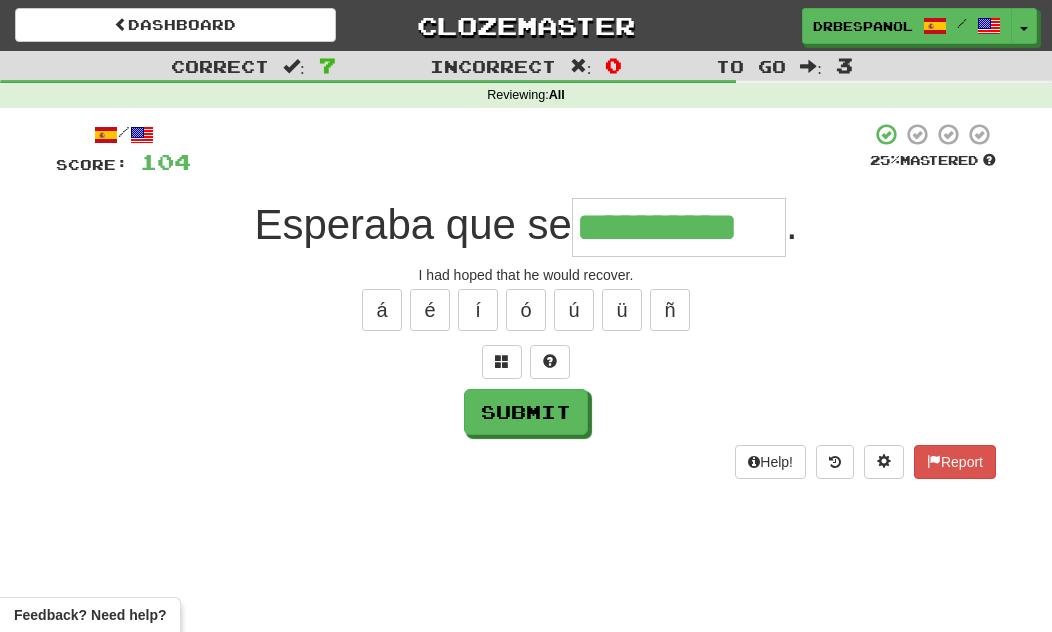 type on "**********" 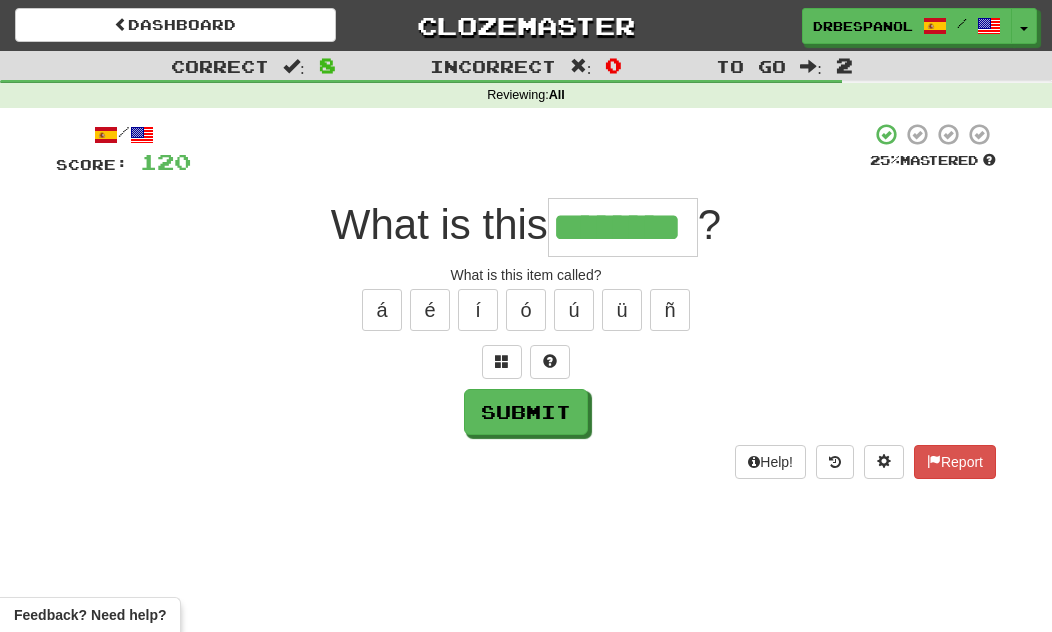 type on "********" 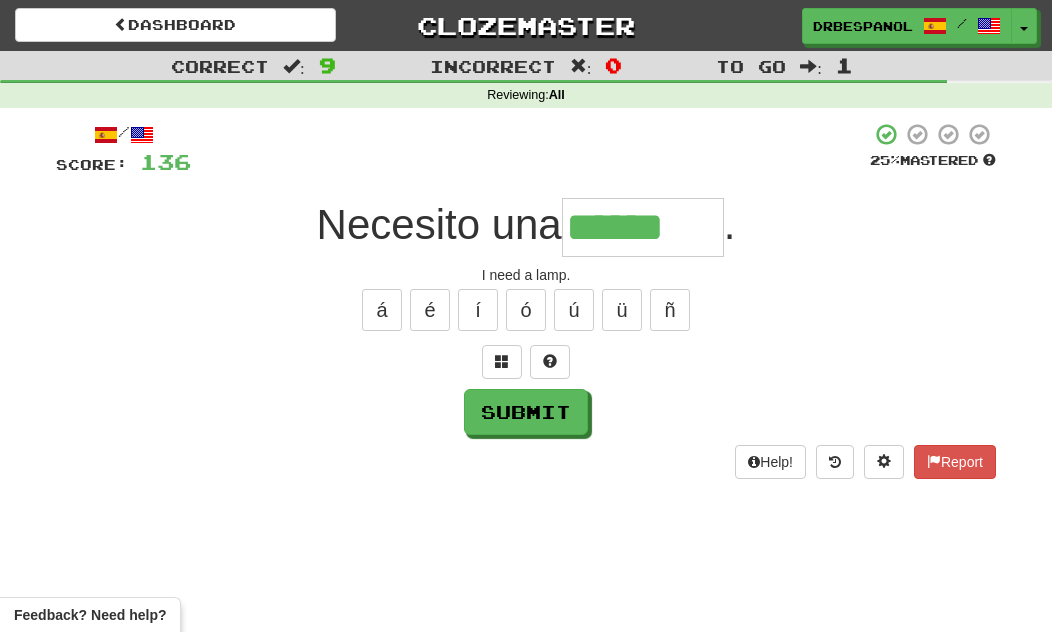 type on "*******" 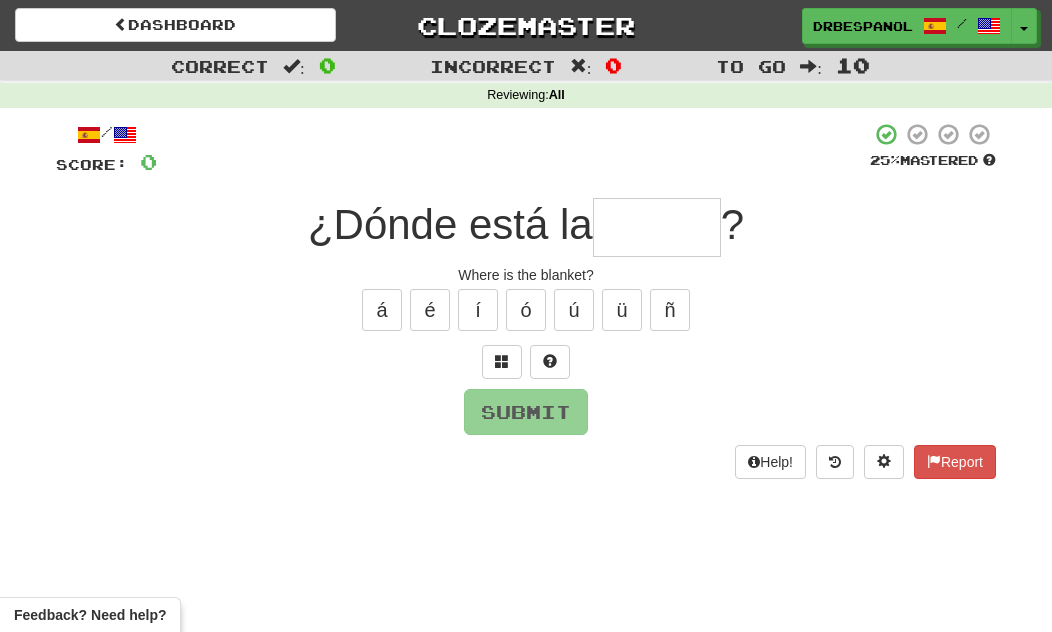 type on "*" 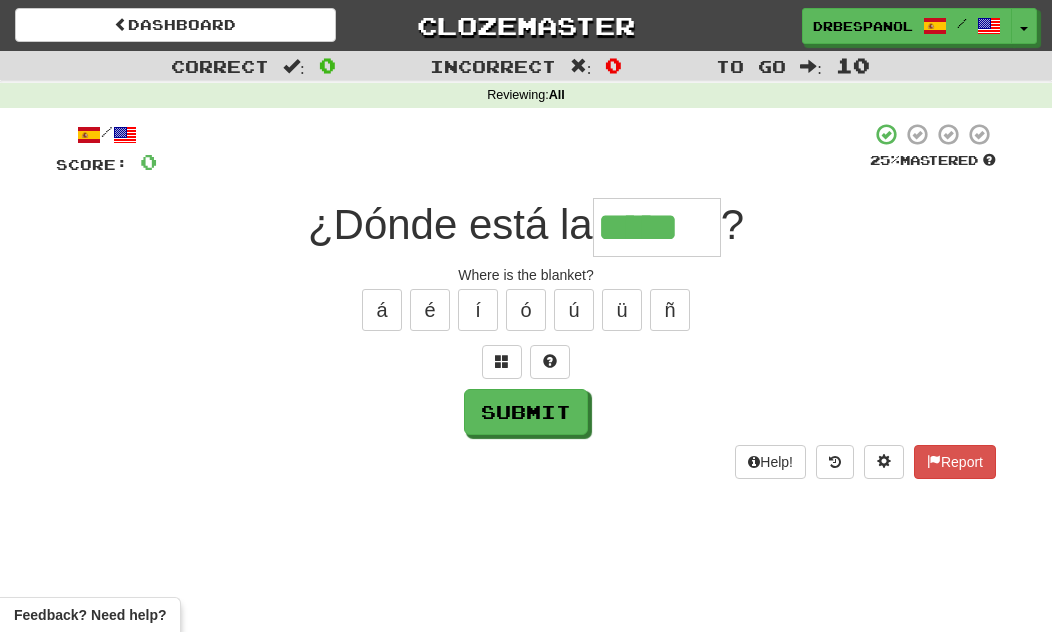 type on "*****" 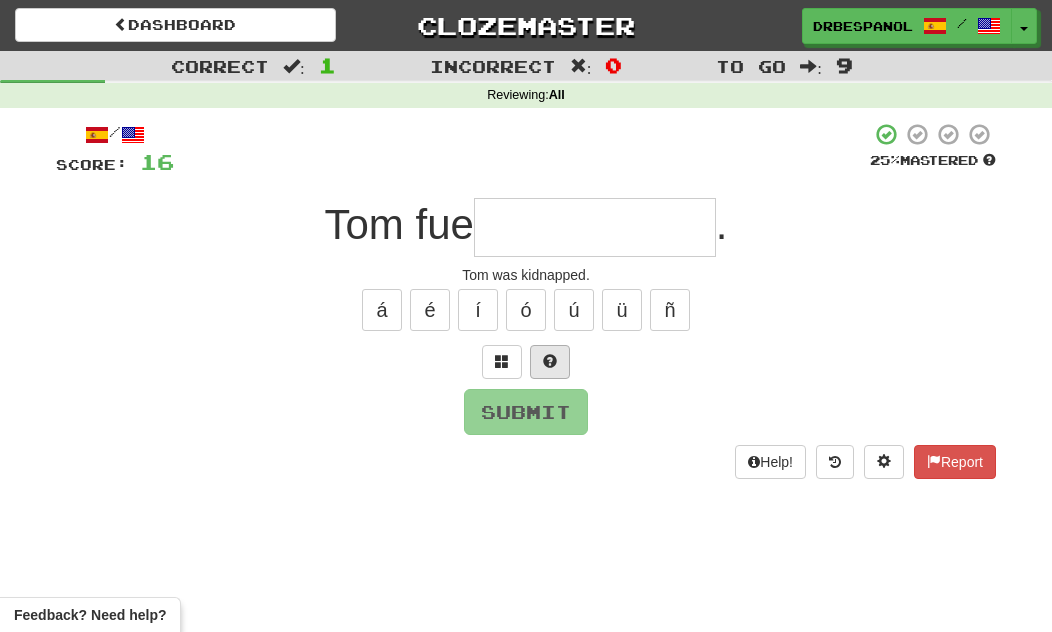 click at bounding box center (550, 362) 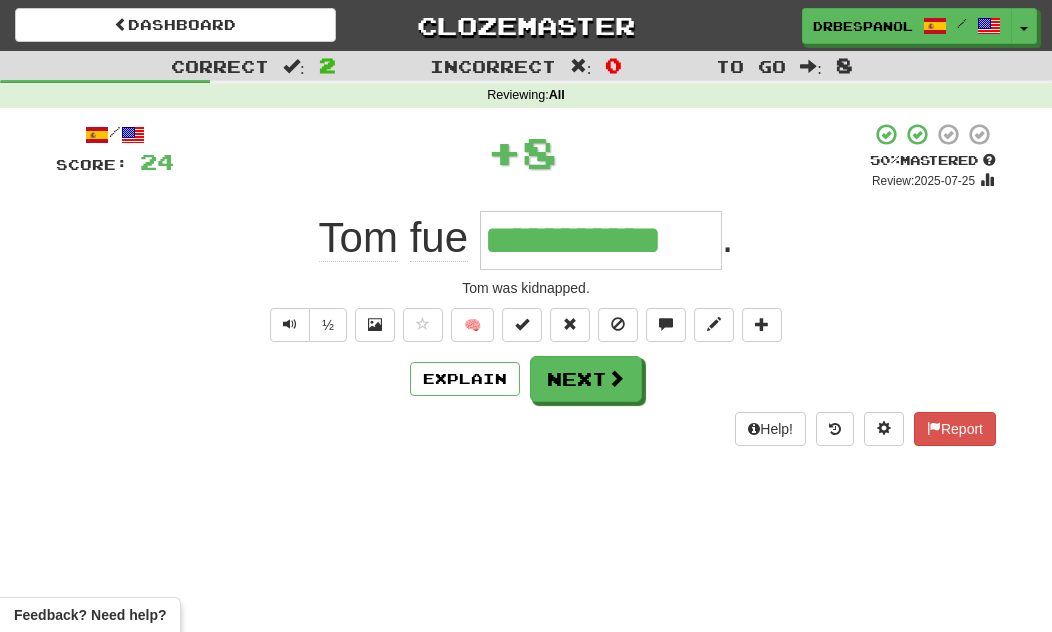 type on "**********" 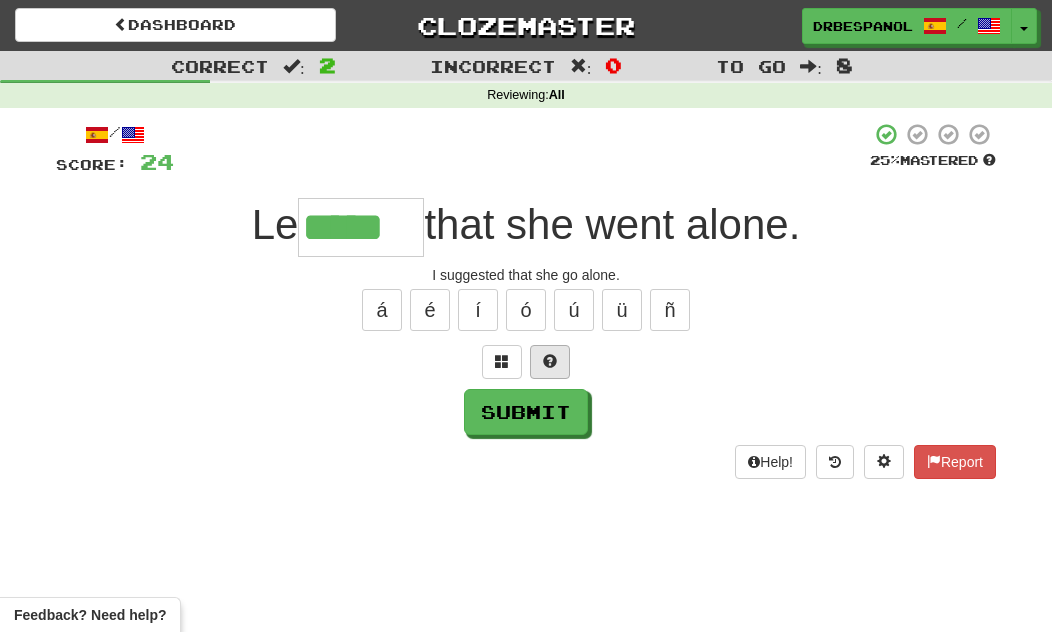 click at bounding box center [550, 362] 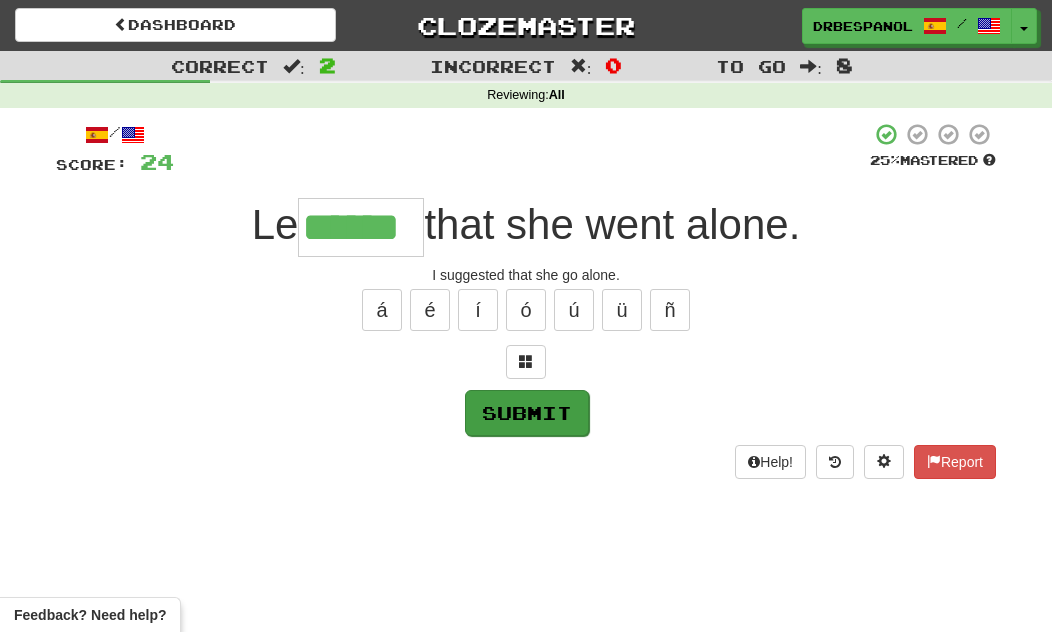 click on "Submit" at bounding box center (527, 413) 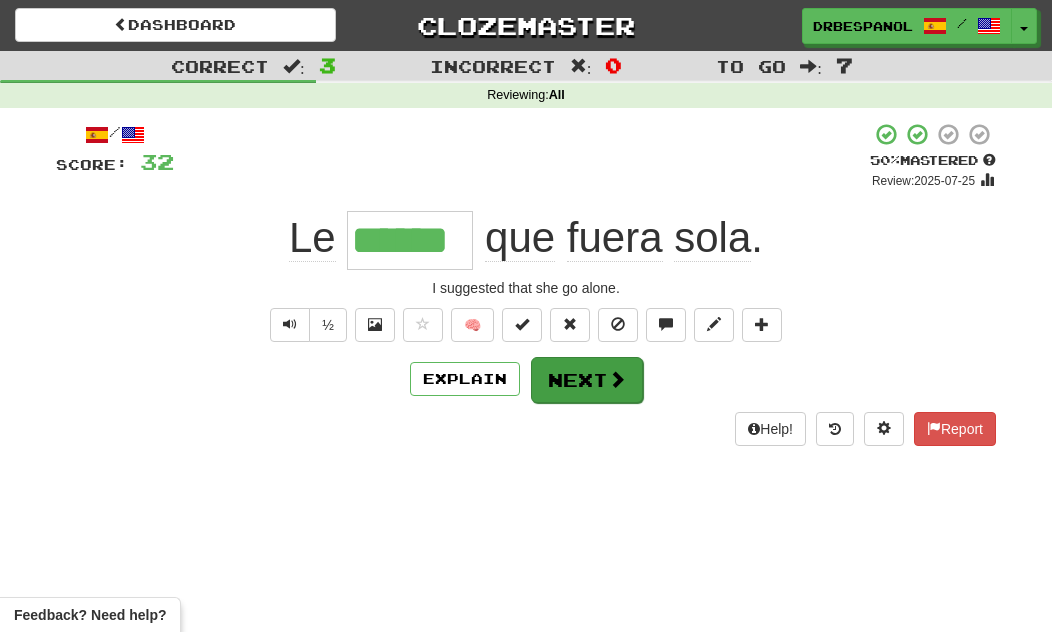 click on "Next" at bounding box center [587, 380] 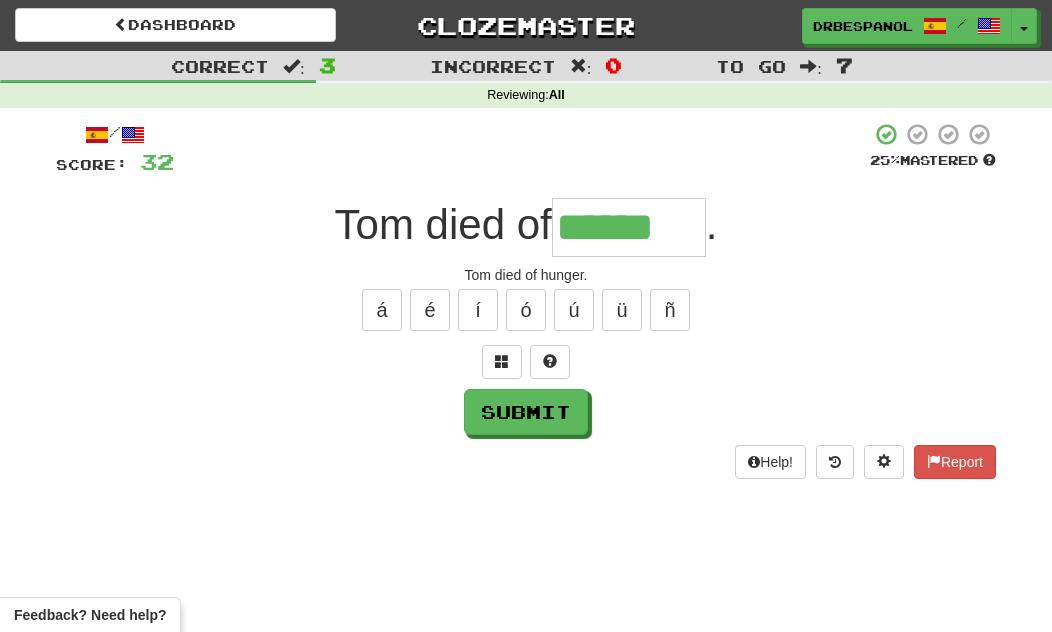 type on "******" 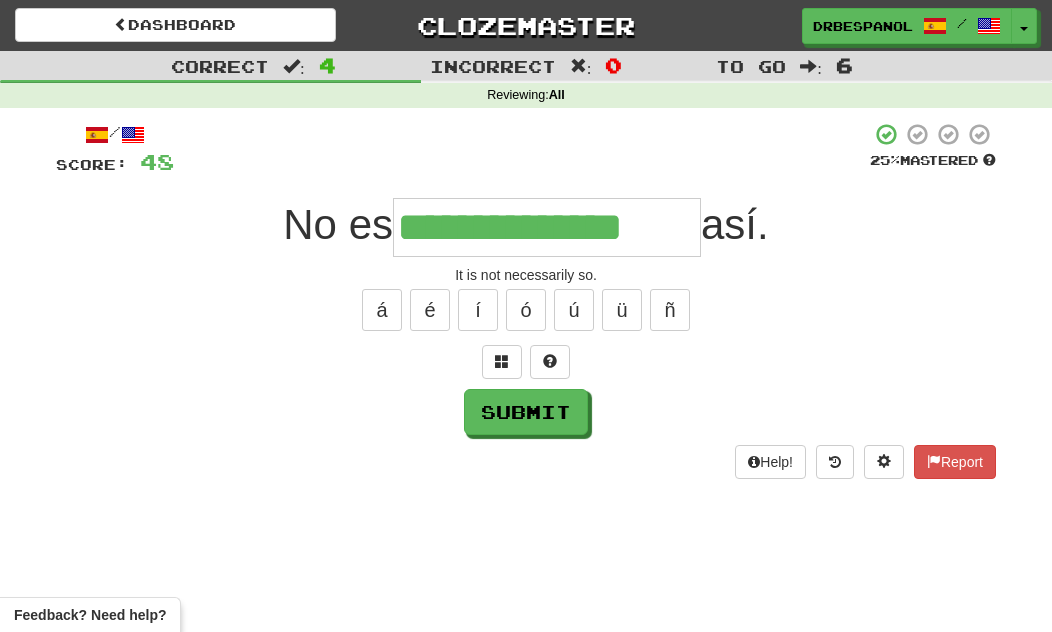 type on "**********" 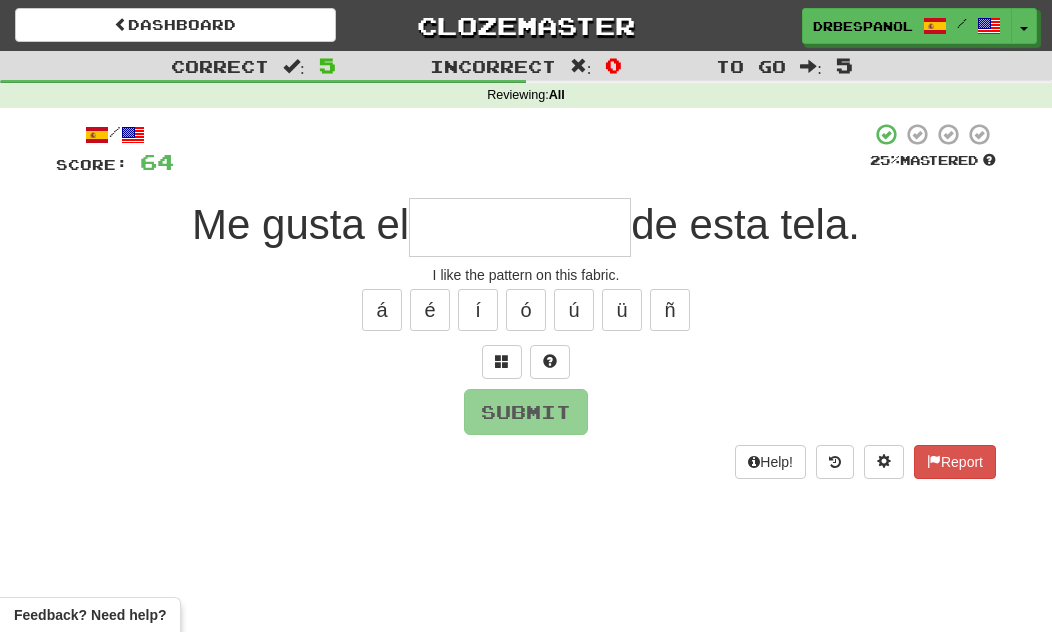 type on "*********" 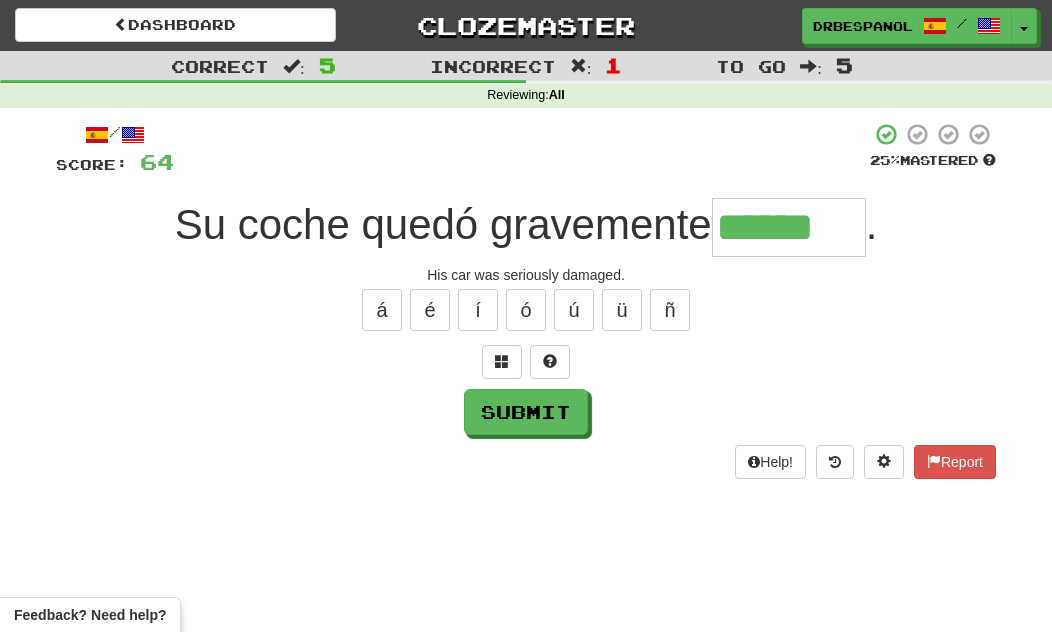 type on "******" 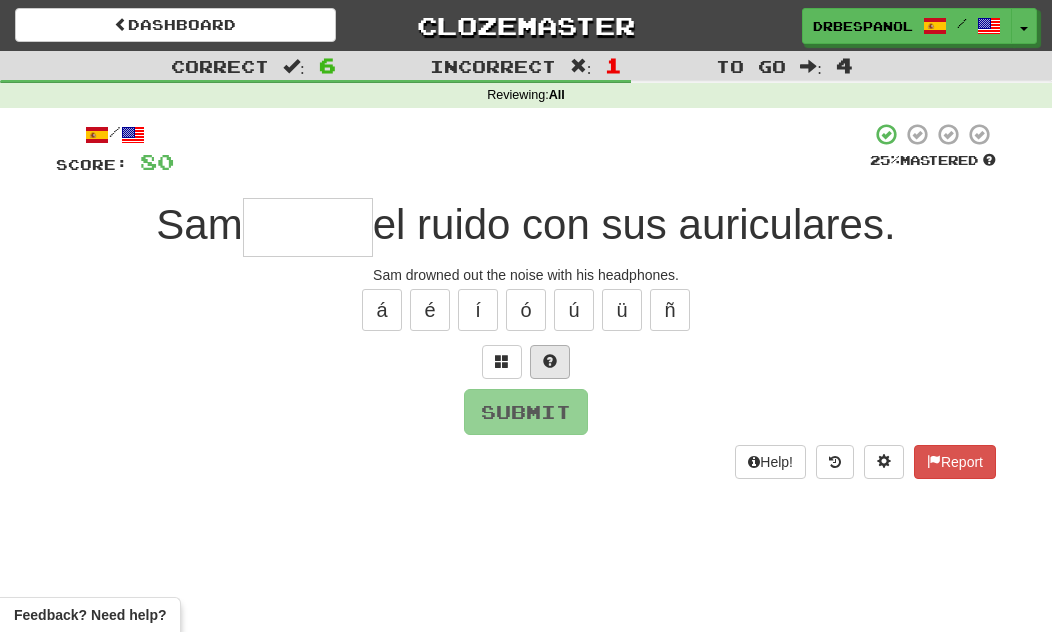 click at bounding box center [550, 361] 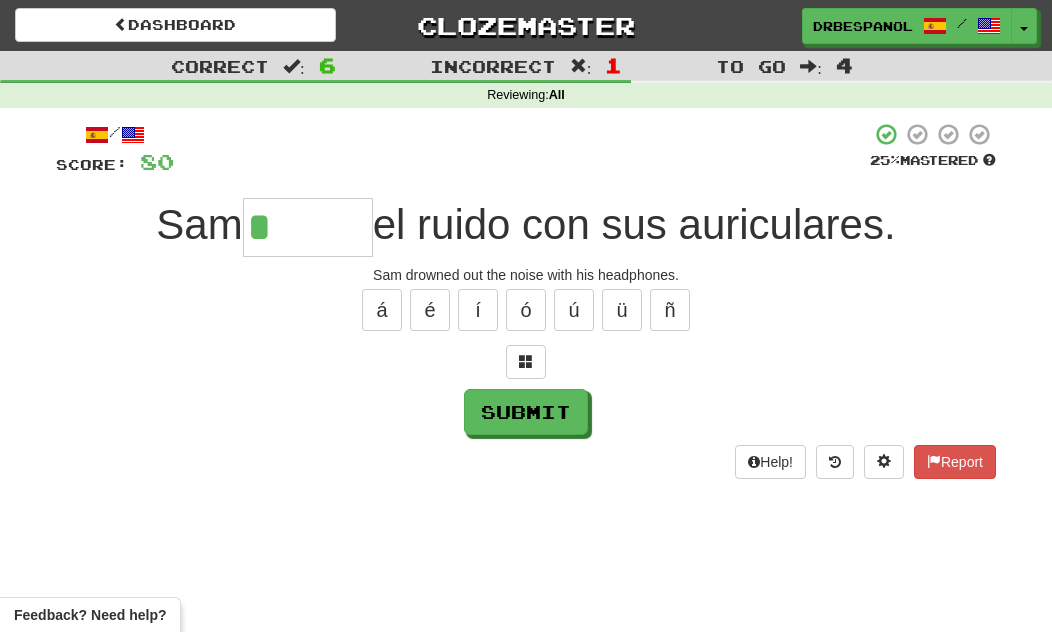 type on "*****" 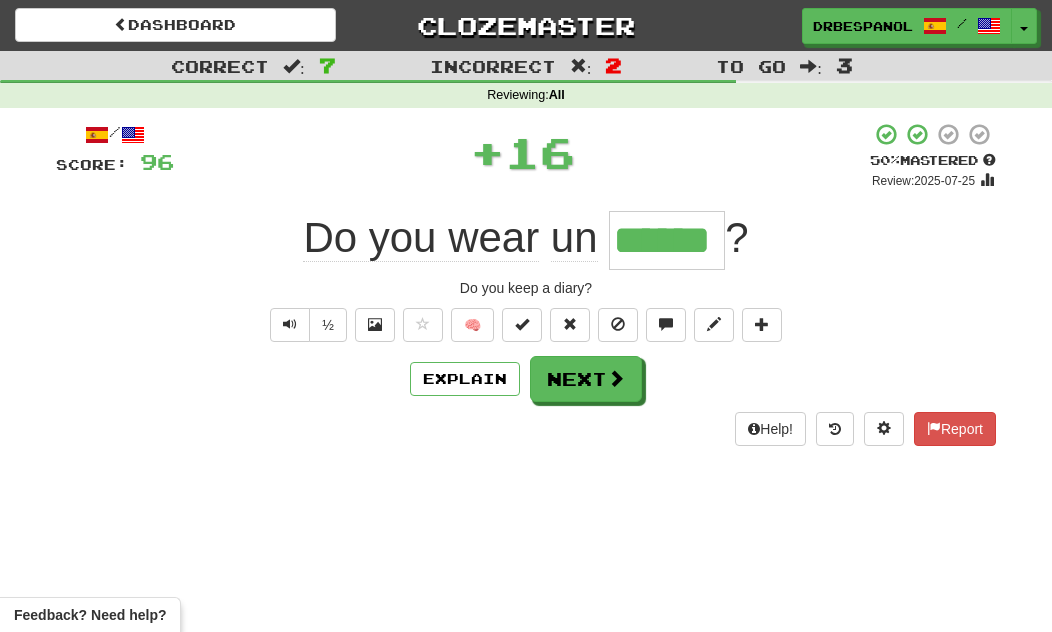 type on "******" 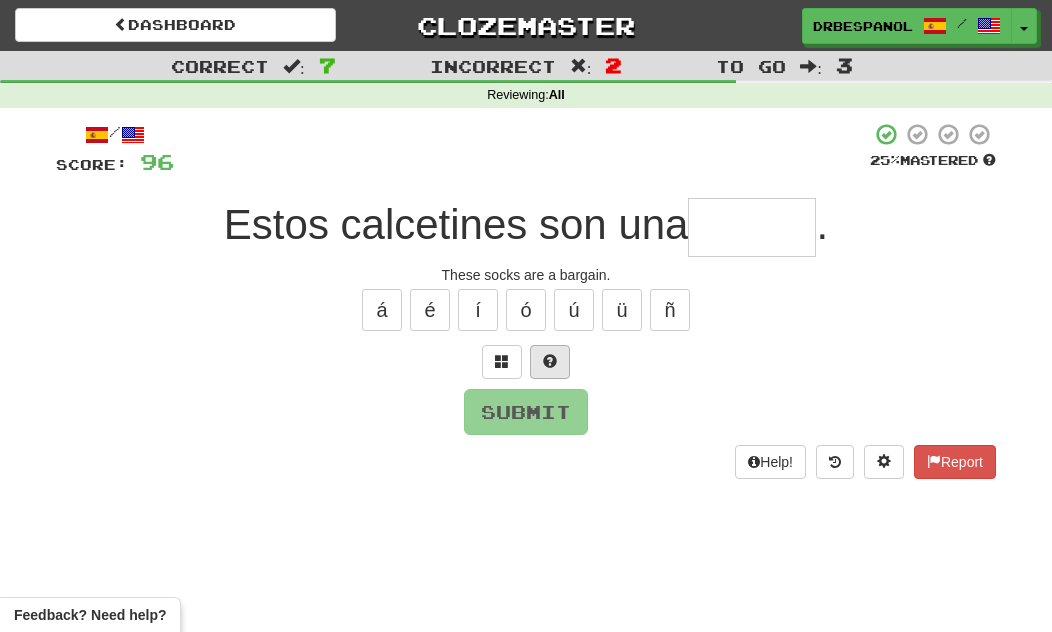 click at bounding box center [550, 361] 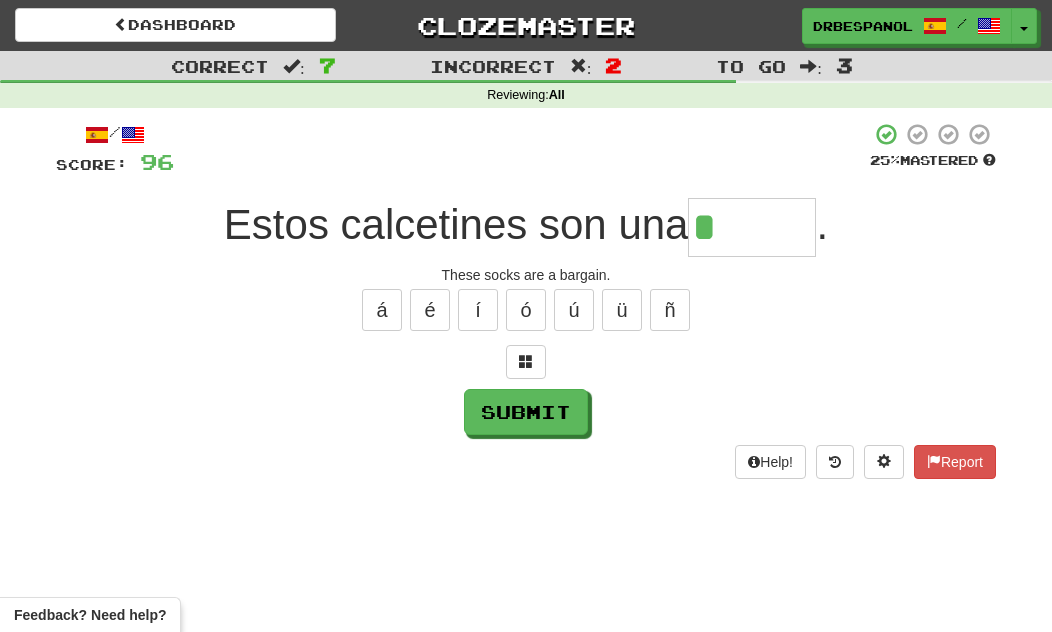 type on "*****" 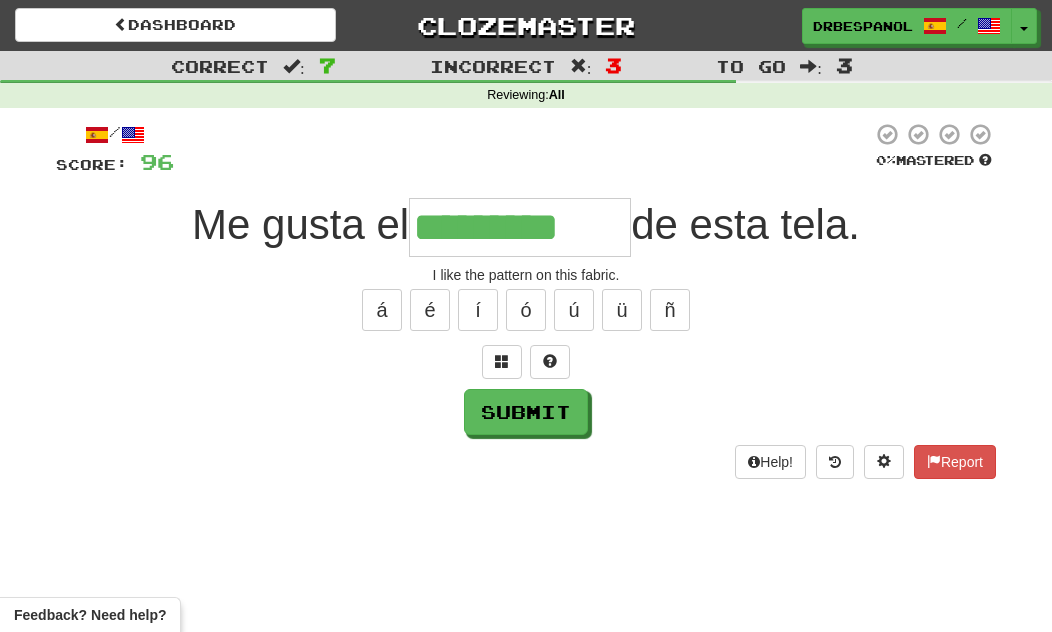 type on "*********" 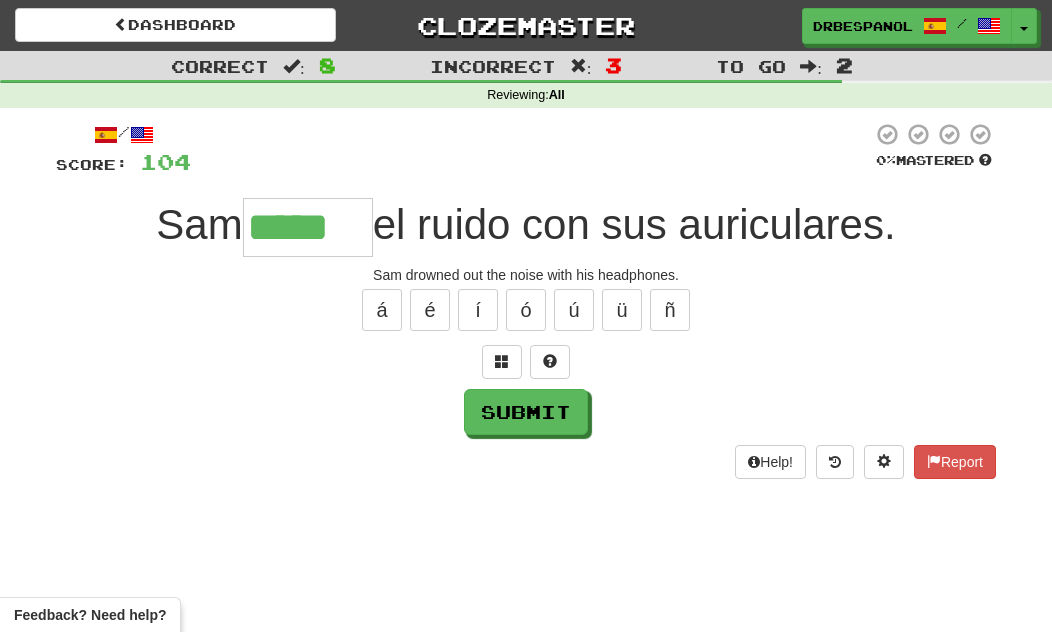 type on "*****" 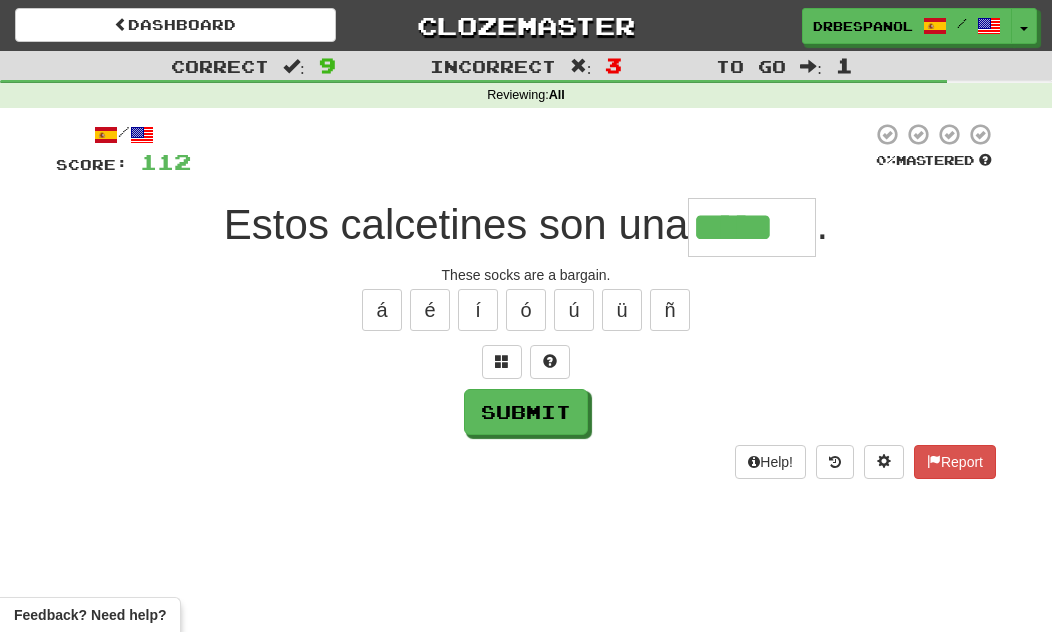 type on "*****" 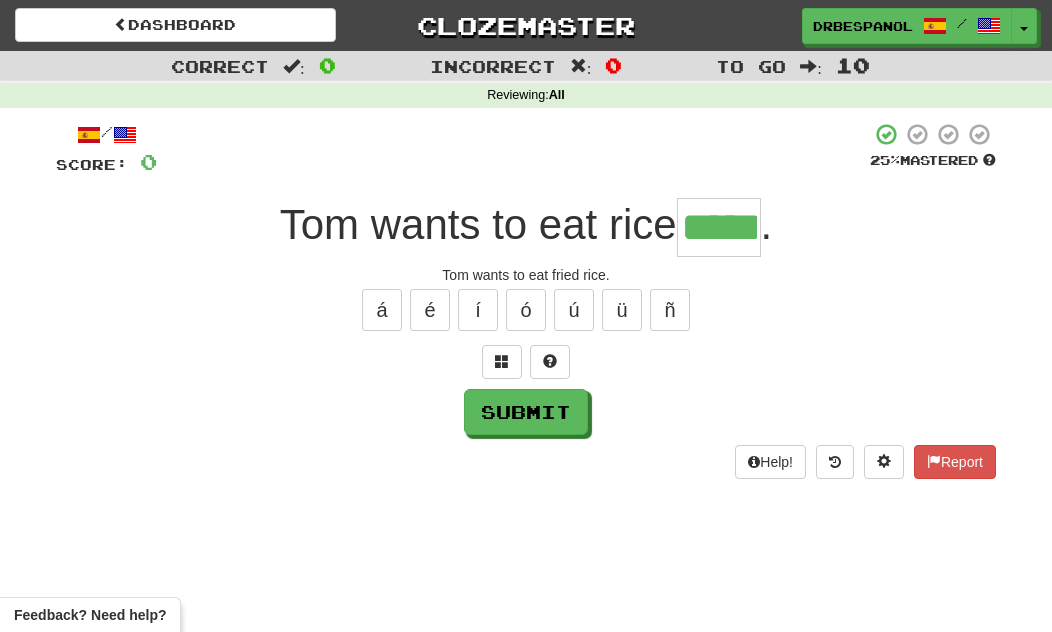 type on "*****" 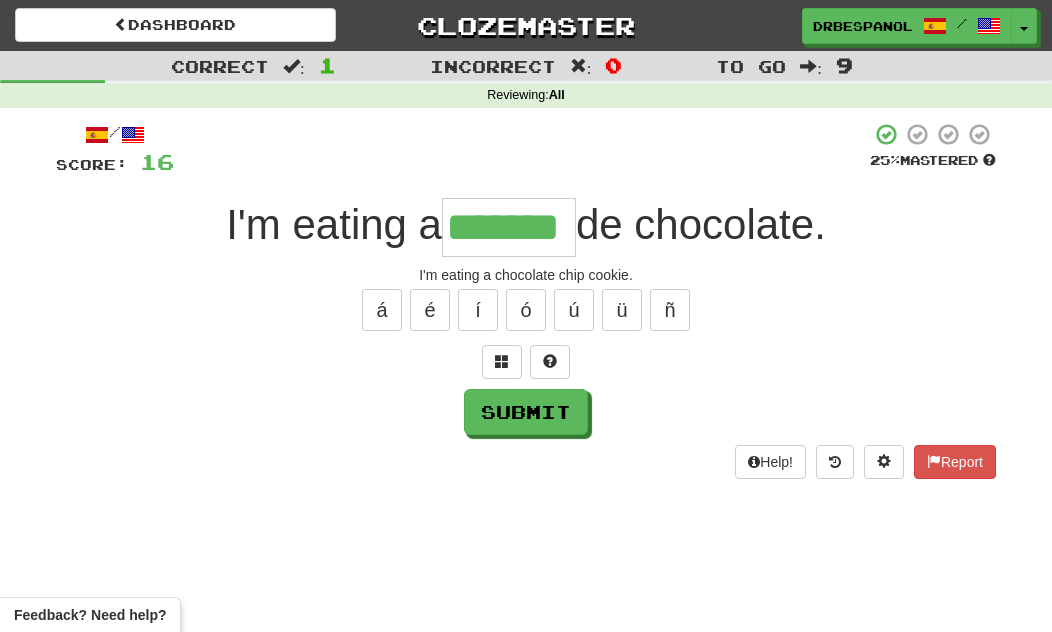 type on "*******" 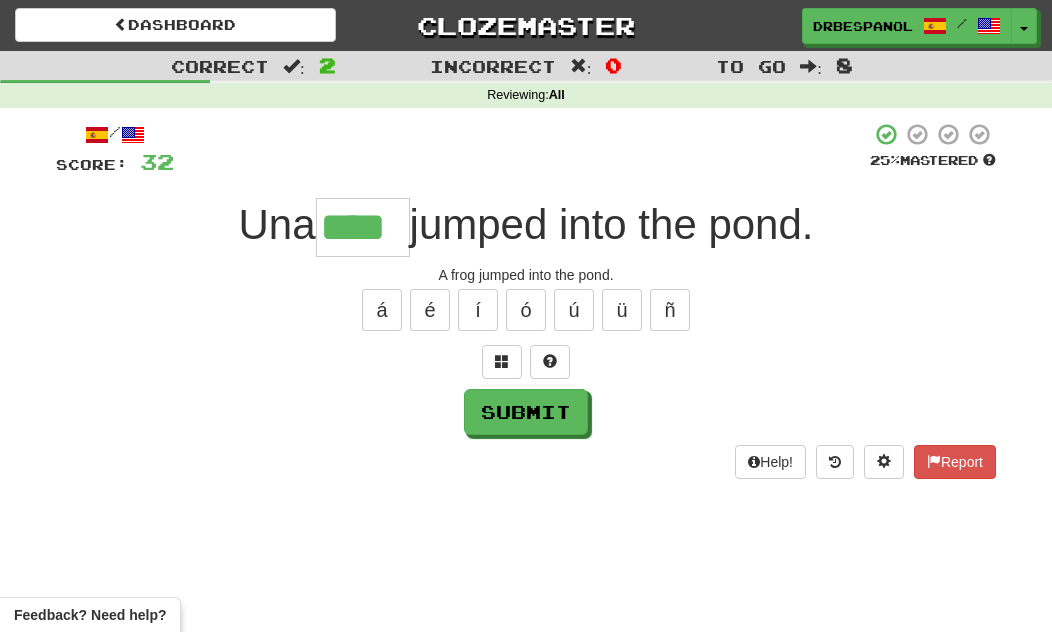 type on "****" 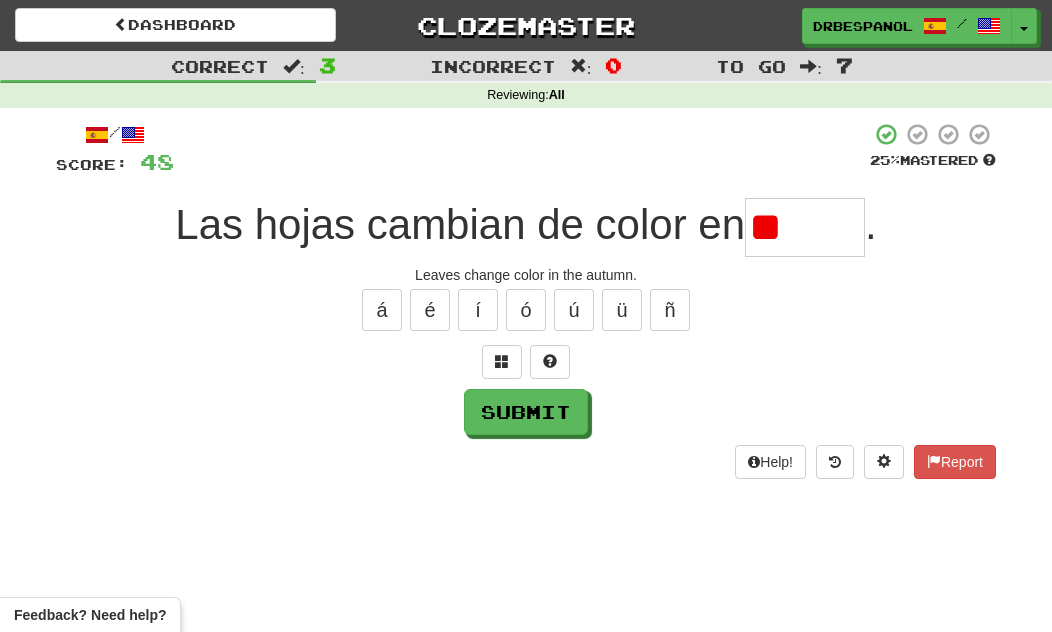 type on "*" 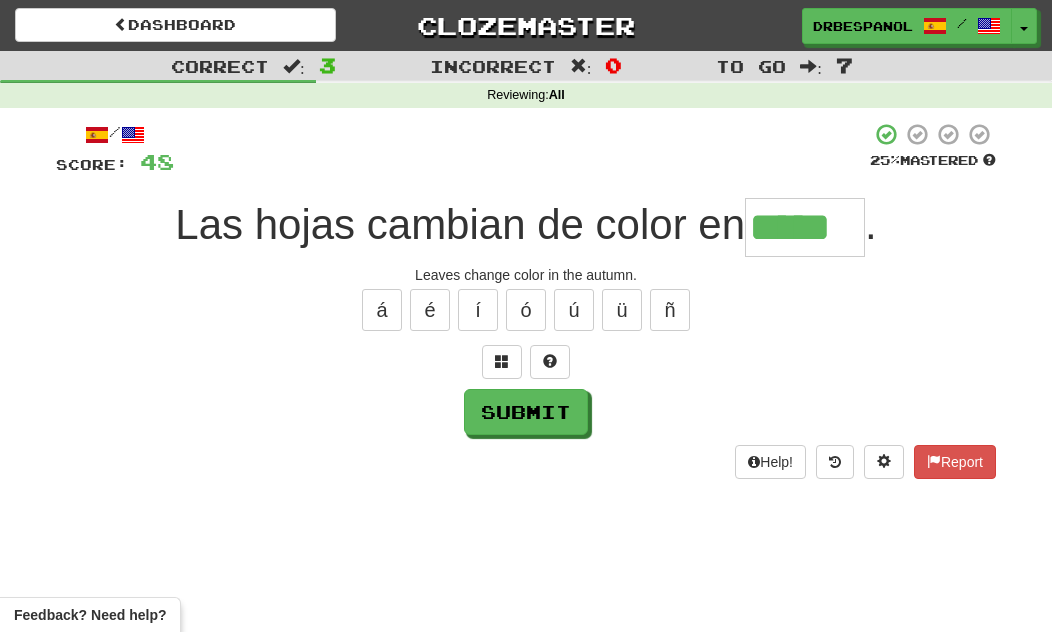 type on "*****" 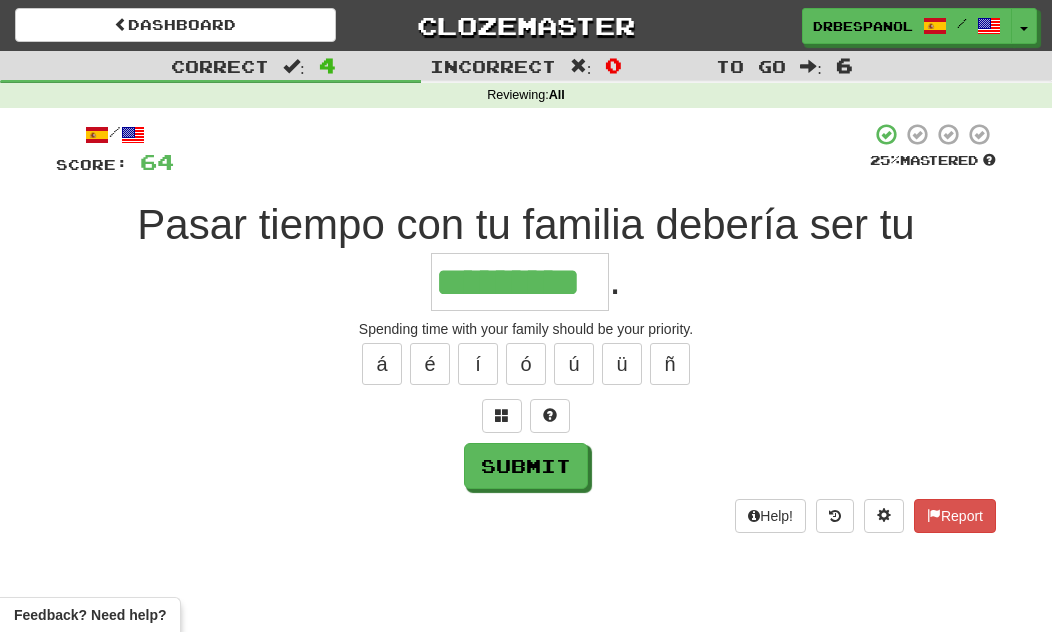 type on "*********" 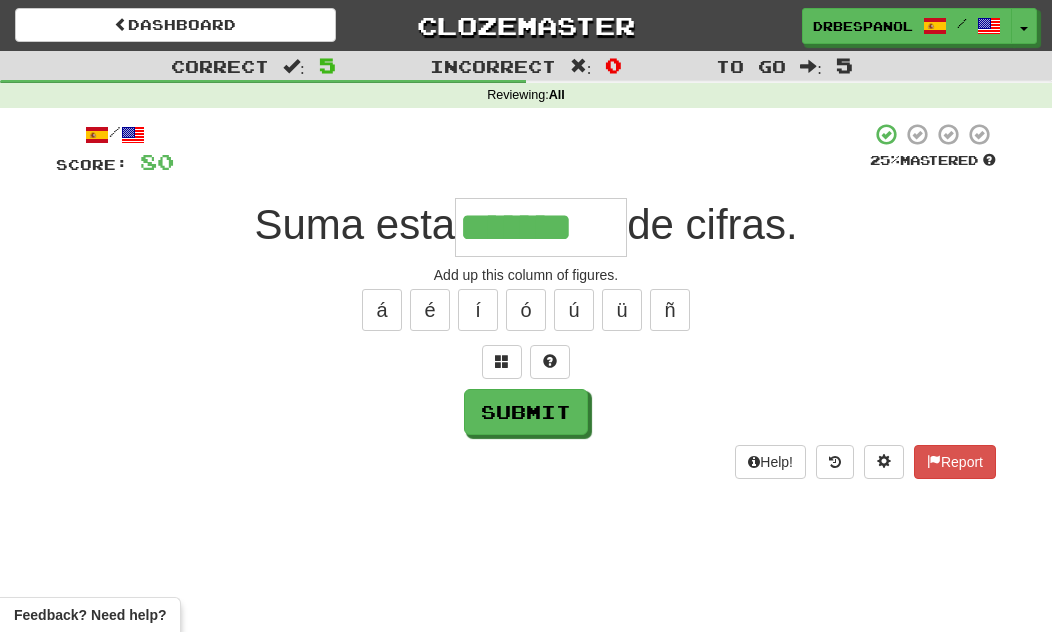 type on "*******" 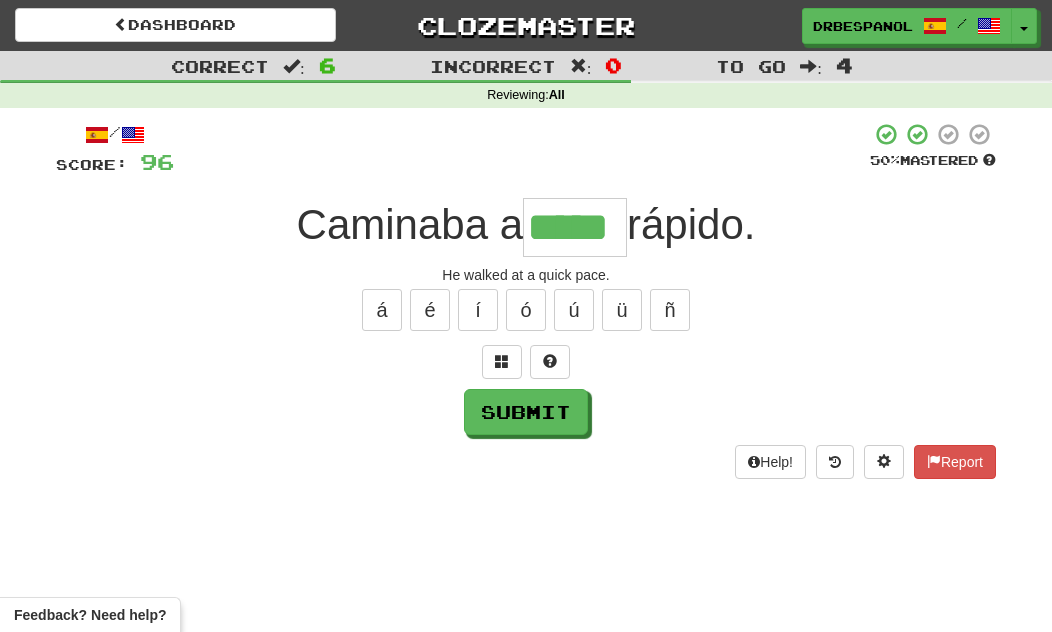 type on "****" 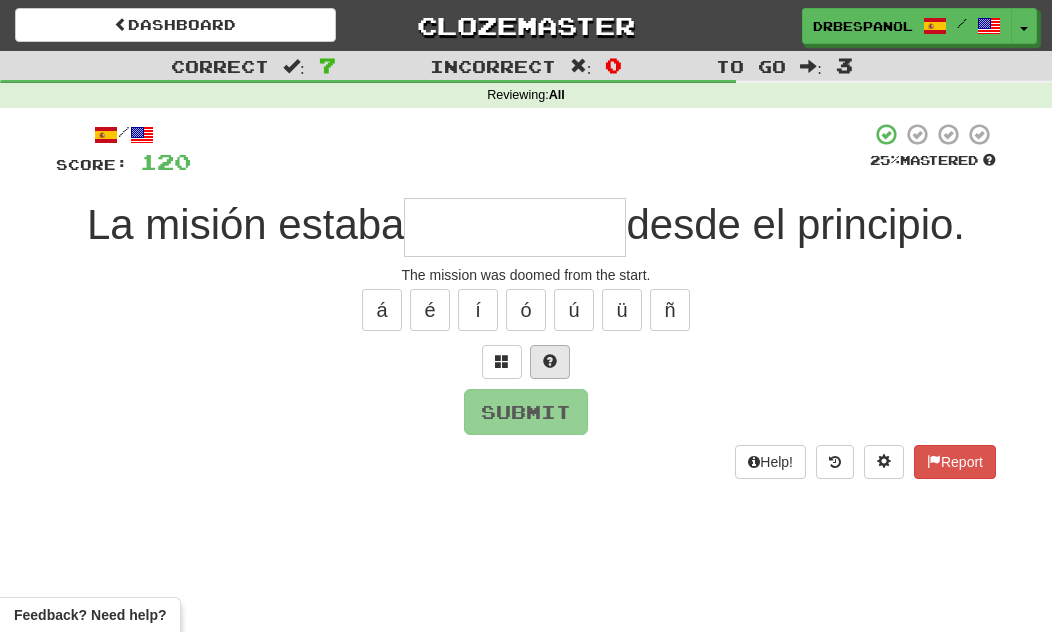 click at bounding box center [550, 361] 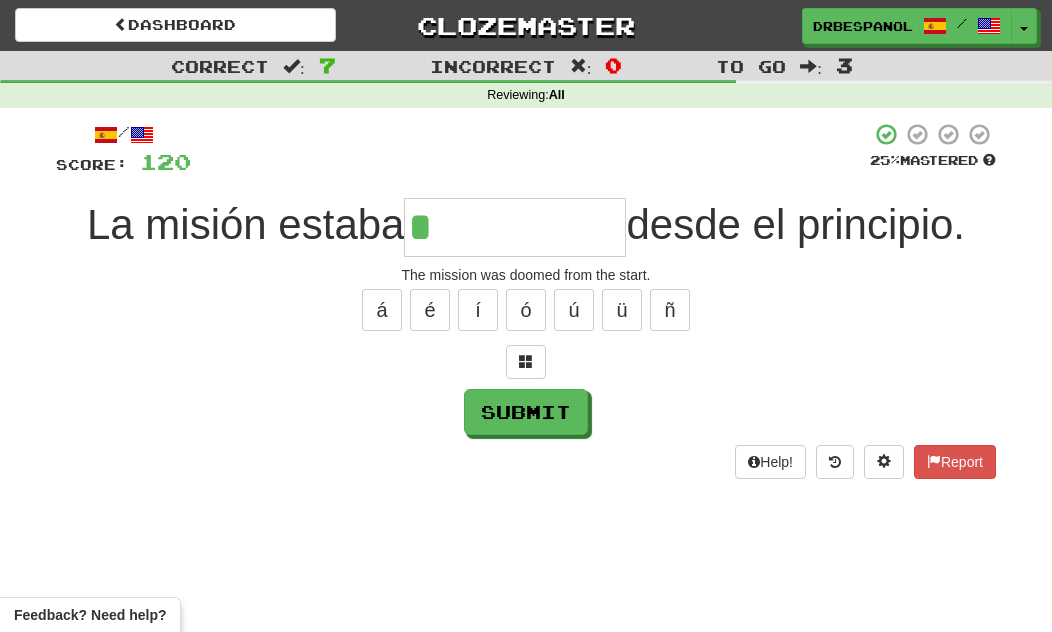 type on "*********" 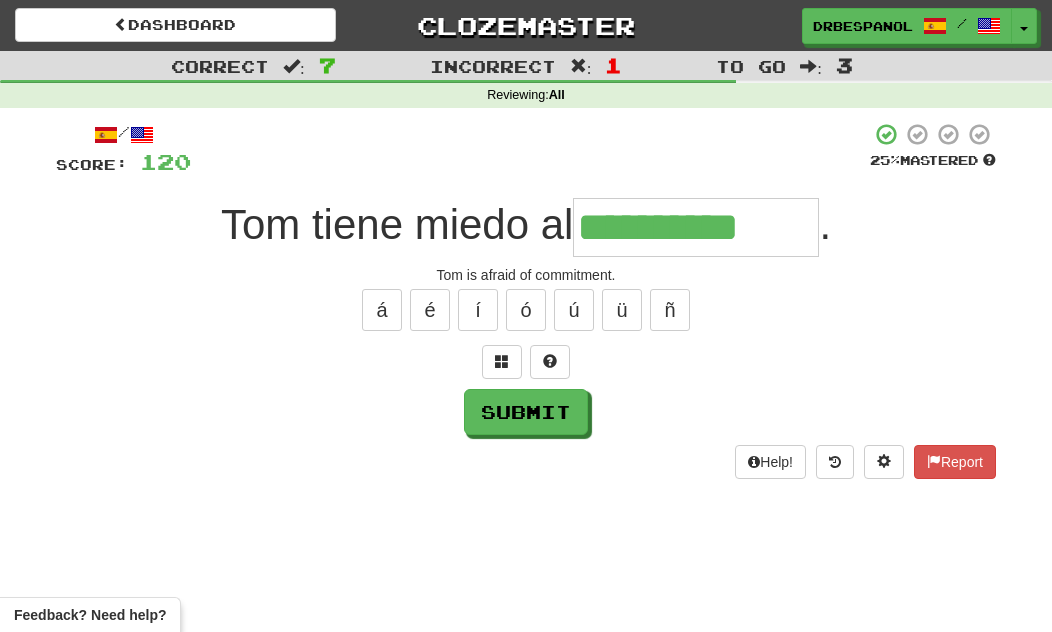 type on "**********" 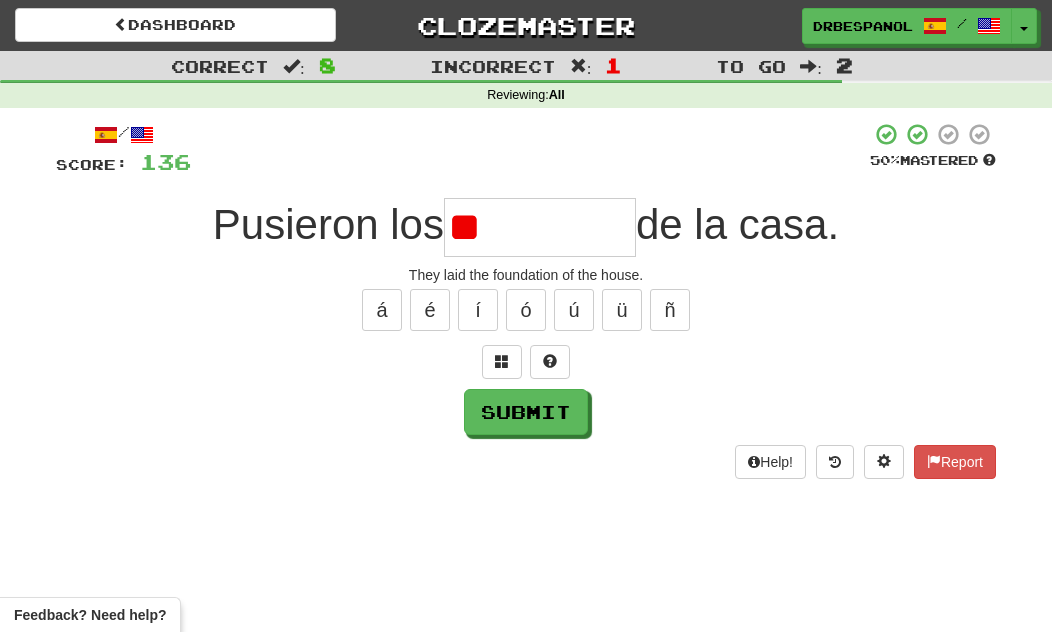 type on "*" 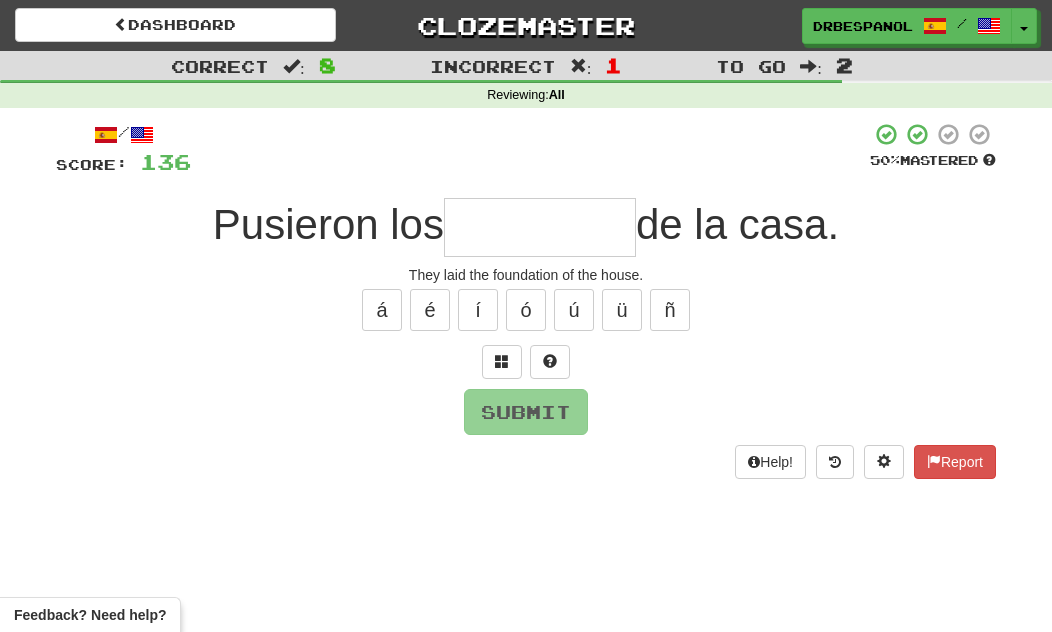type on "*********" 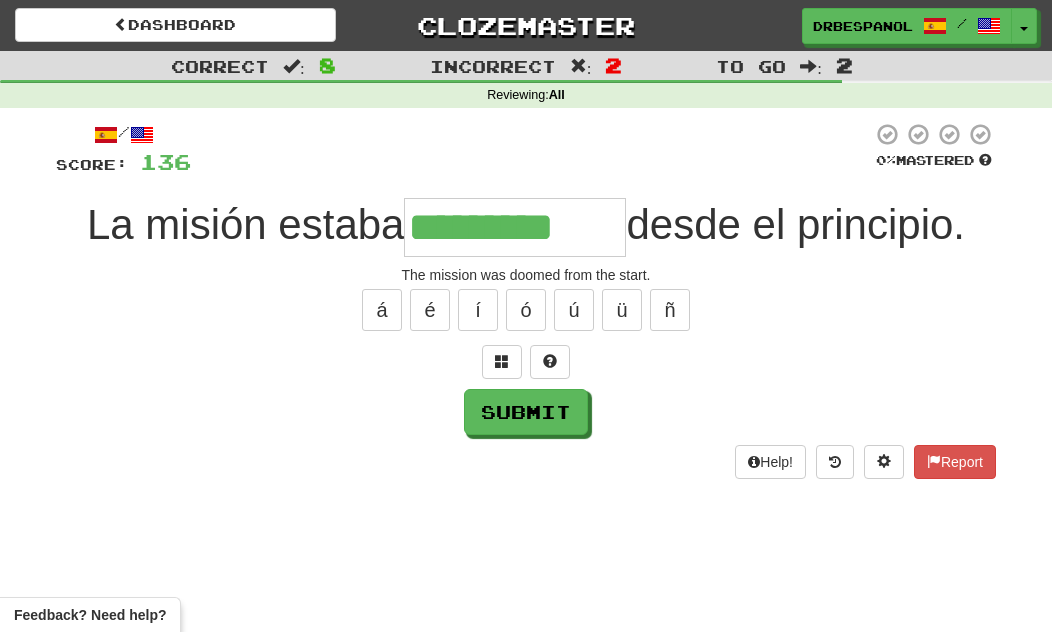 type on "*********" 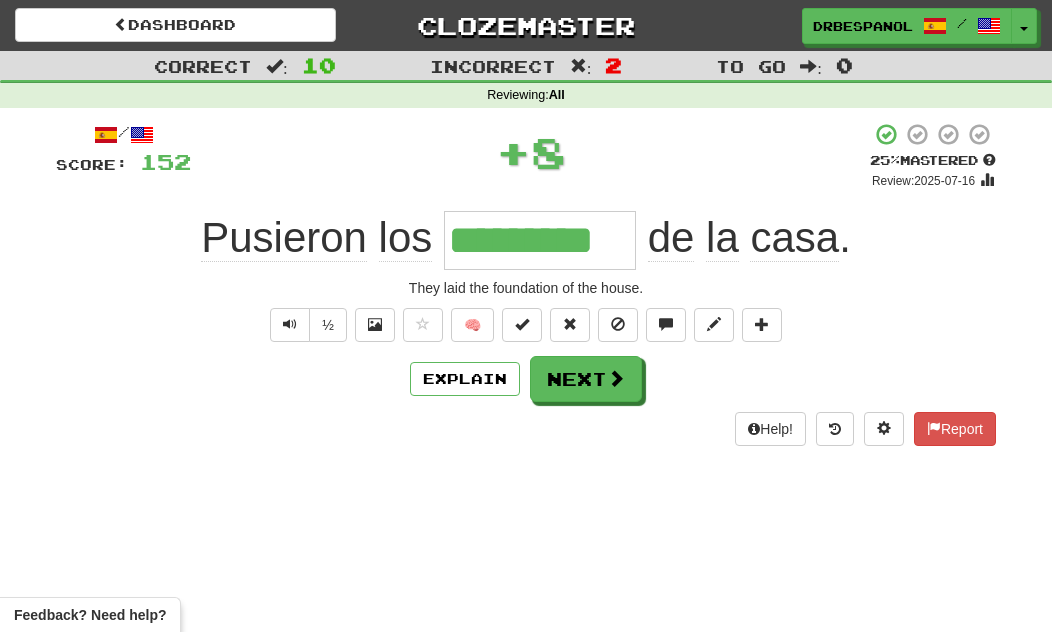 type on "*********" 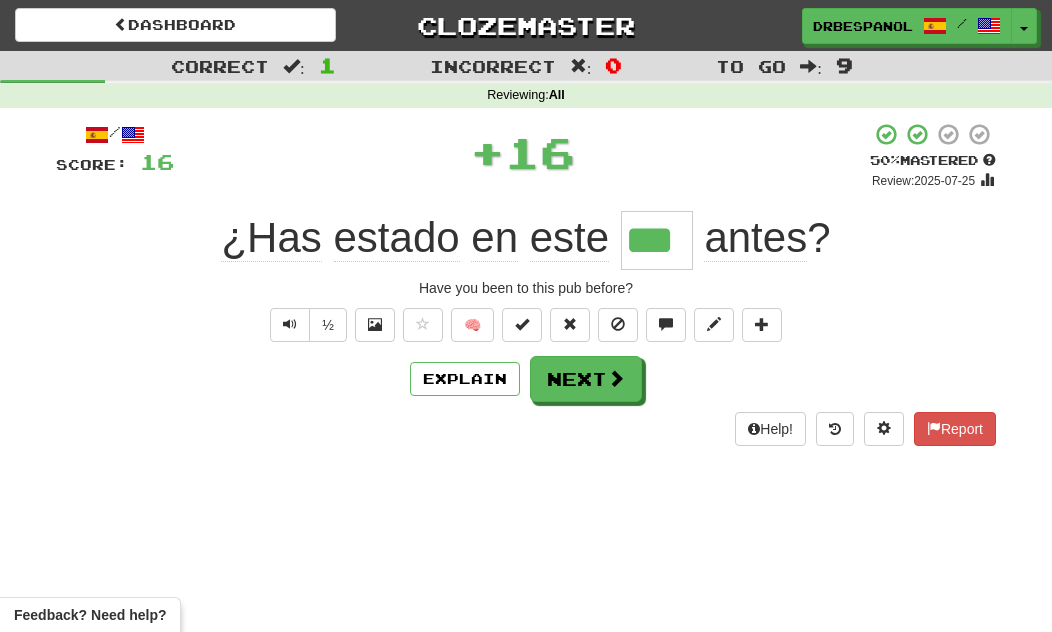 type on "***" 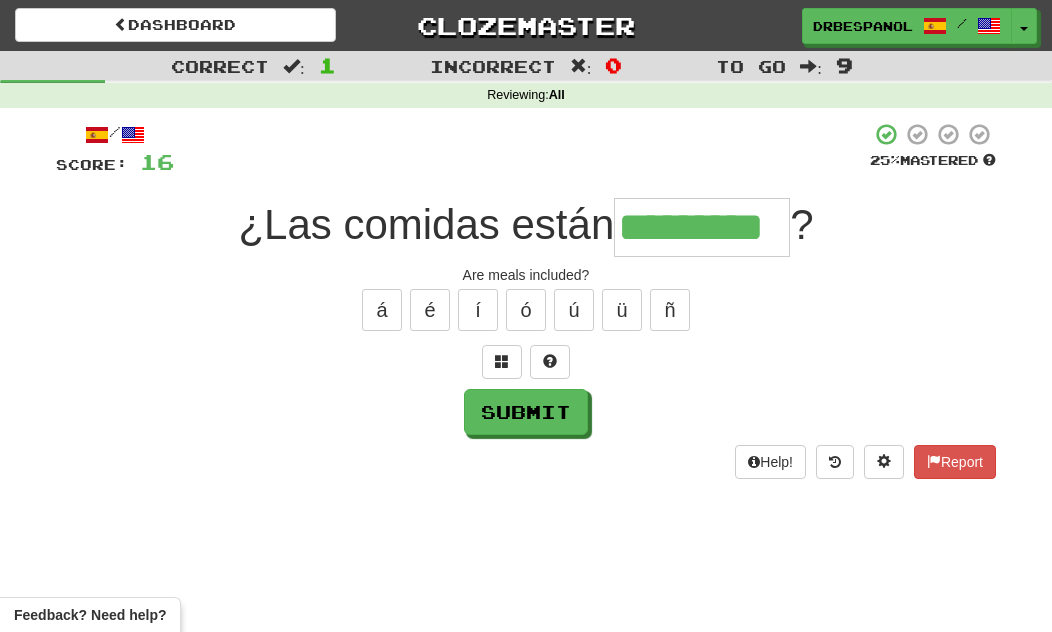 type on "*********" 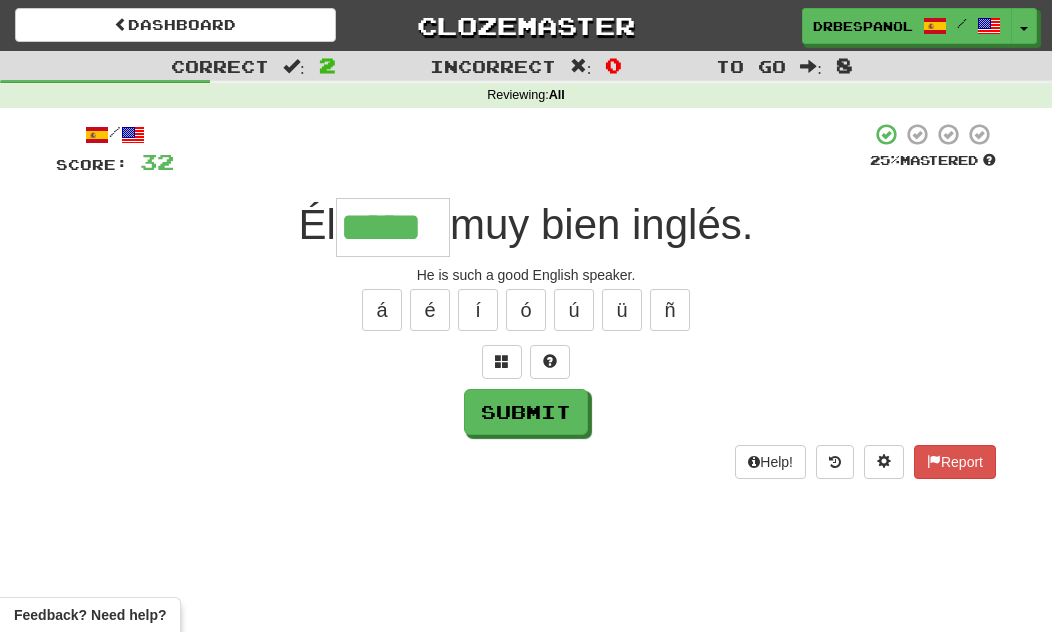 type on "*****" 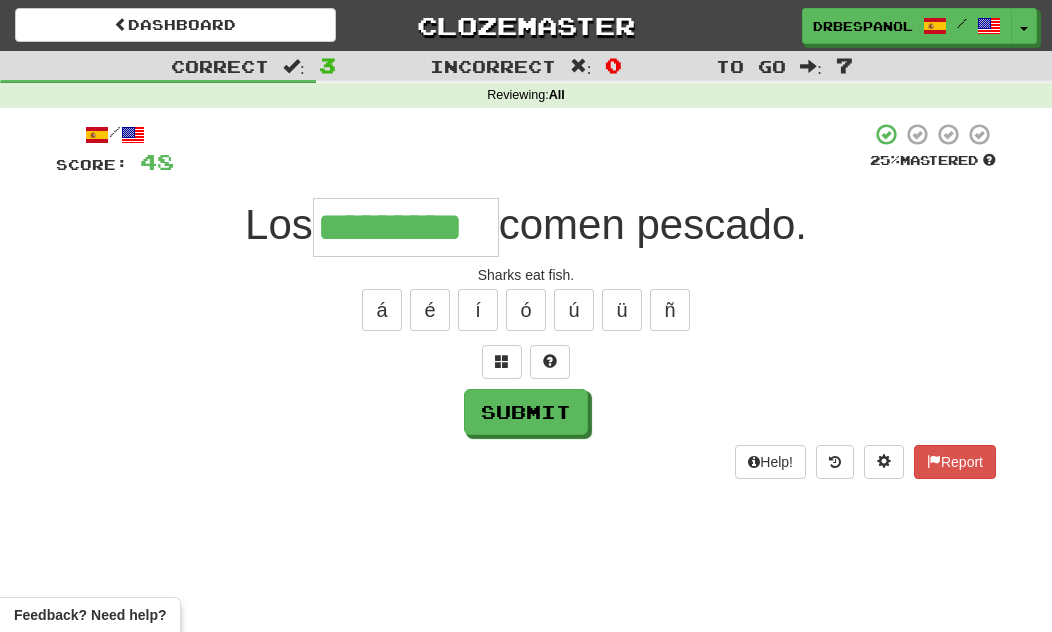 type on "*********" 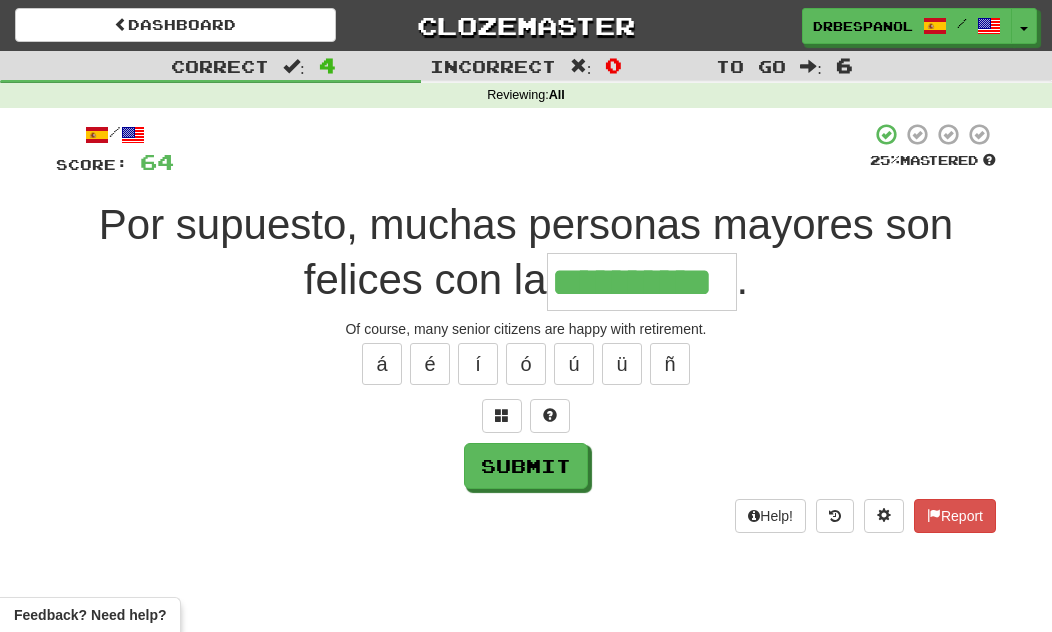 type on "**********" 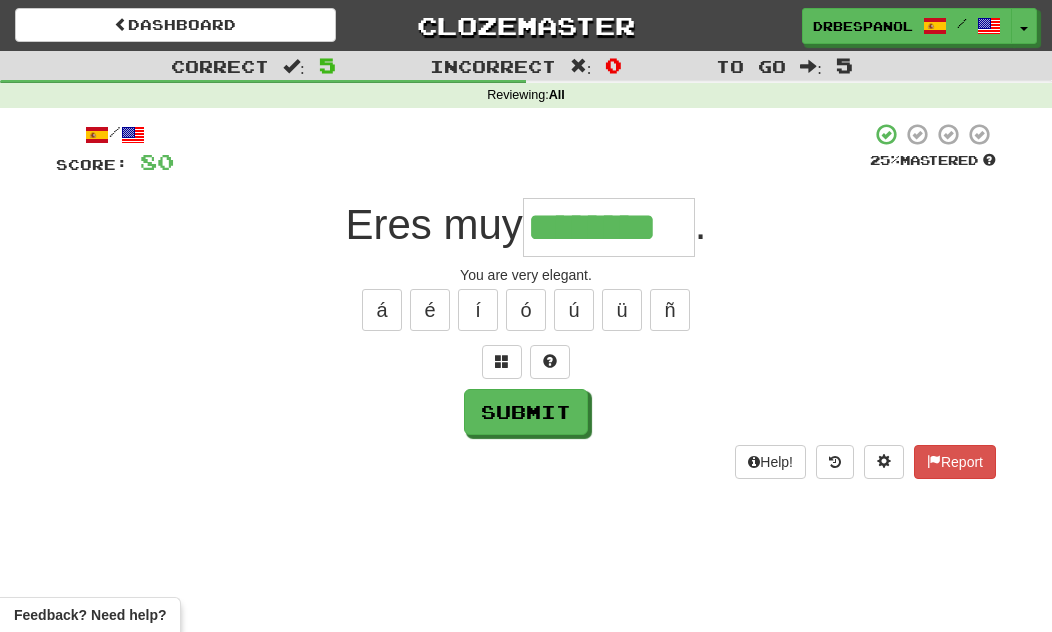 type on "********" 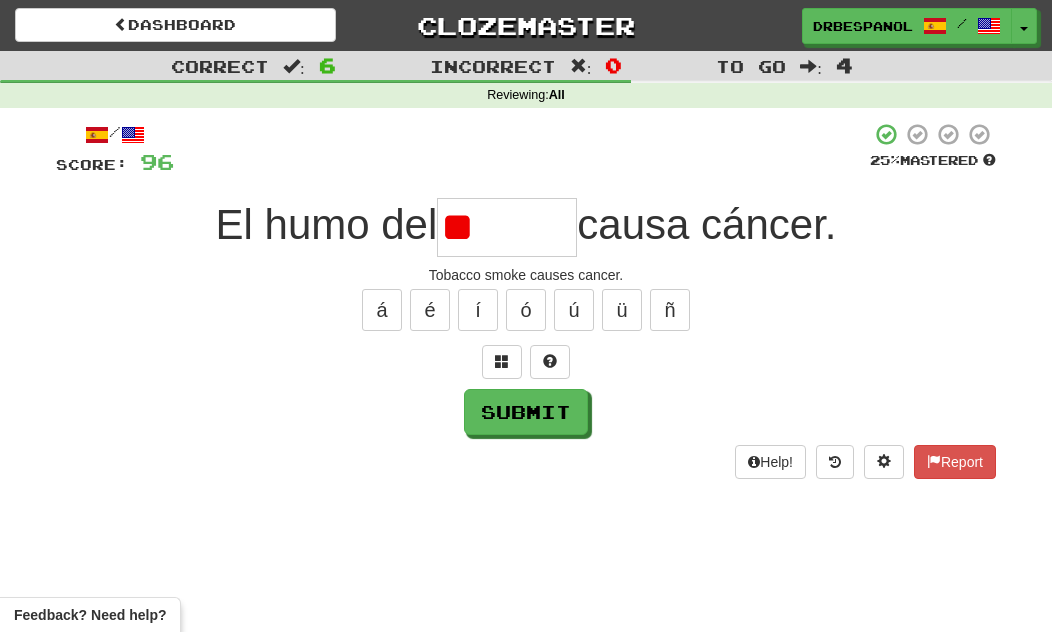 type on "*" 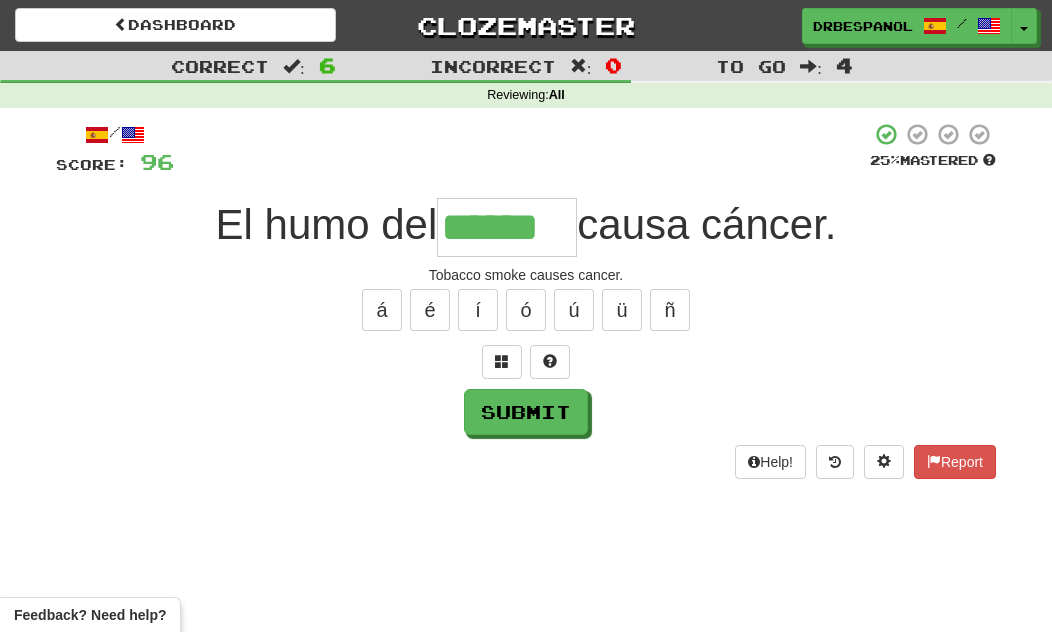 type on "******" 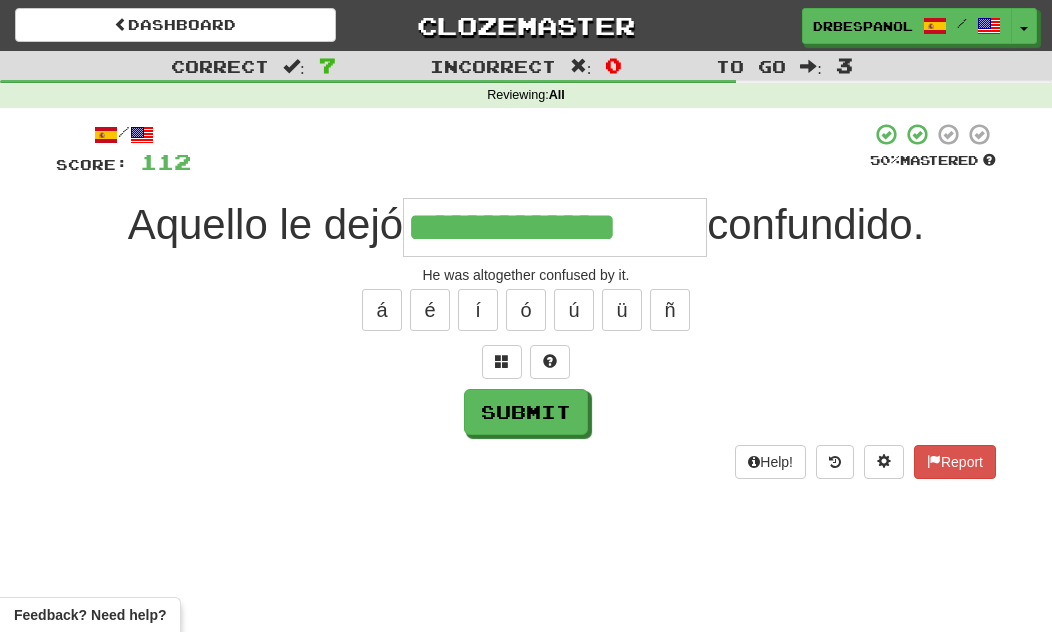 type on "**********" 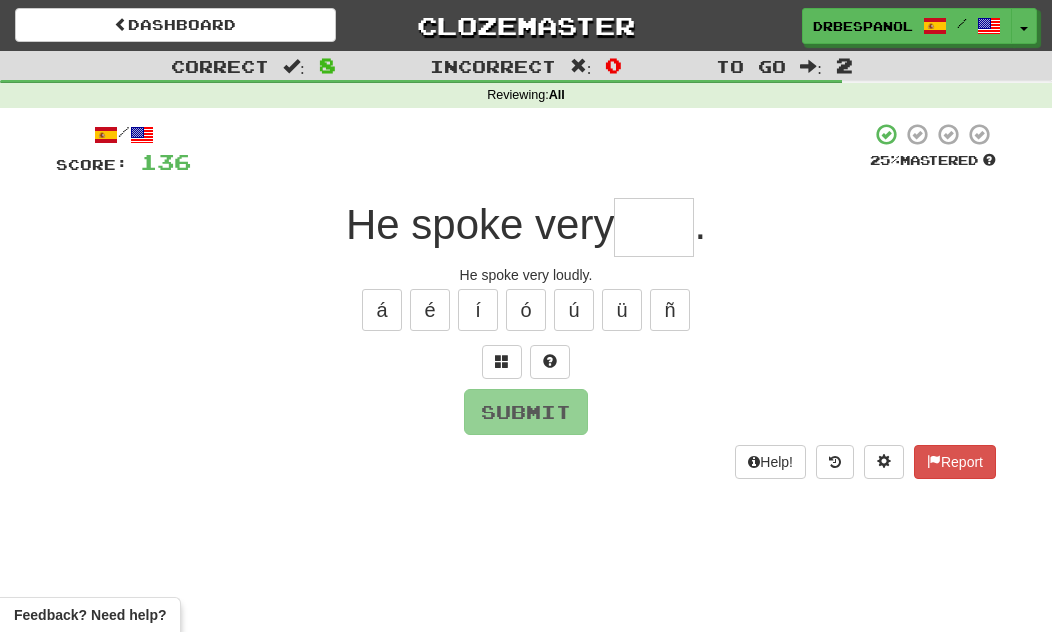 type on "*" 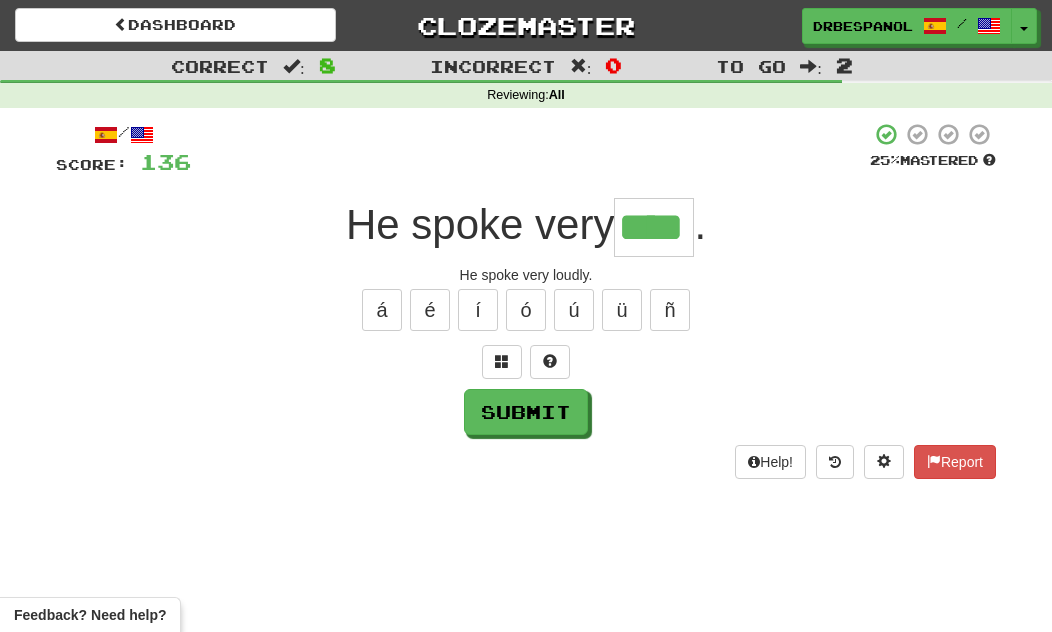 type on "****" 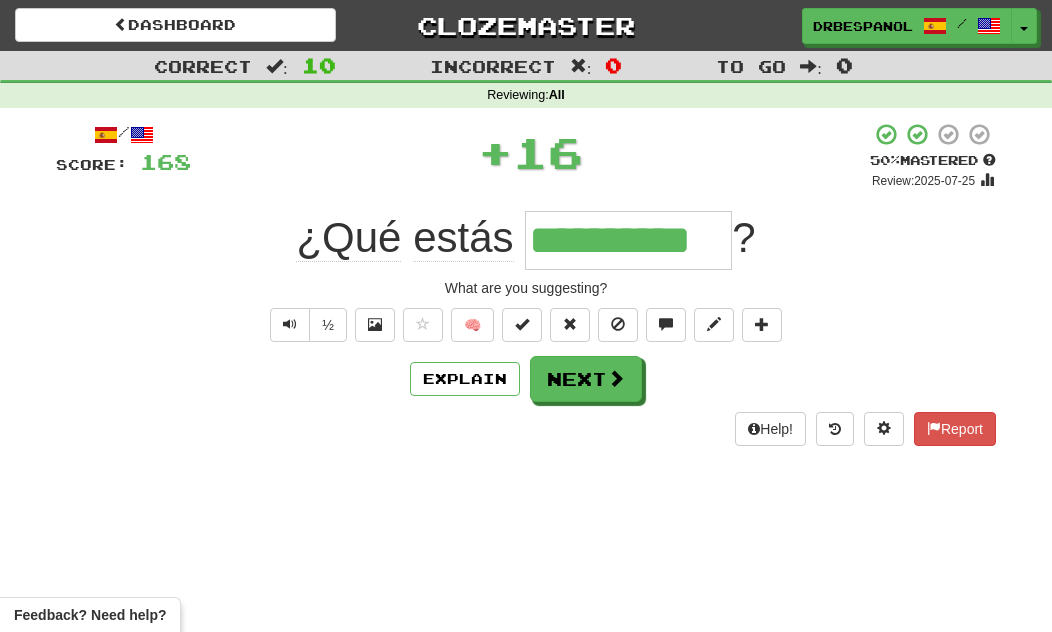 type on "**********" 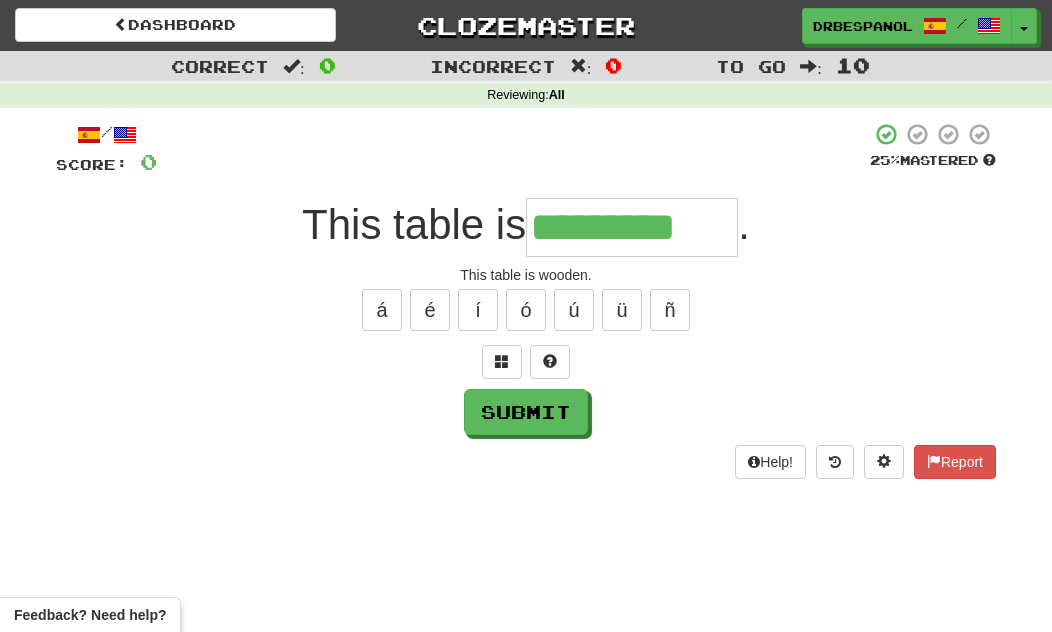 type on "*********" 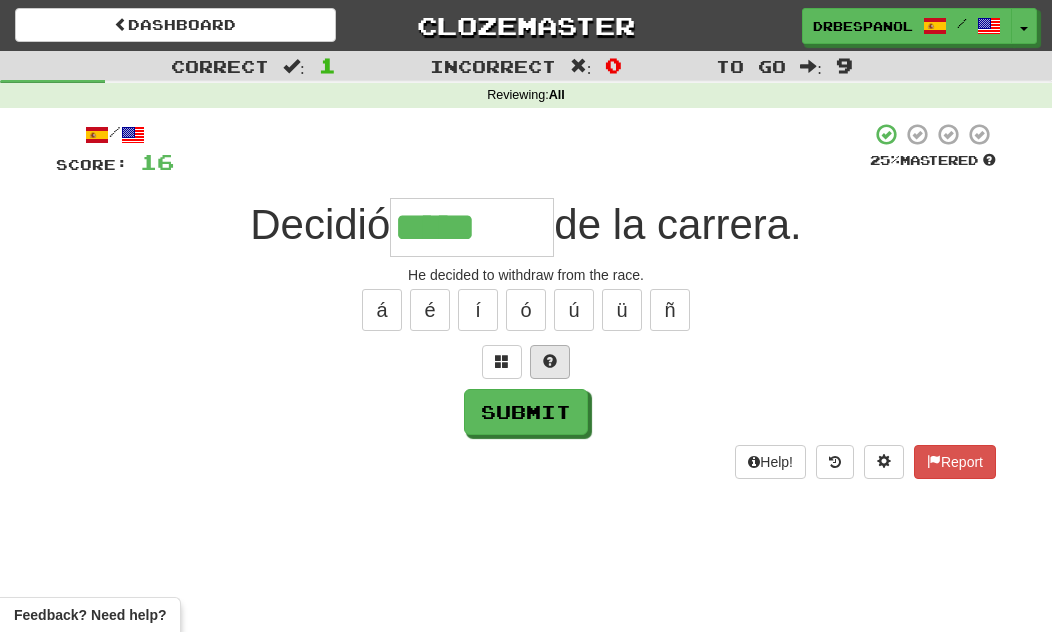 click at bounding box center (550, 362) 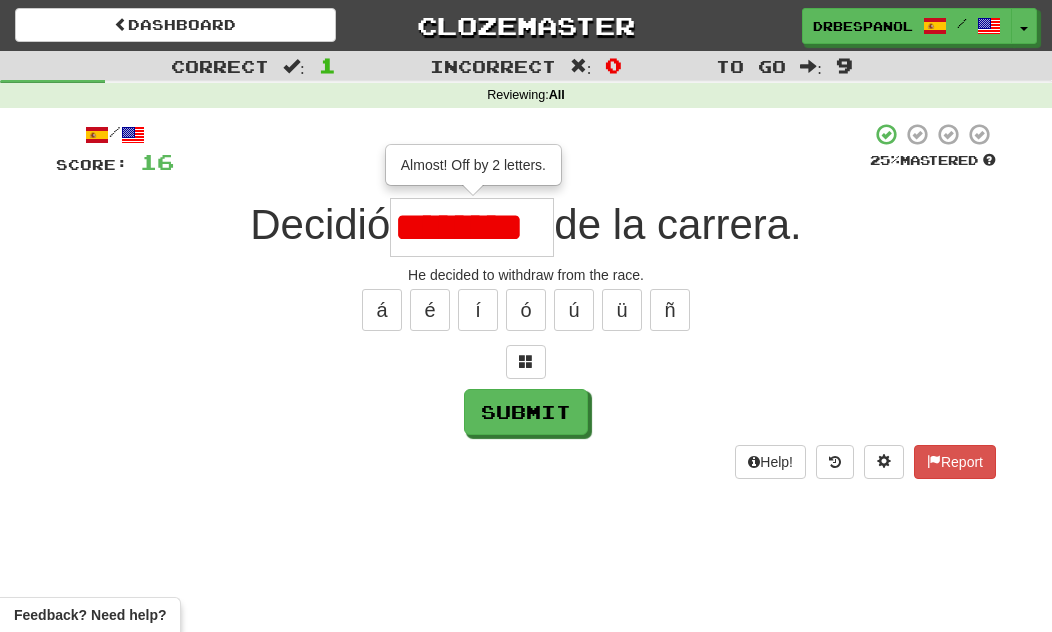 type on "*********" 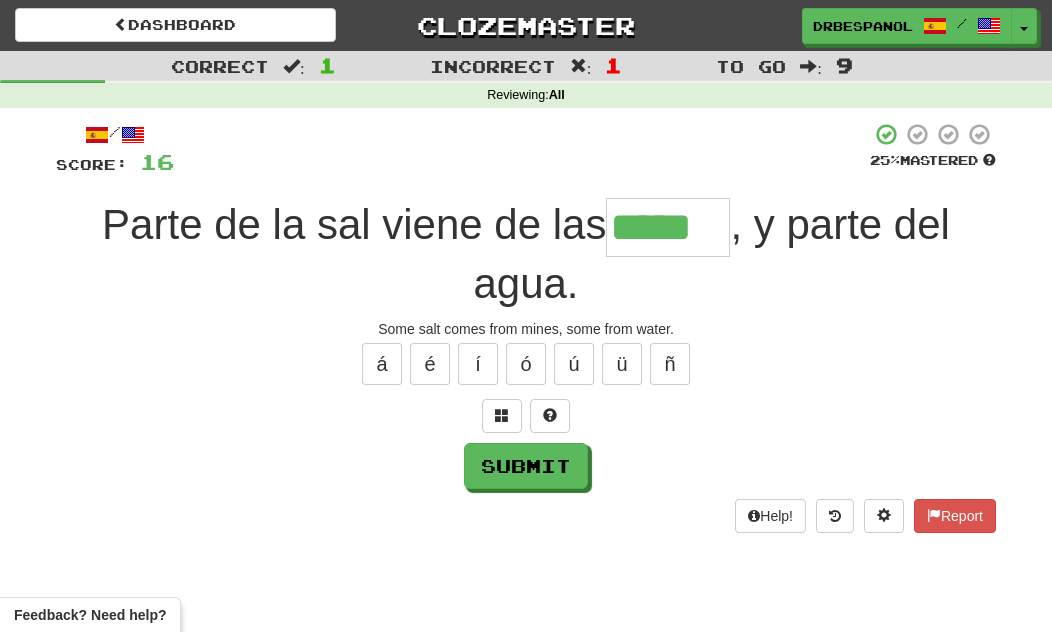 type on "*****" 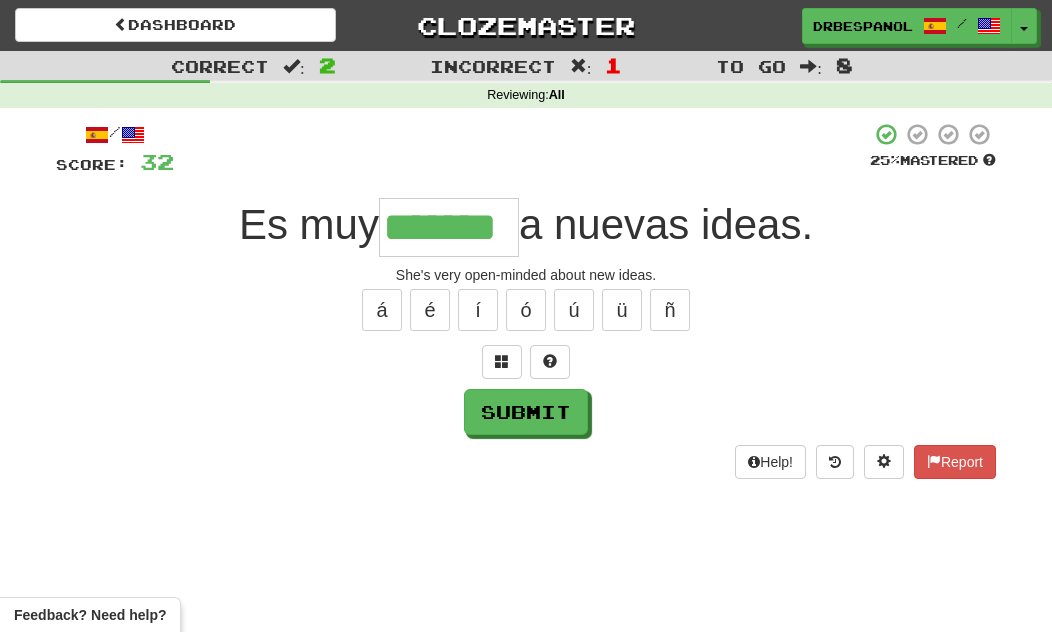 type on "*******" 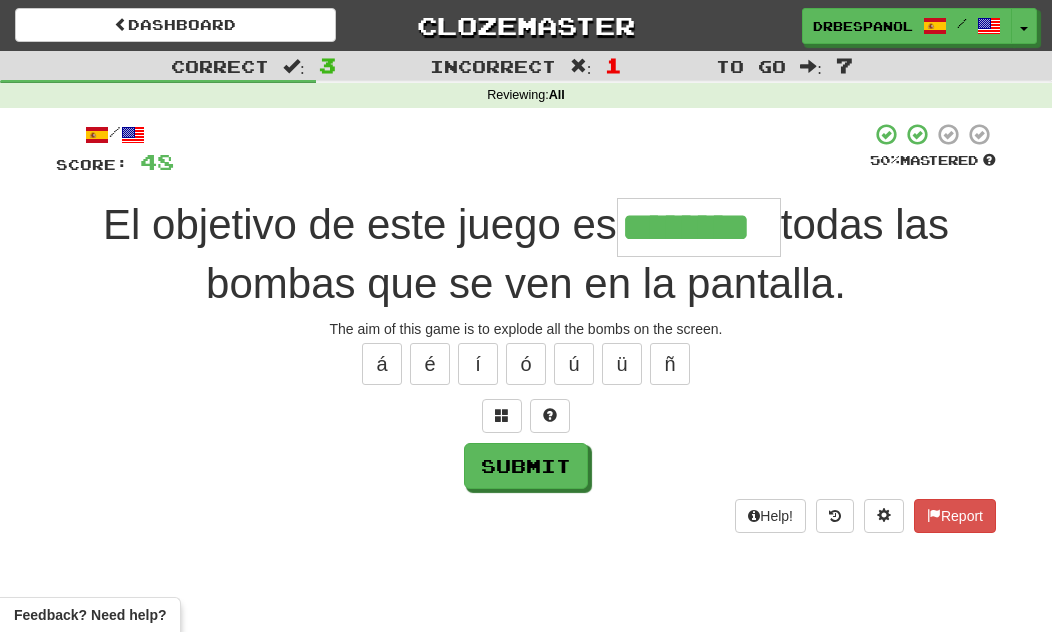 type on "********" 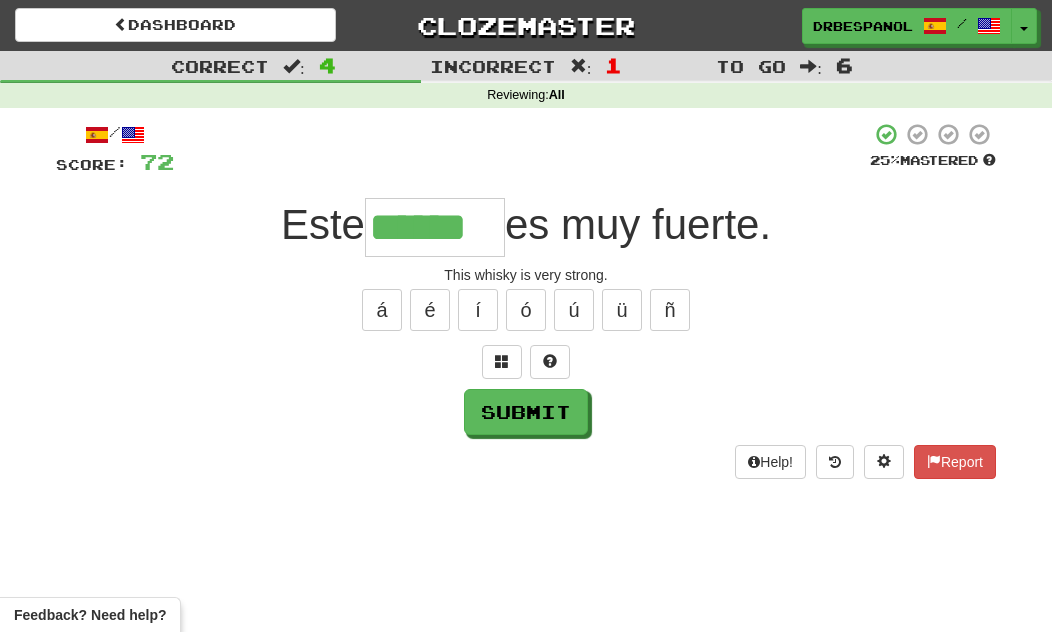 type on "******" 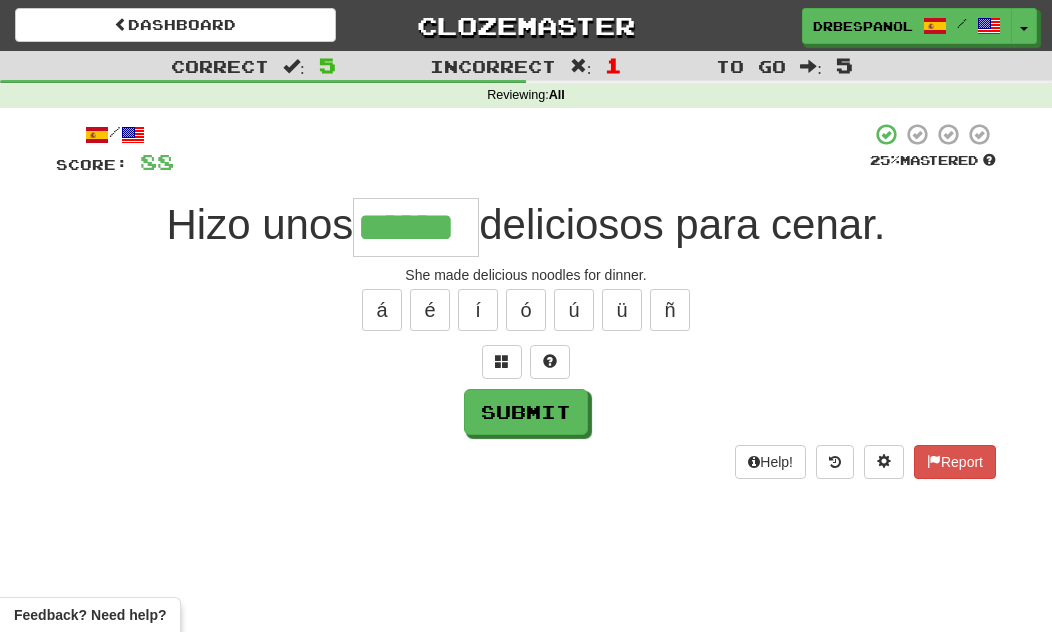 type on "******" 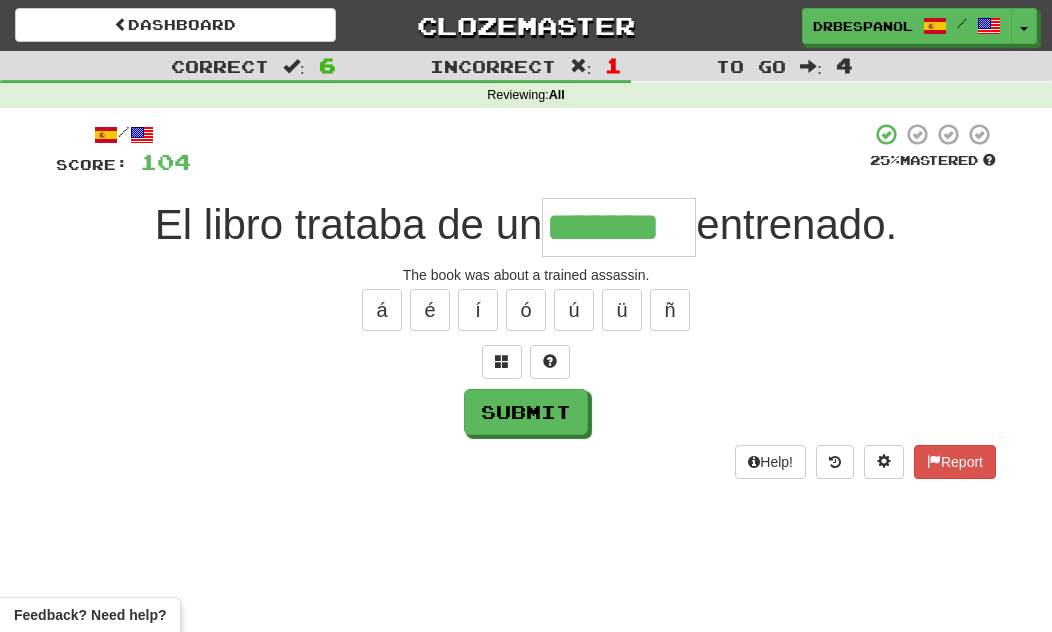 type on "*******" 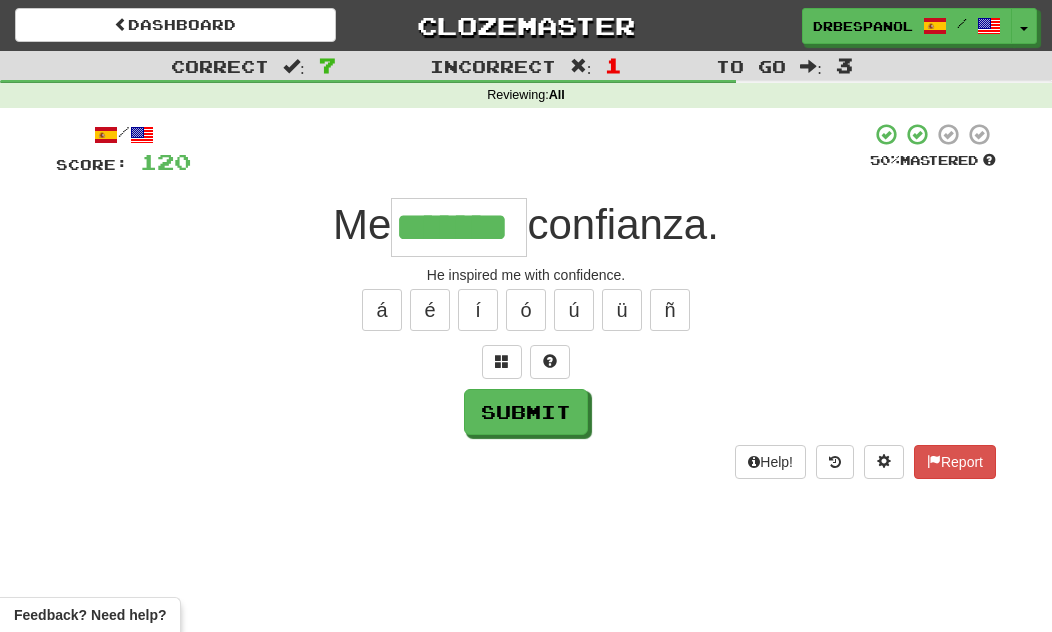type on "*******" 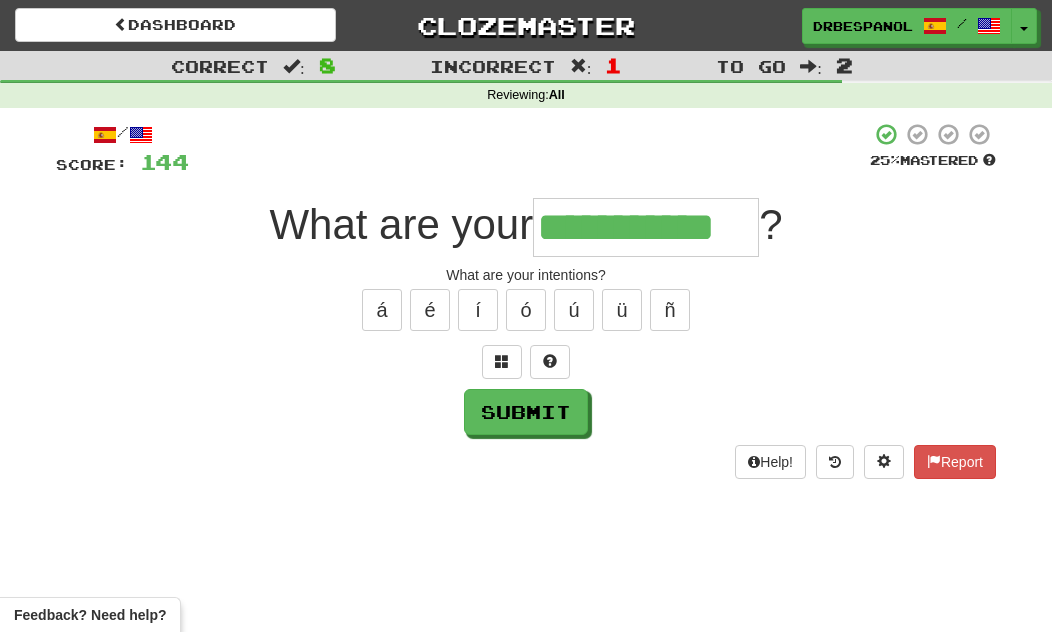 type on "**********" 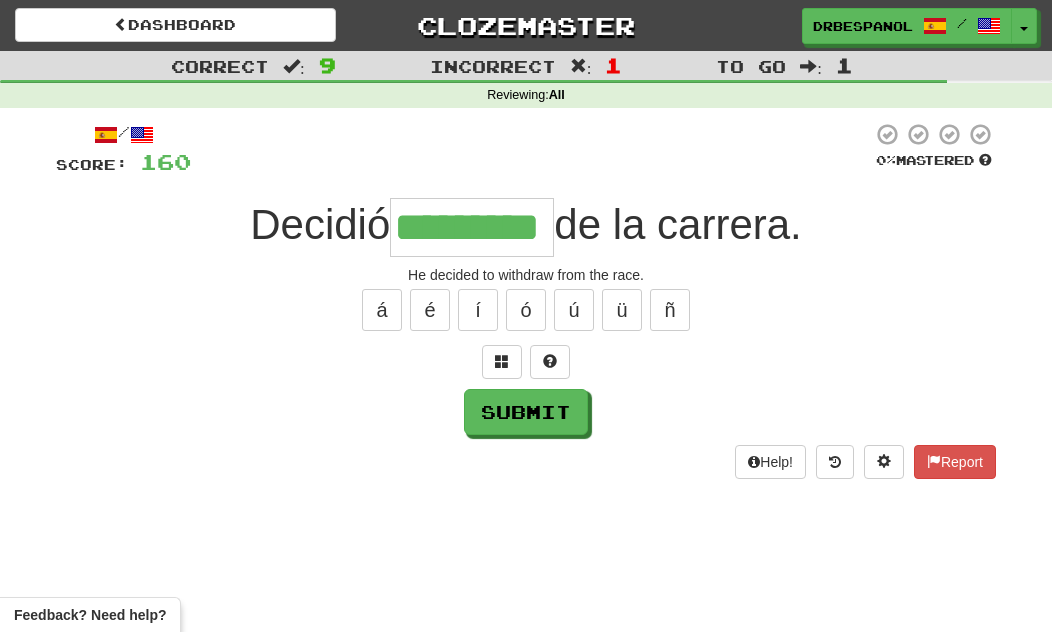 type on "*********" 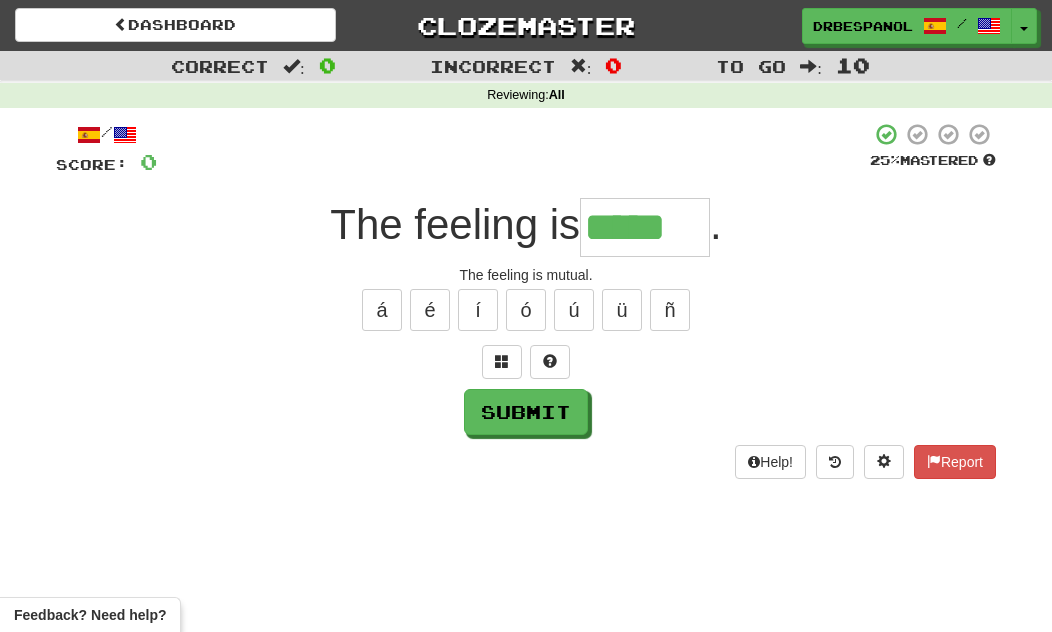type on "*****" 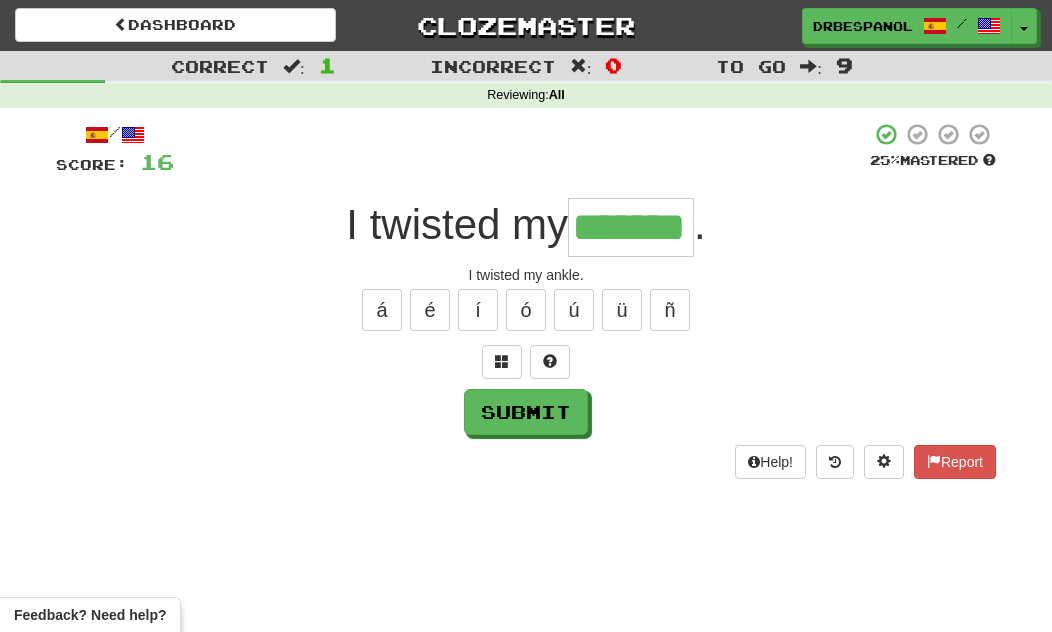 type on "*******" 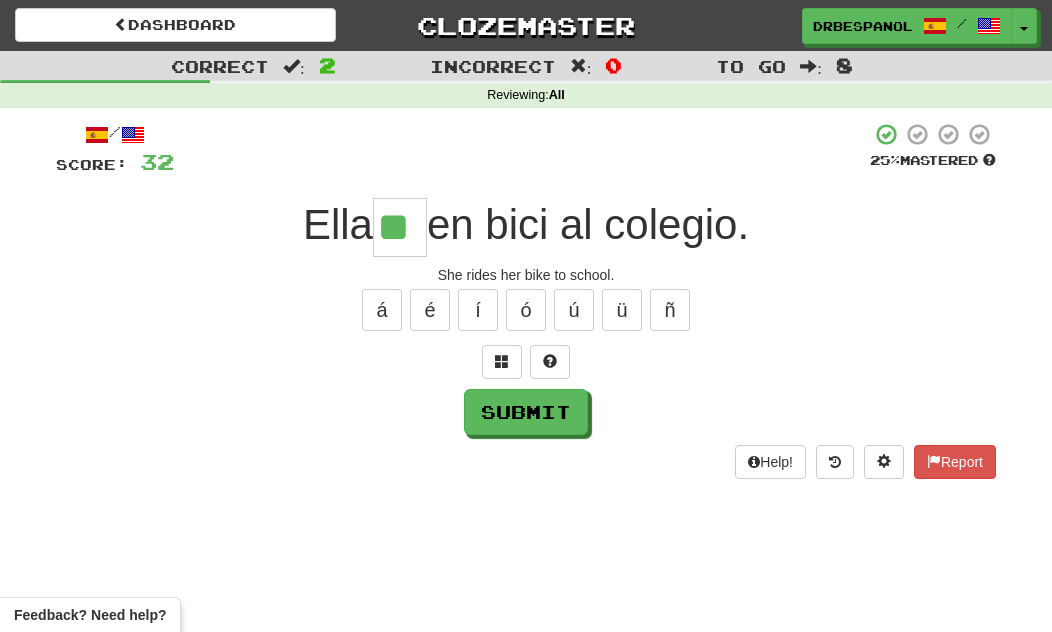 type on "**" 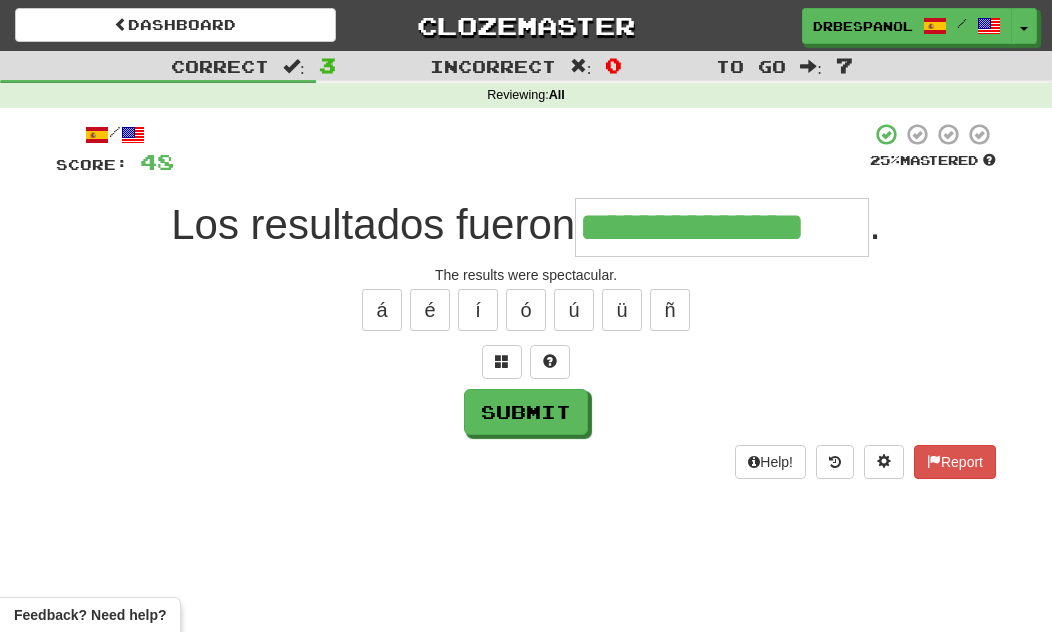 type on "**********" 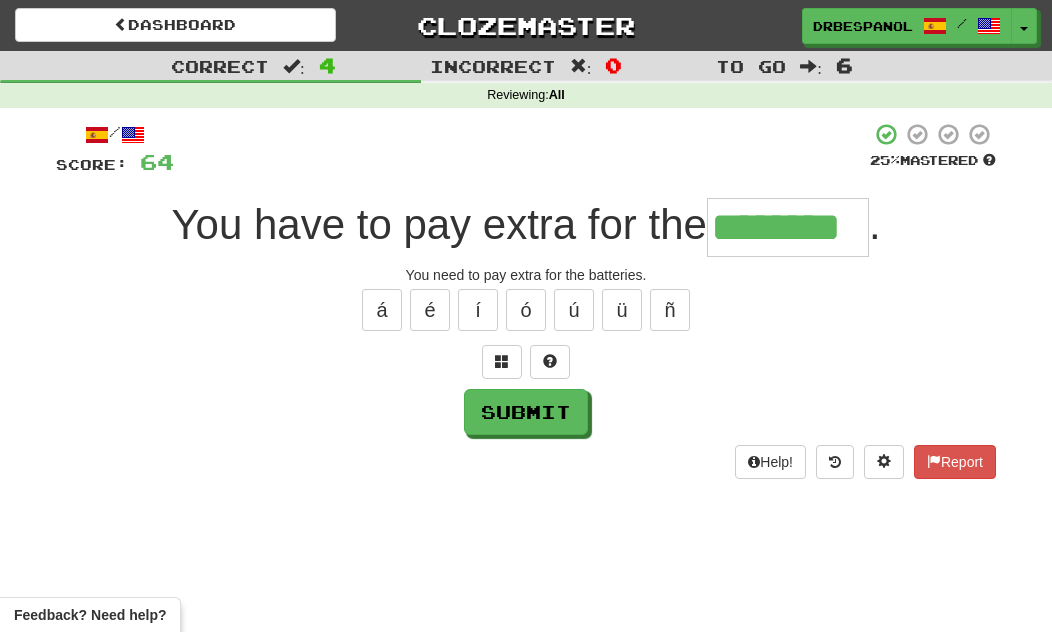 type on "********" 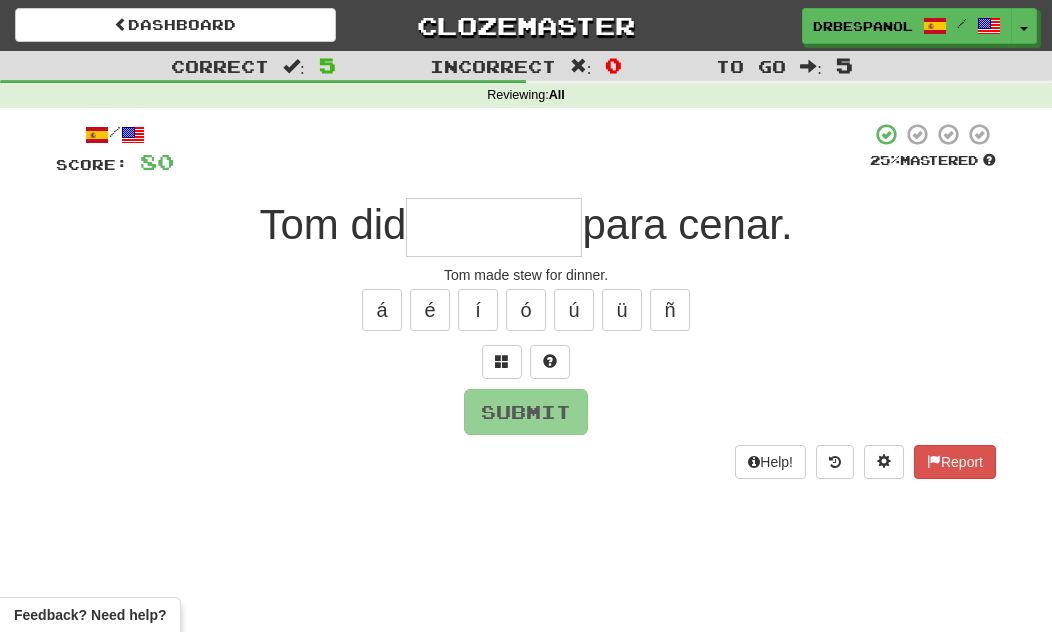 type on "********" 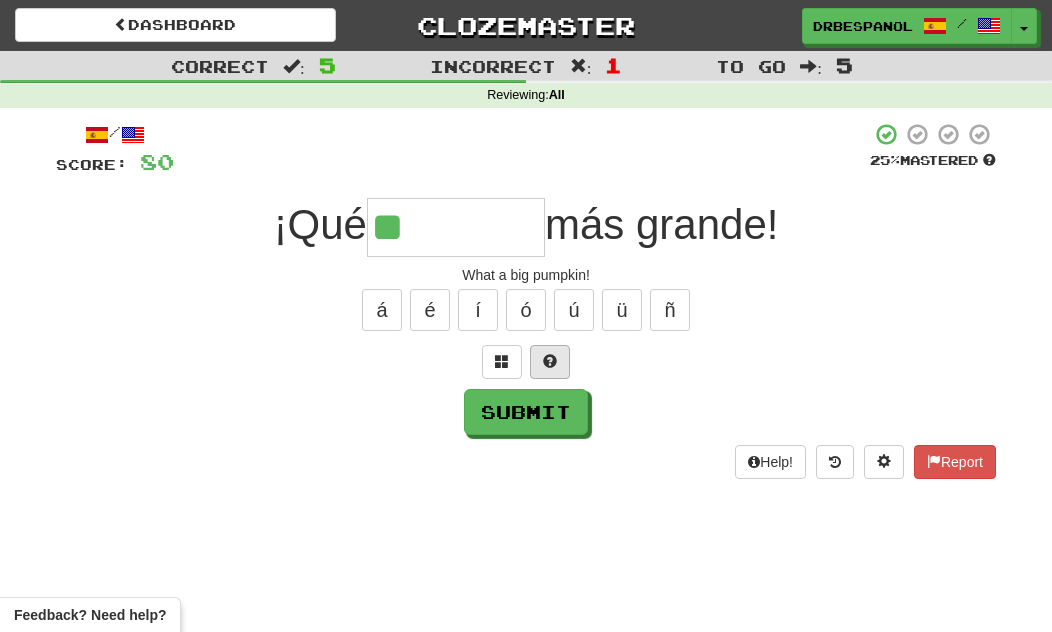 click at bounding box center [550, 362] 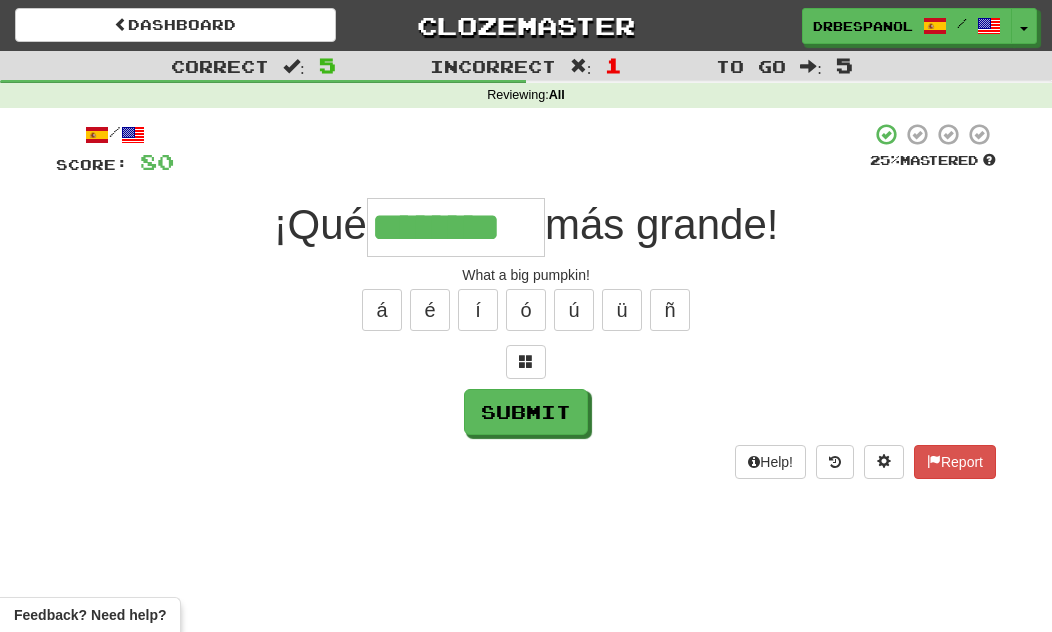 type on "********" 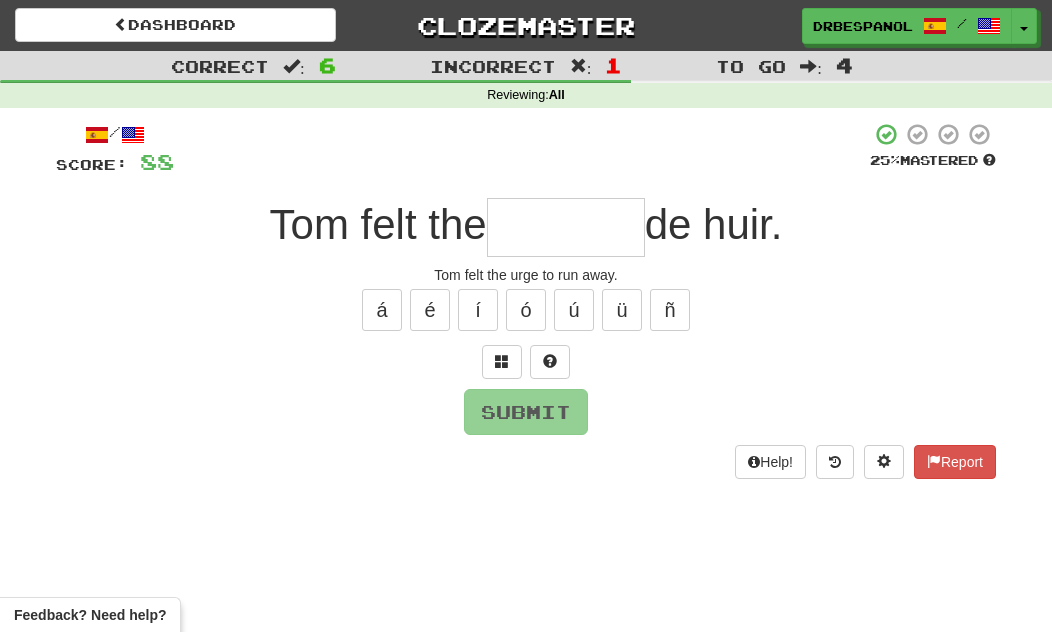 type on "*" 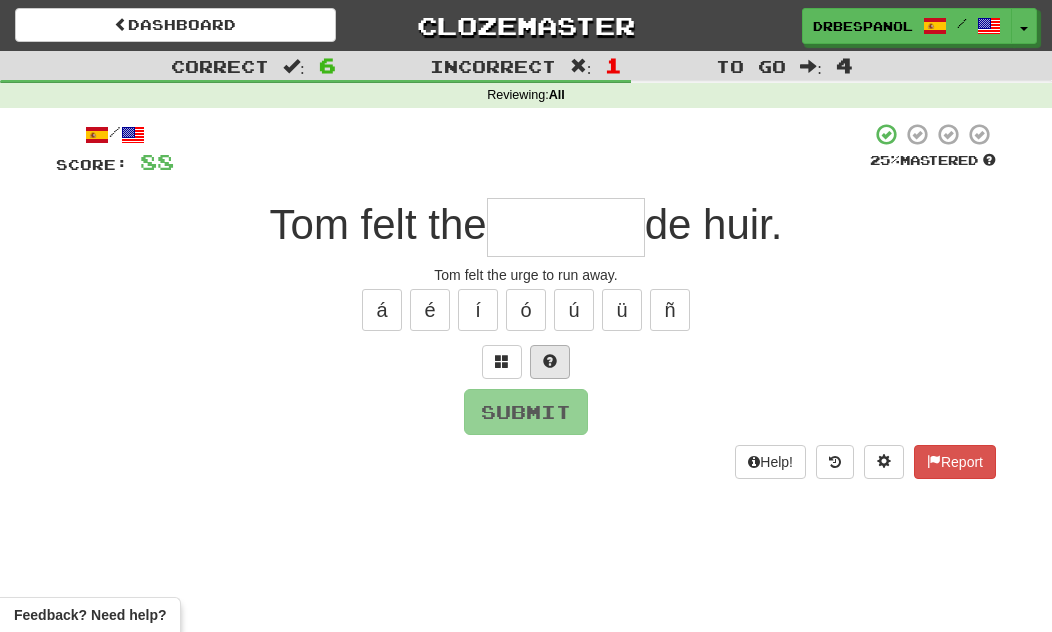 click at bounding box center (550, 362) 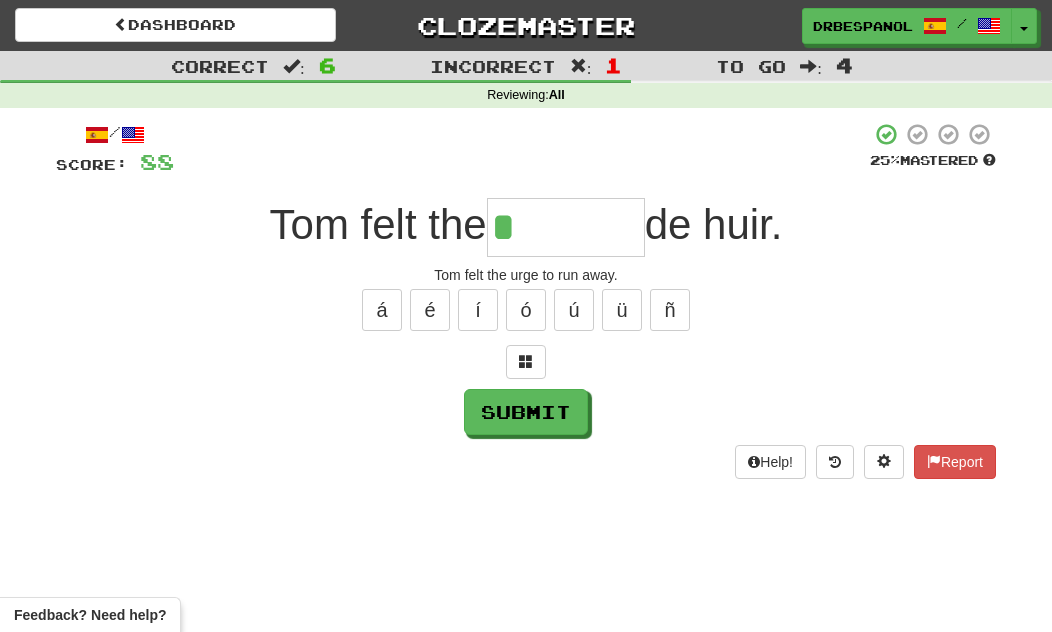 type on "*******" 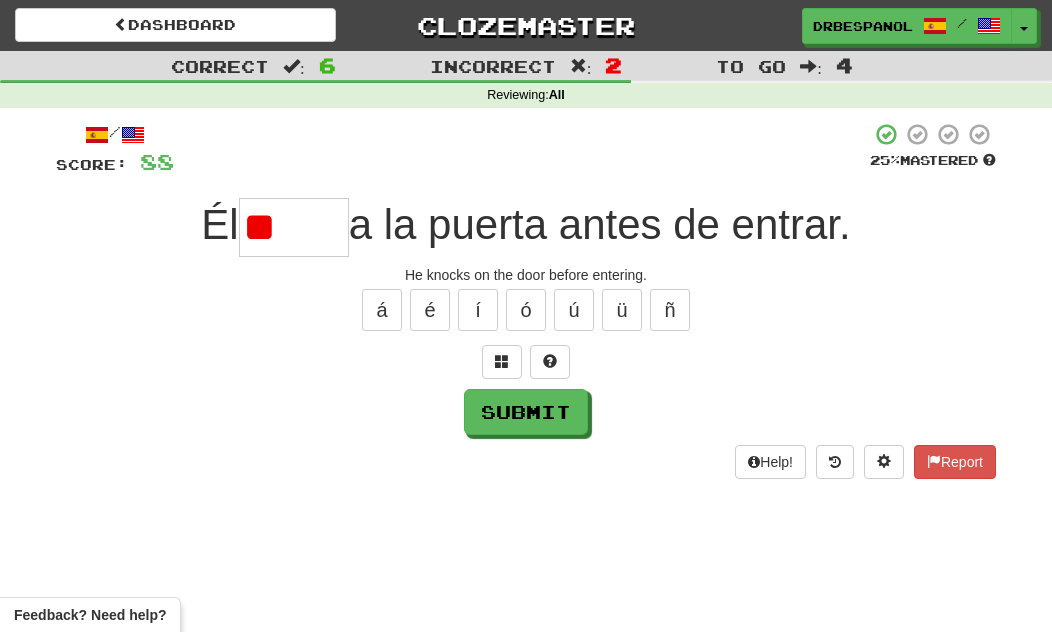 type on "*" 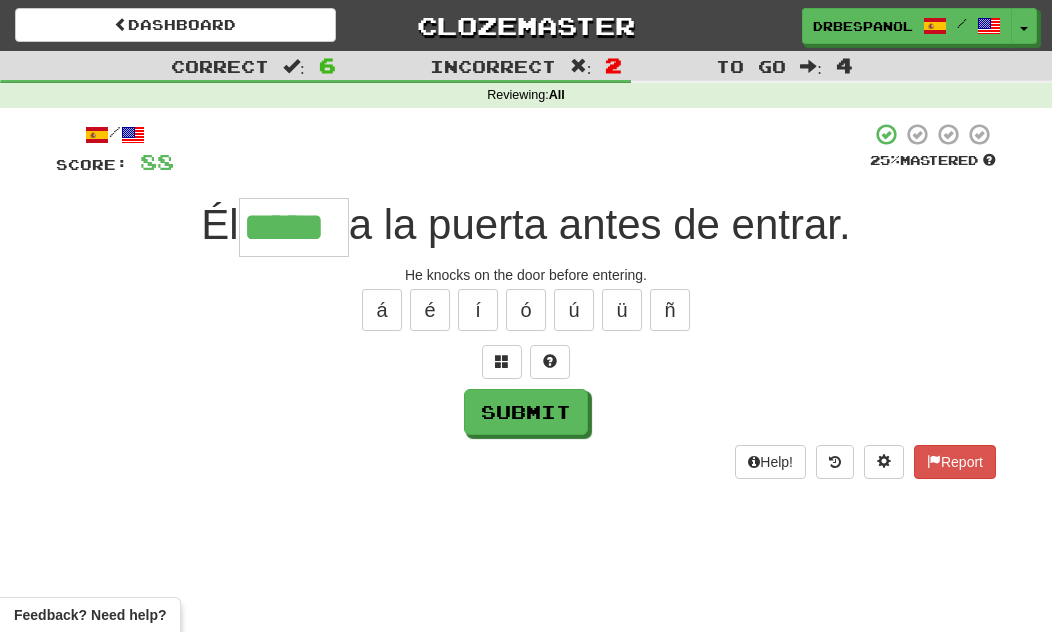 type on "*****" 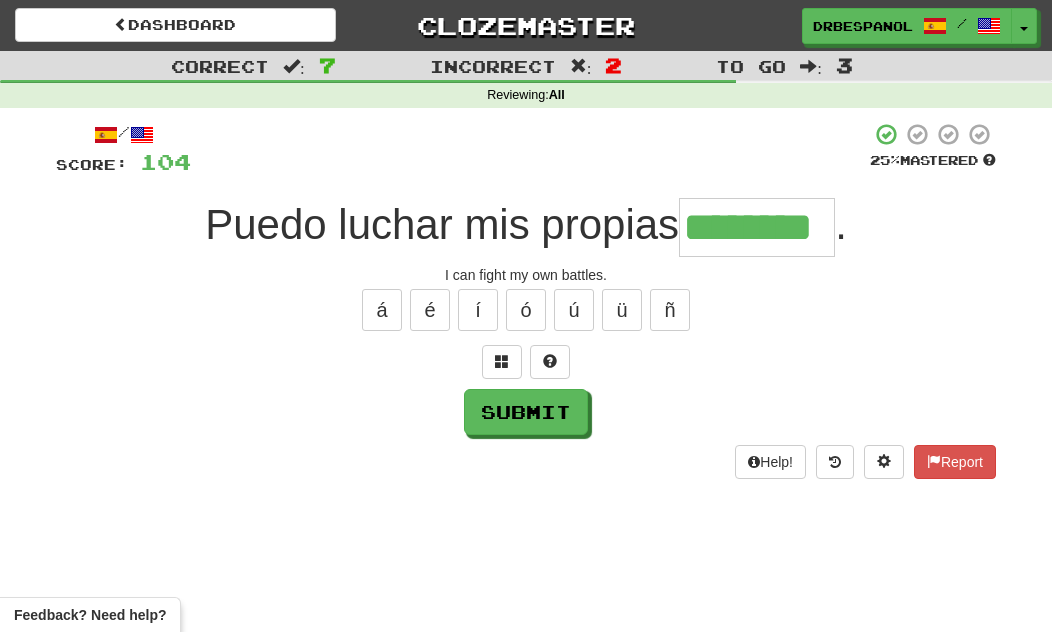 type on "********" 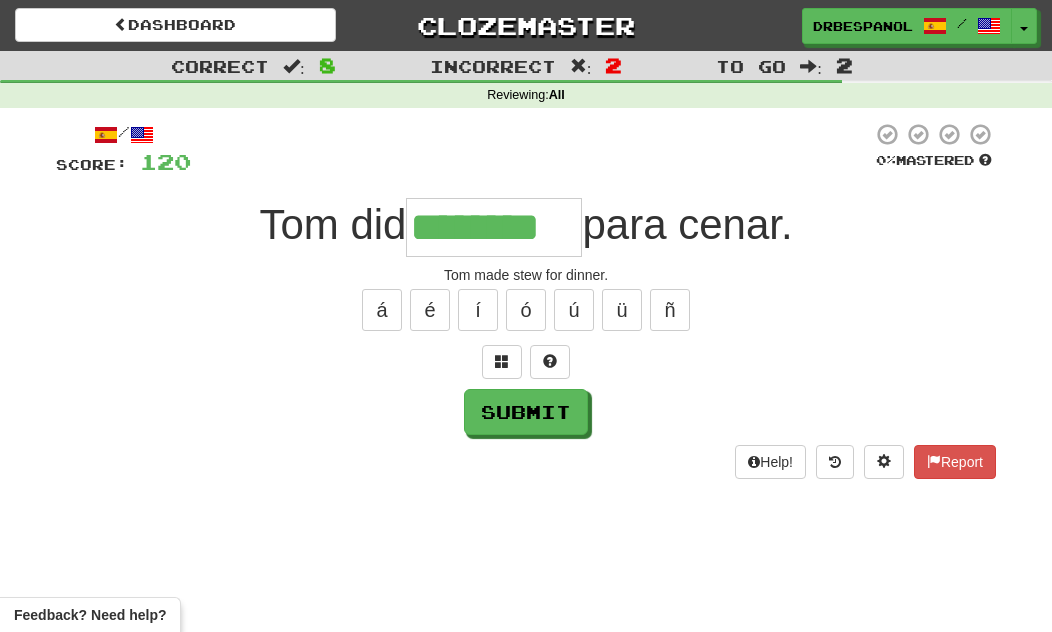 type on "********" 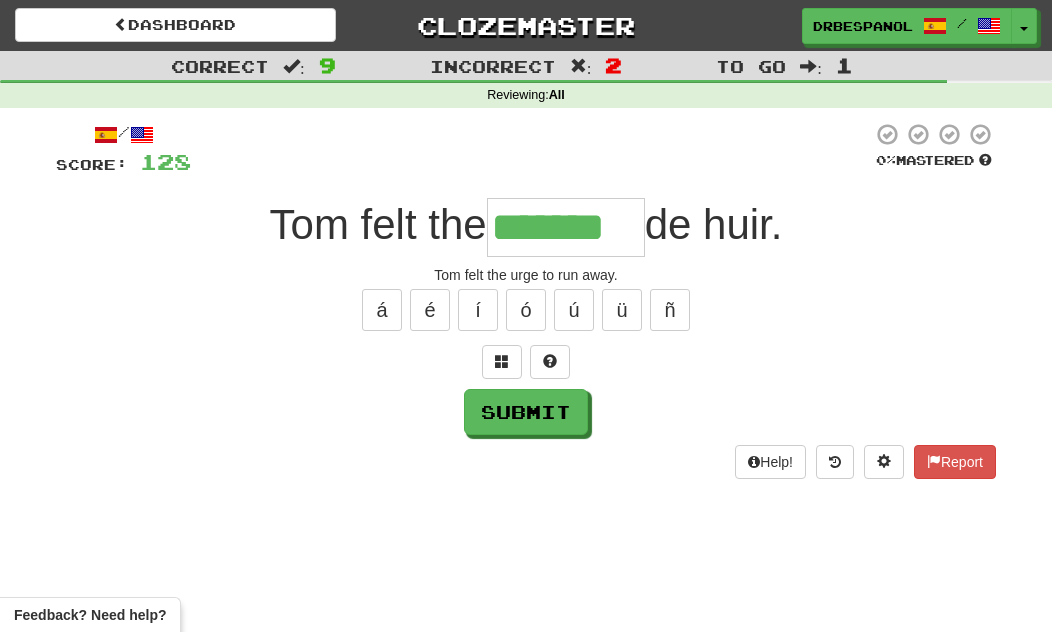 type on "*******" 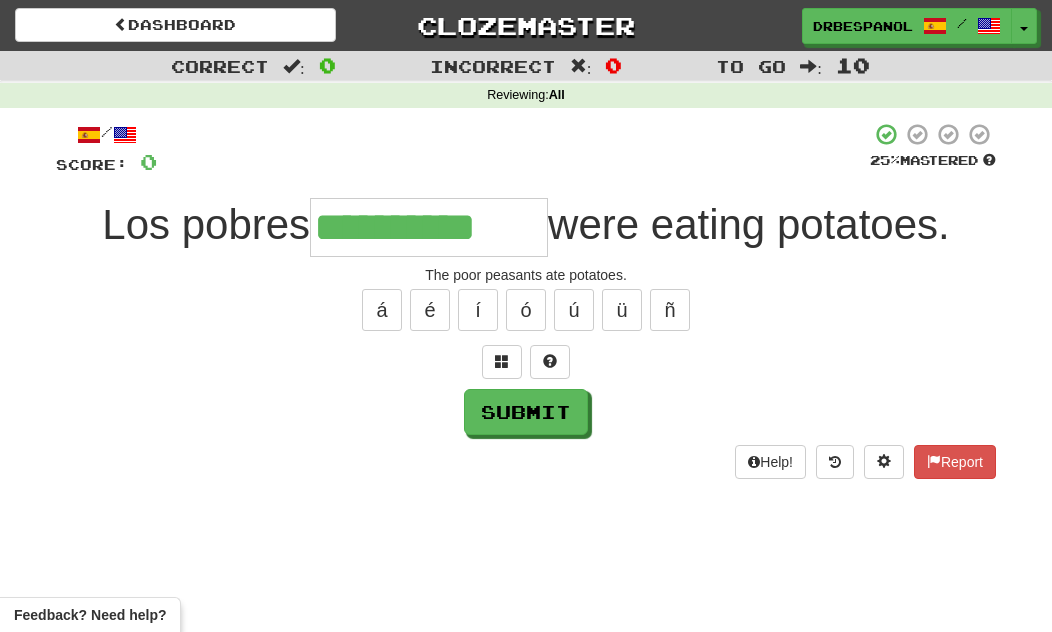 type on "**********" 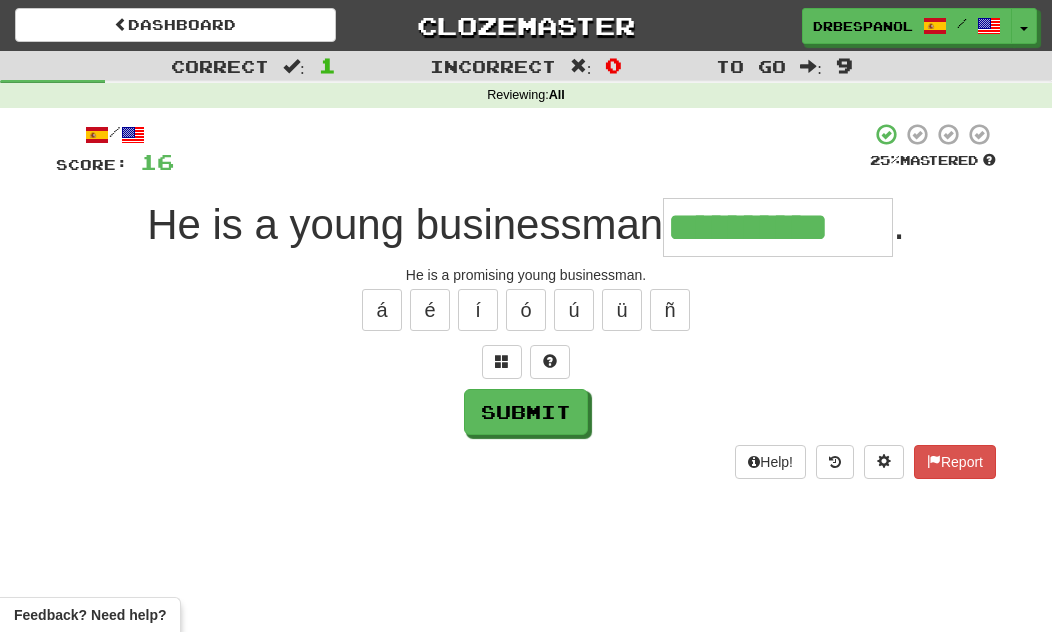 type on "**********" 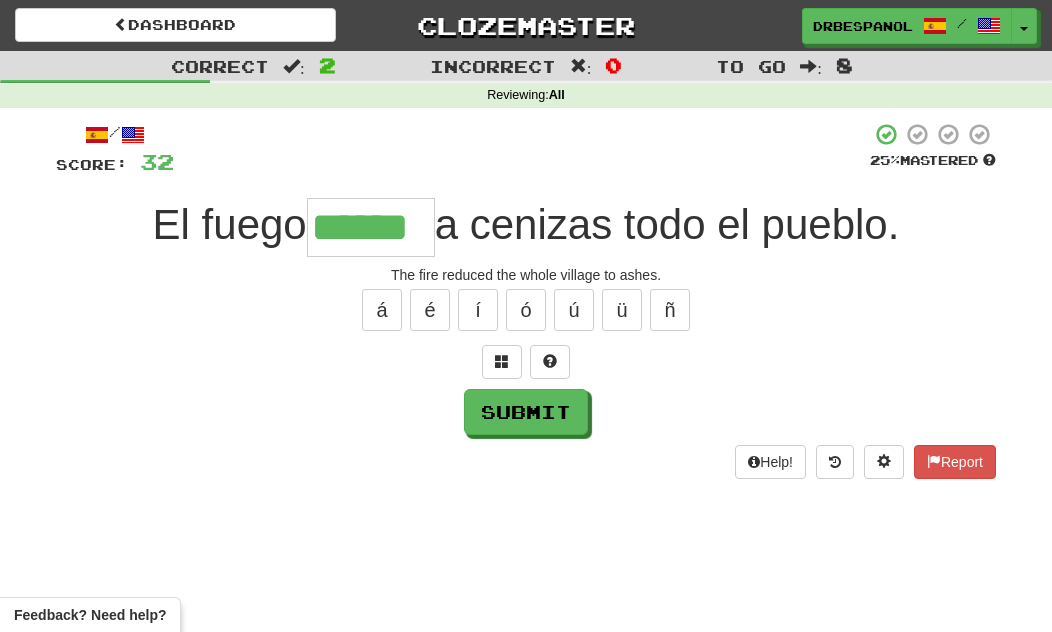 type on "******" 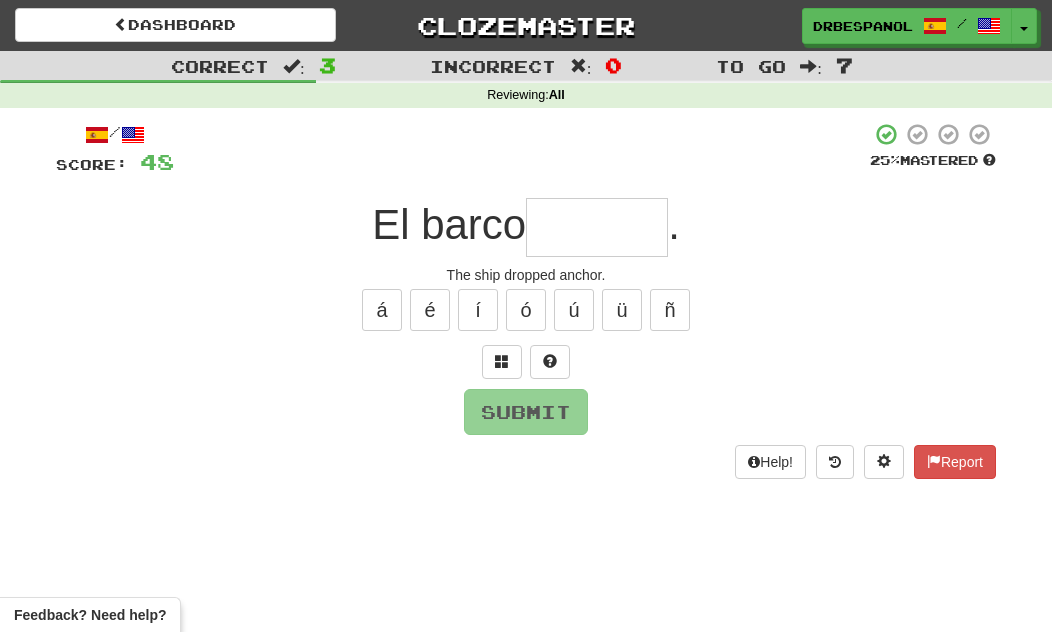 type on "******" 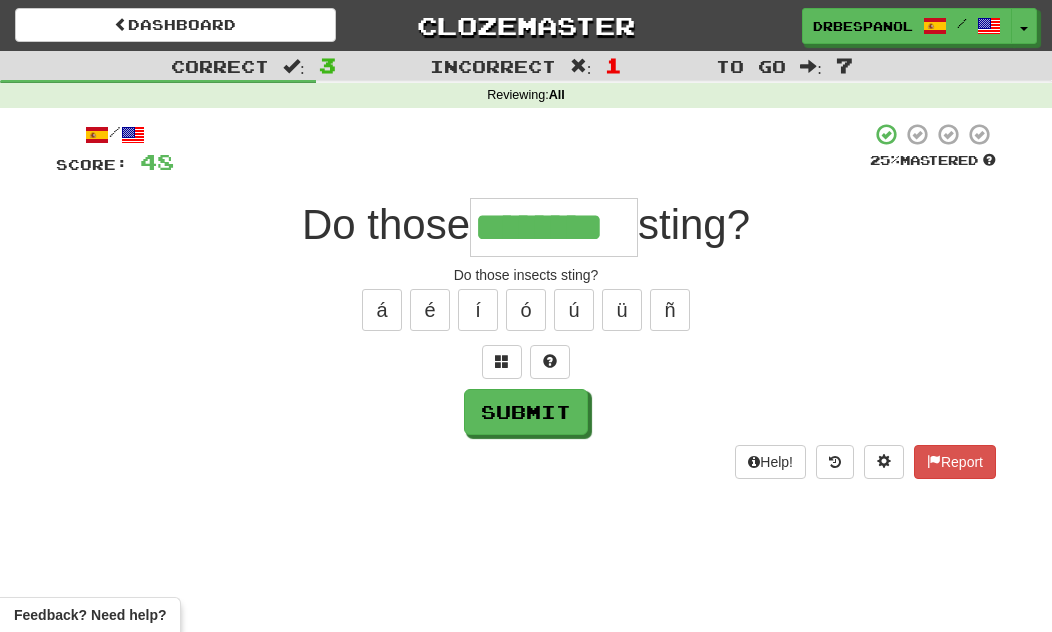 type on "********" 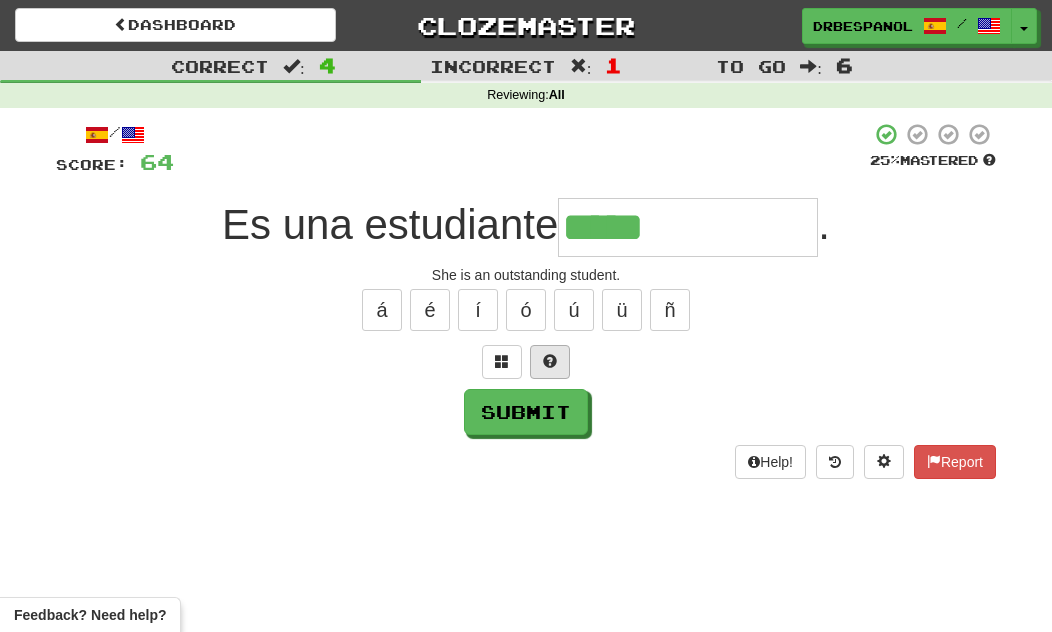 click at bounding box center (550, 361) 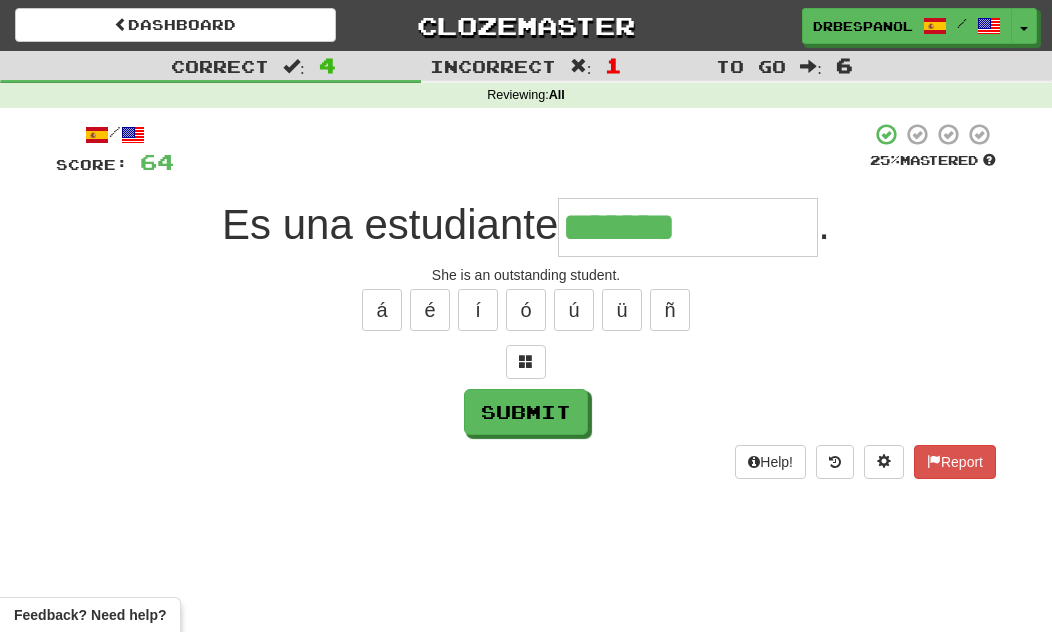 type on "**********" 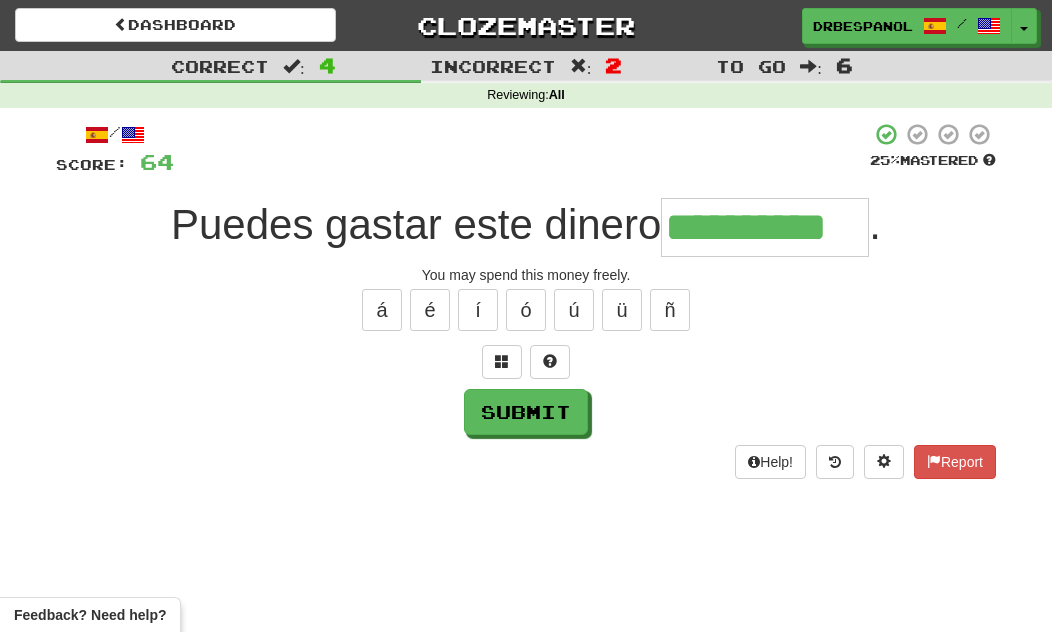 type on "**********" 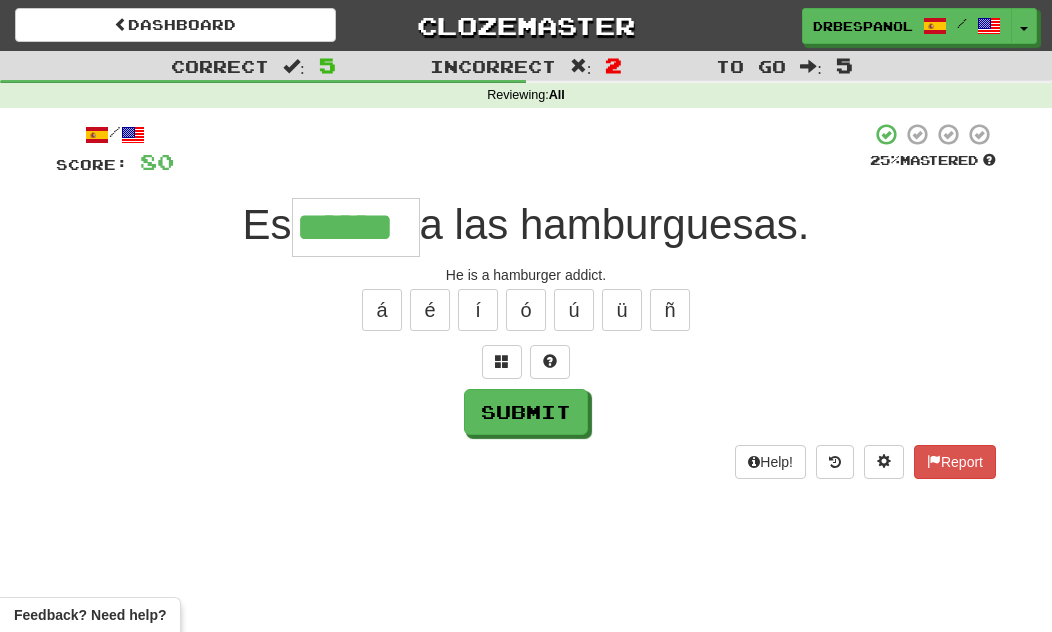 type on "******" 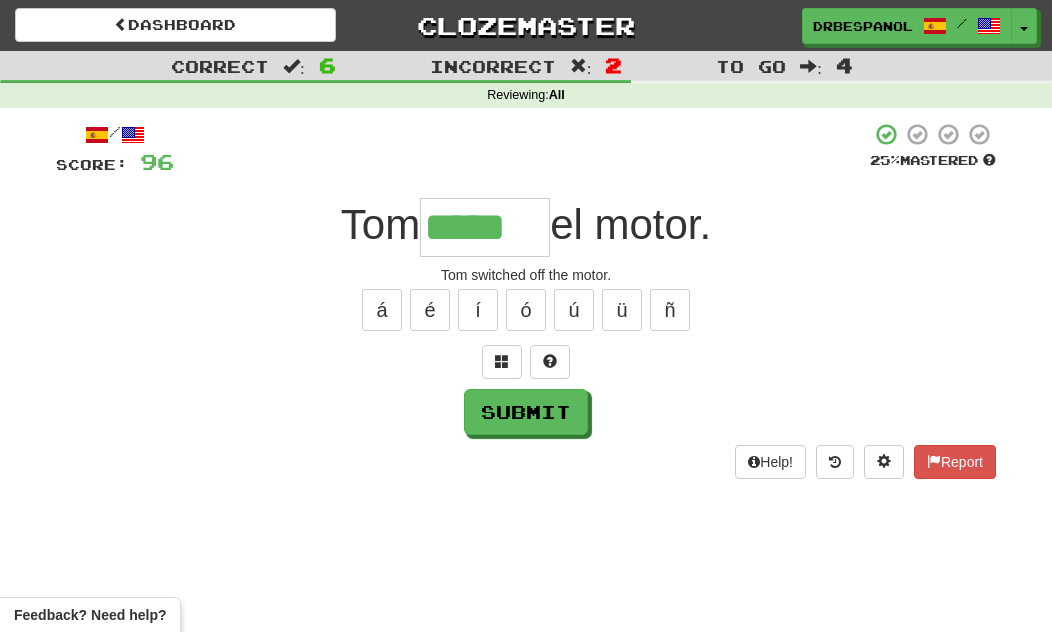 type on "*****" 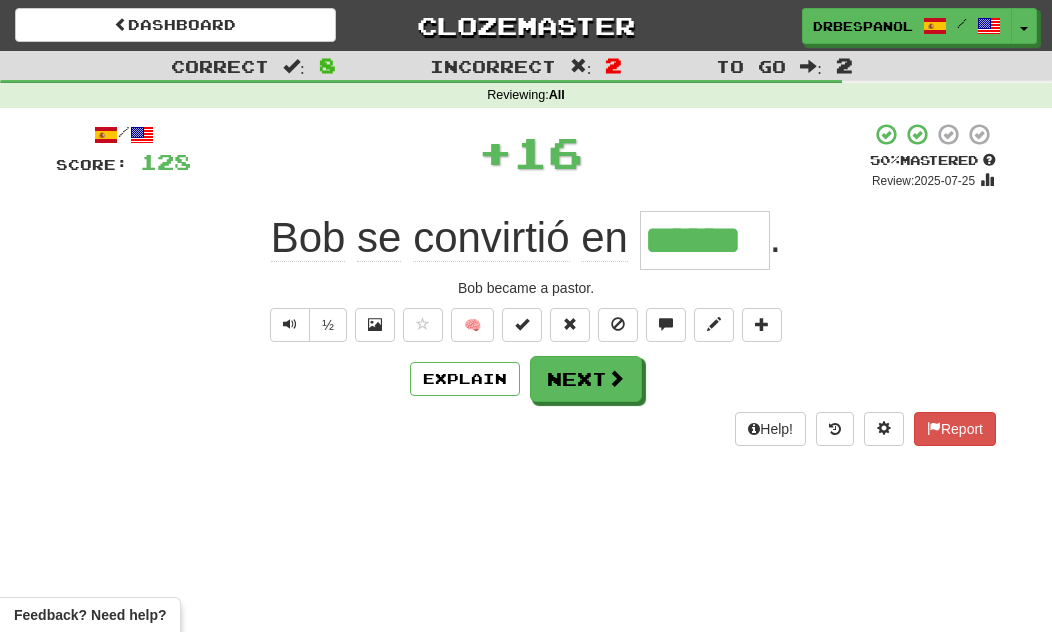 type on "******" 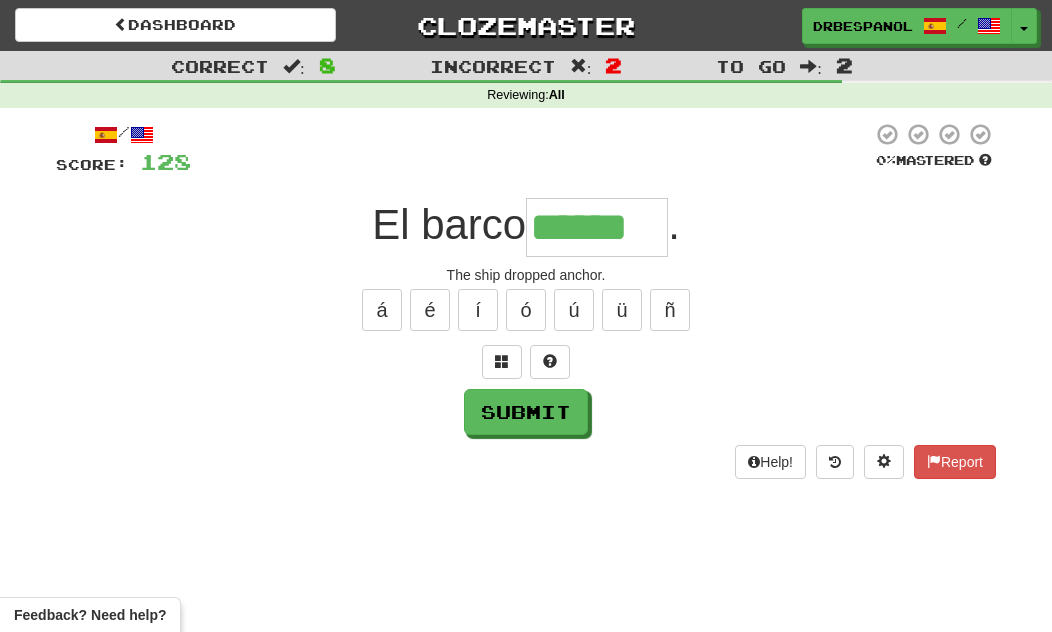 type on "******" 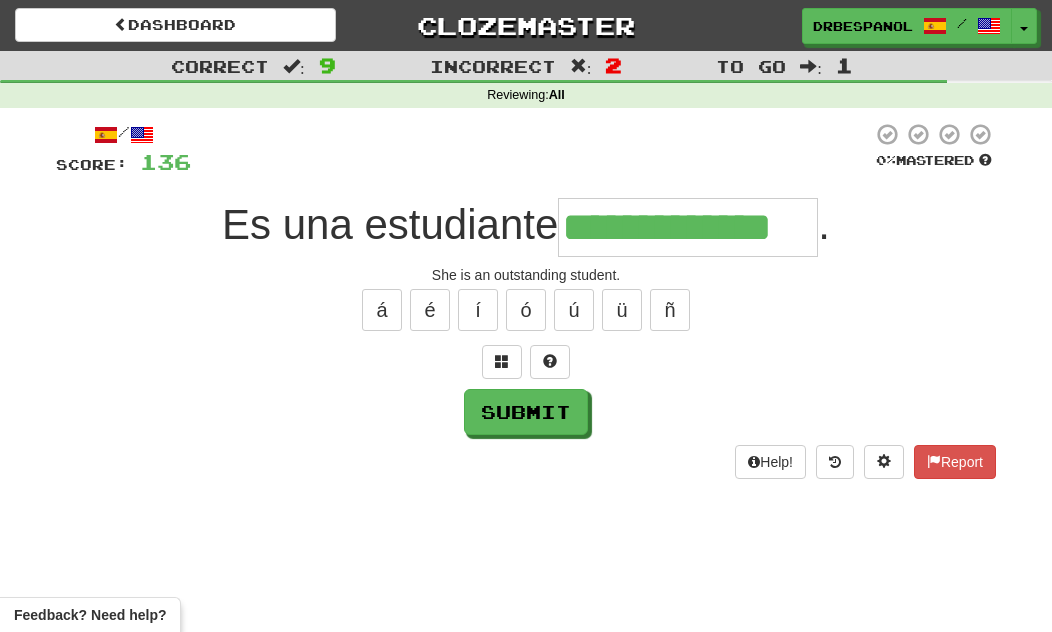 type on "**********" 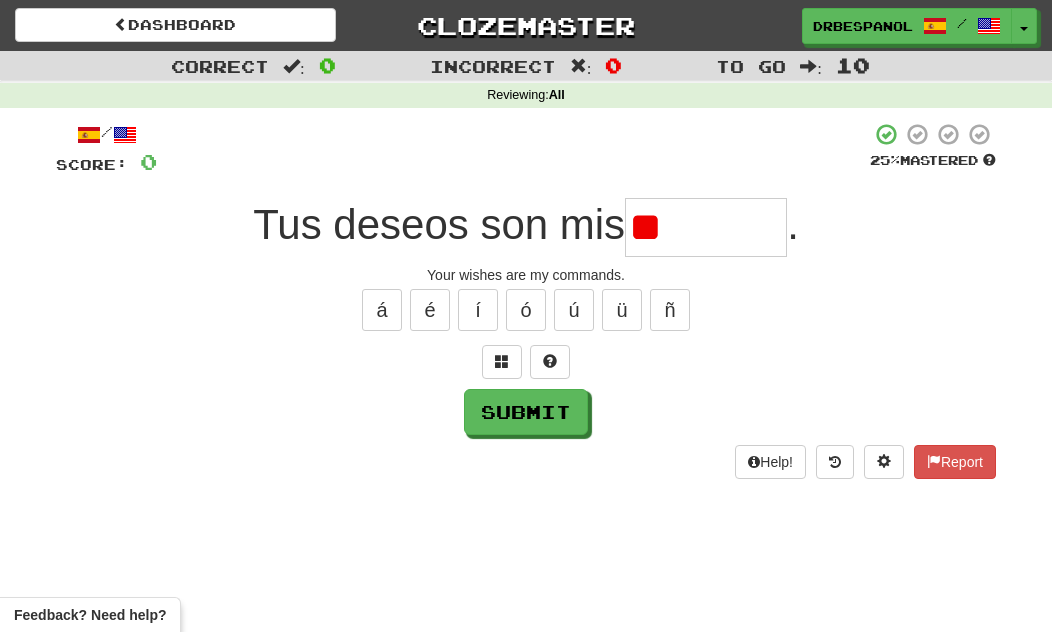 type on "*" 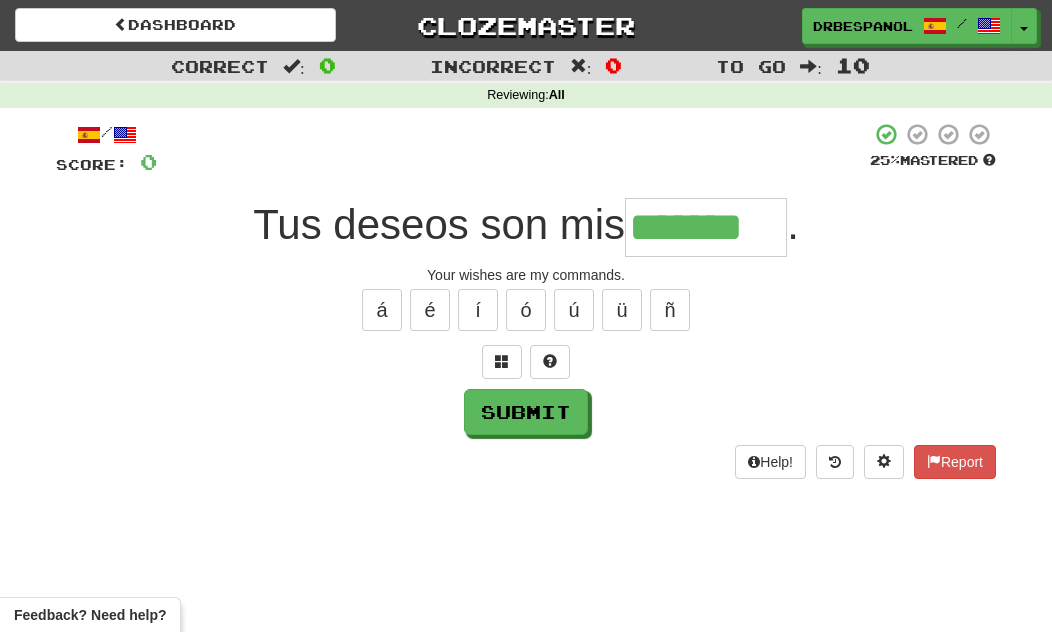 type on "*******" 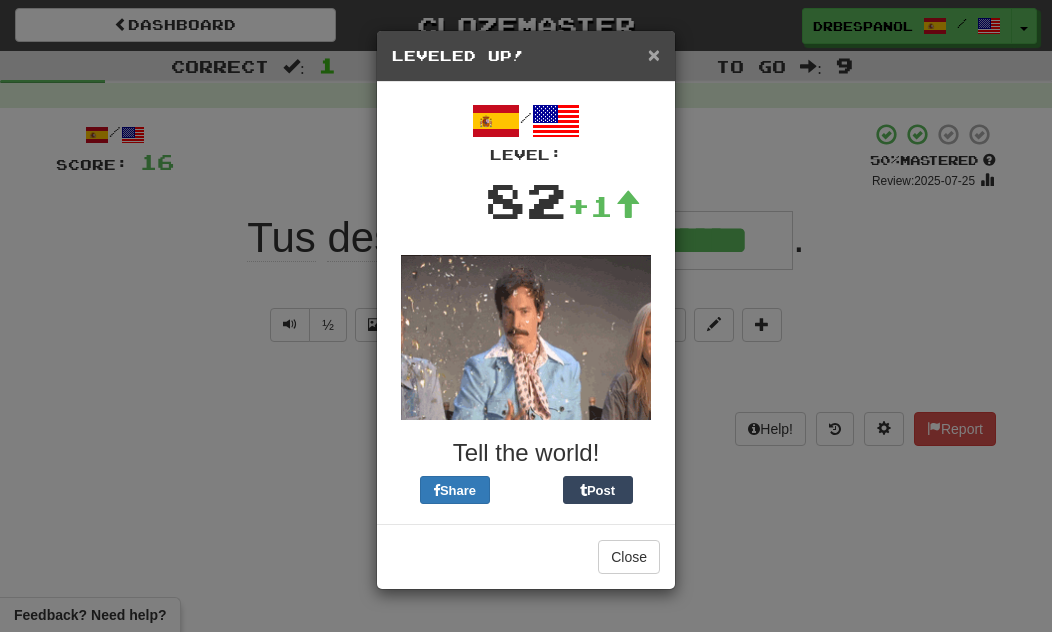 click on "×" at bounding box center (654, 54) 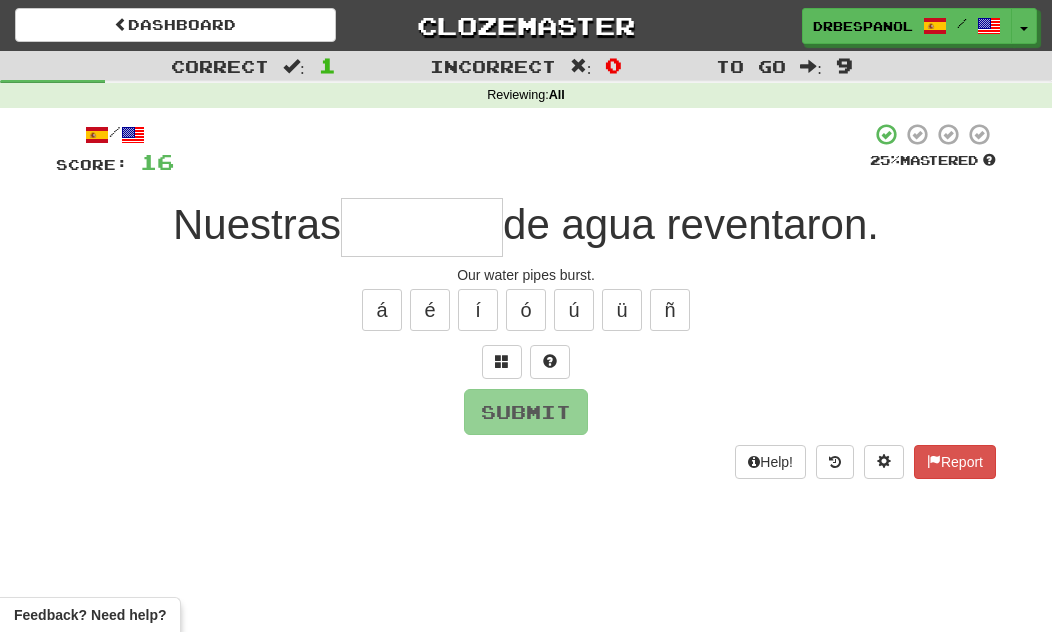 type on "*" 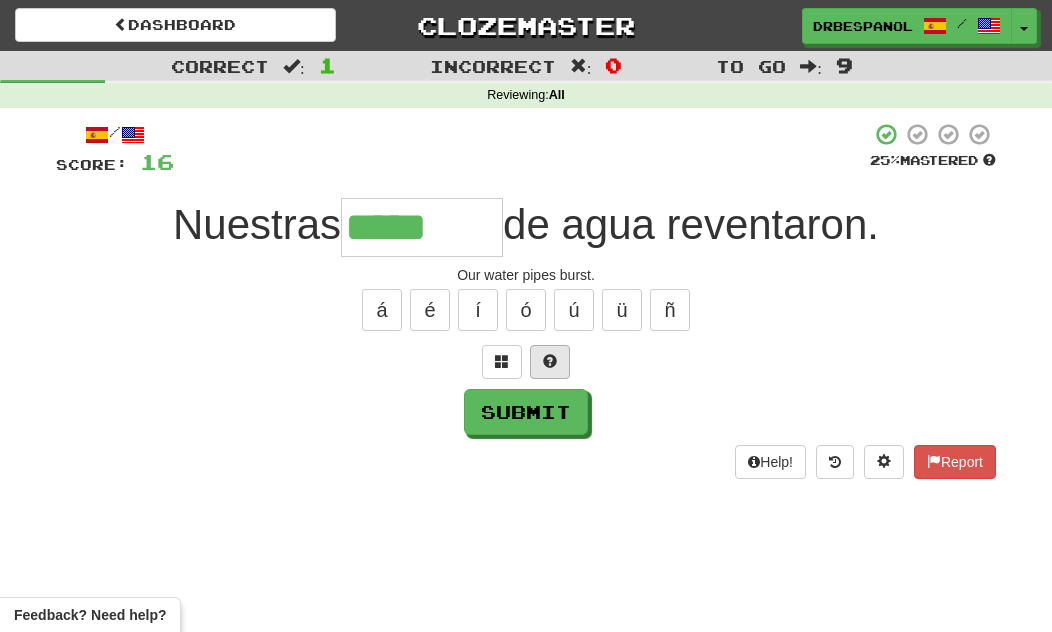 click at bounding box center [550, 361] 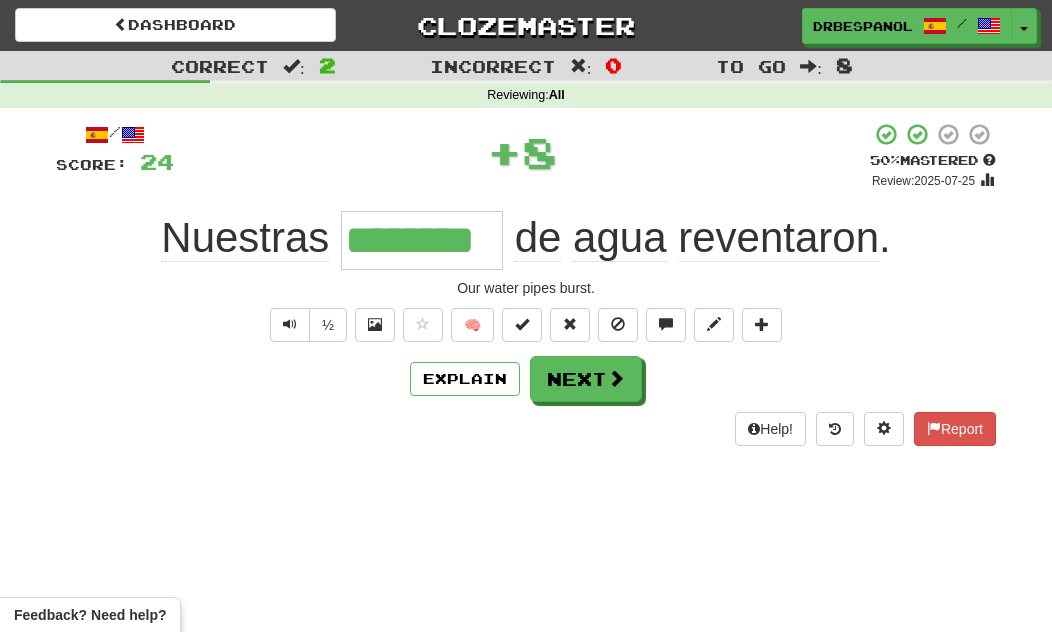 type on "********" 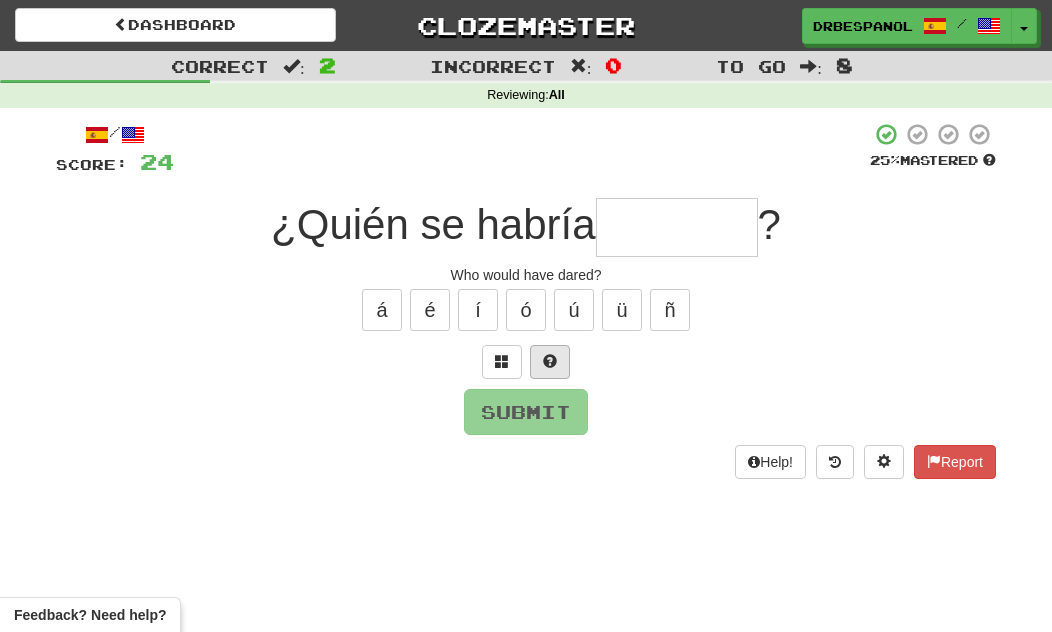 click at bounding box center [550, 361] 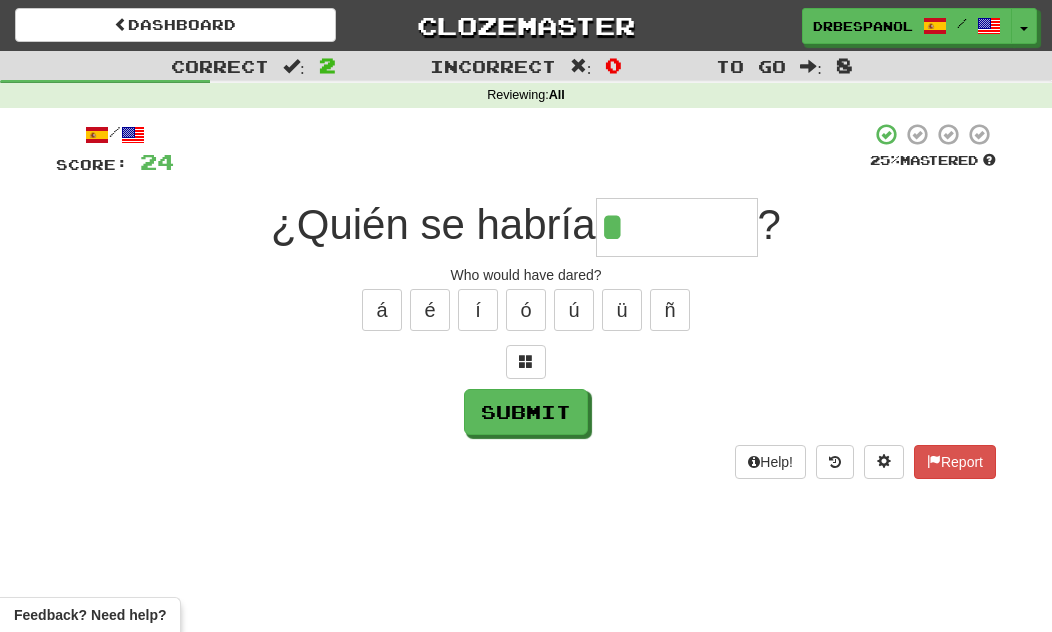 type on "********" 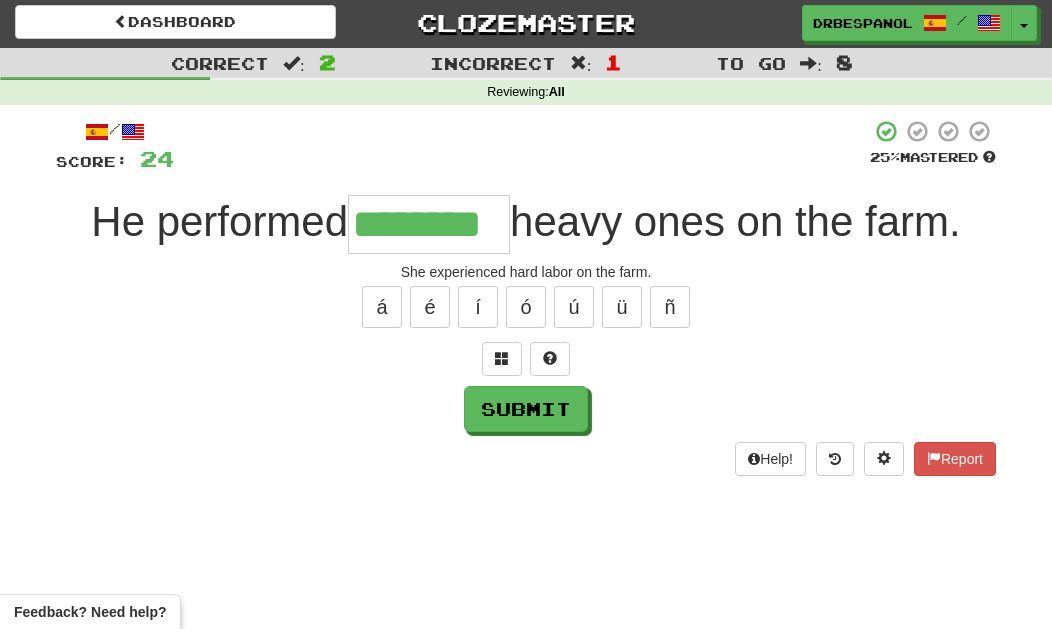 type on "********" 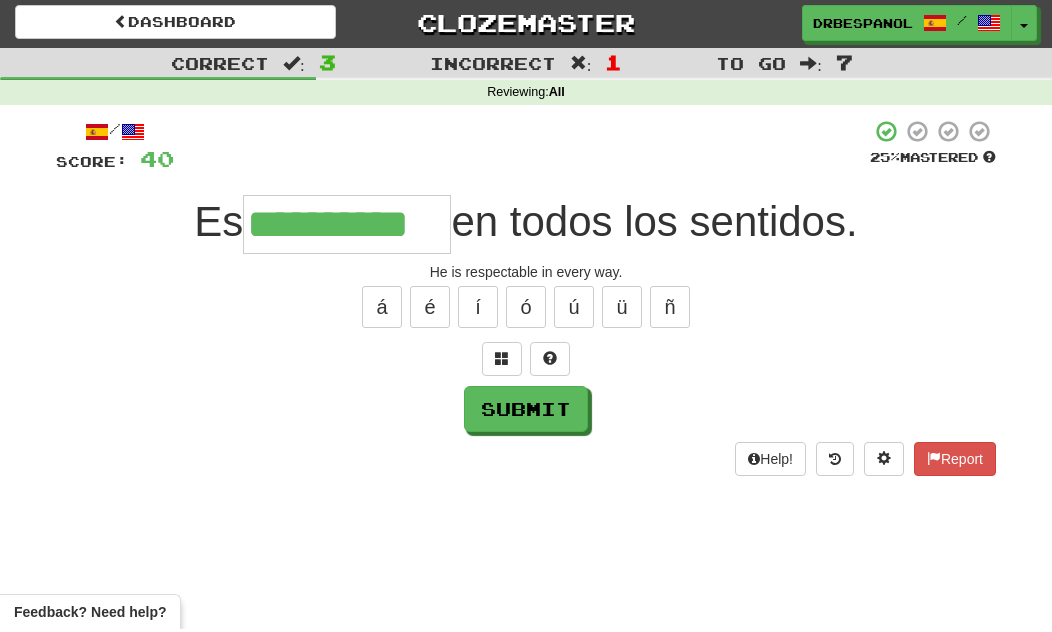 type on "**********" 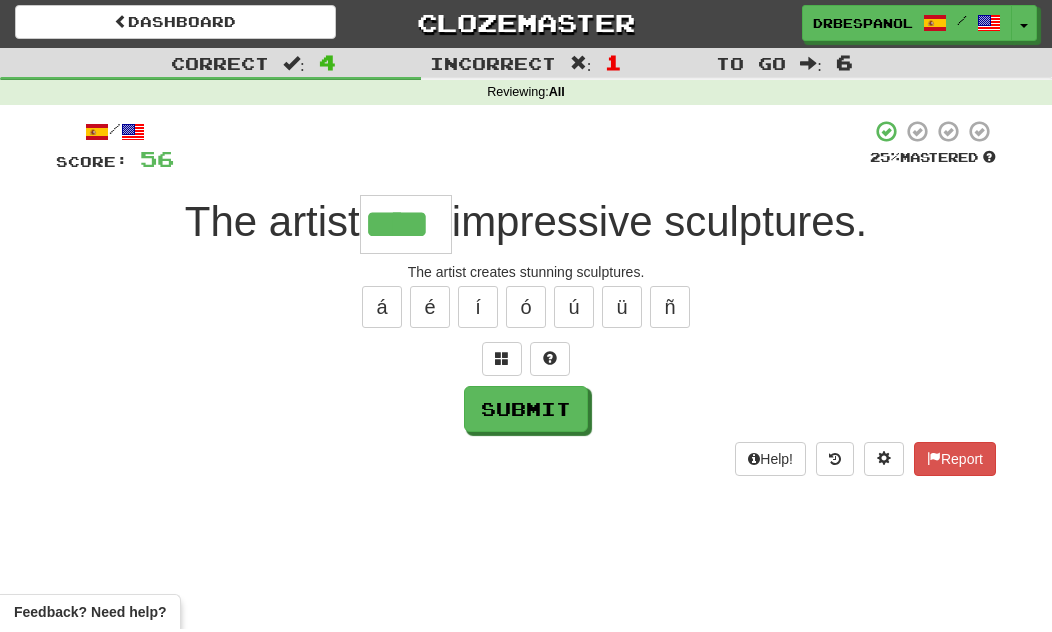 type on "****" 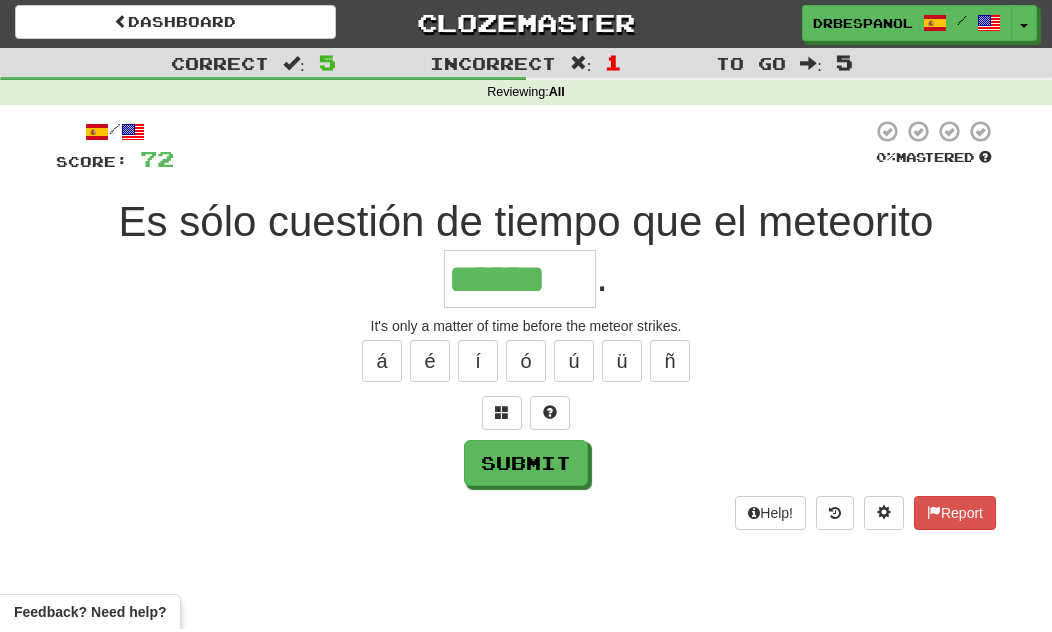 type on "******" 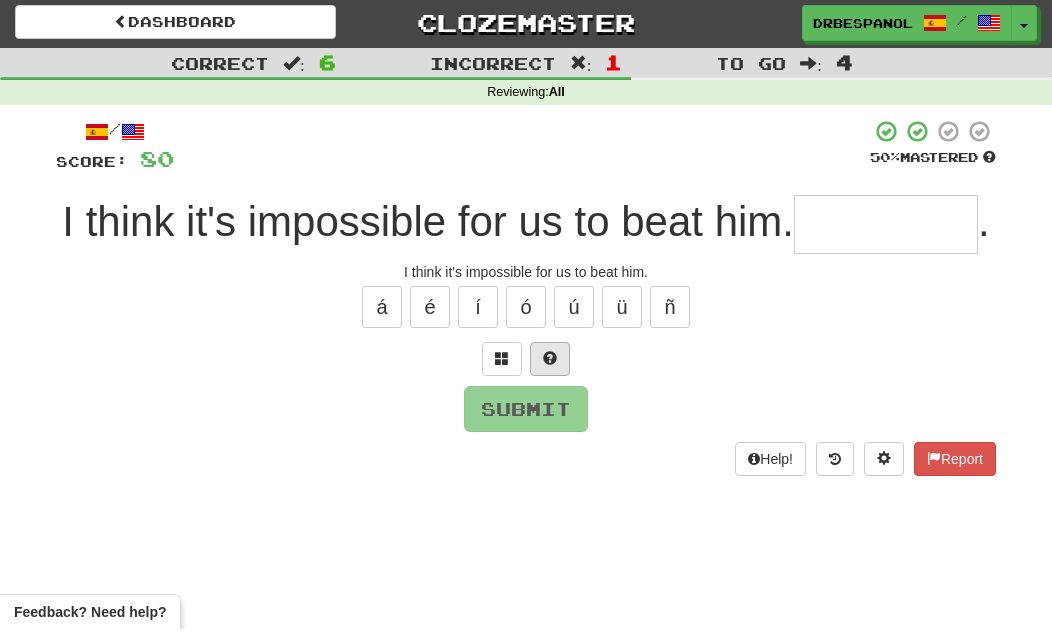 click at bounding box center (550, 361) 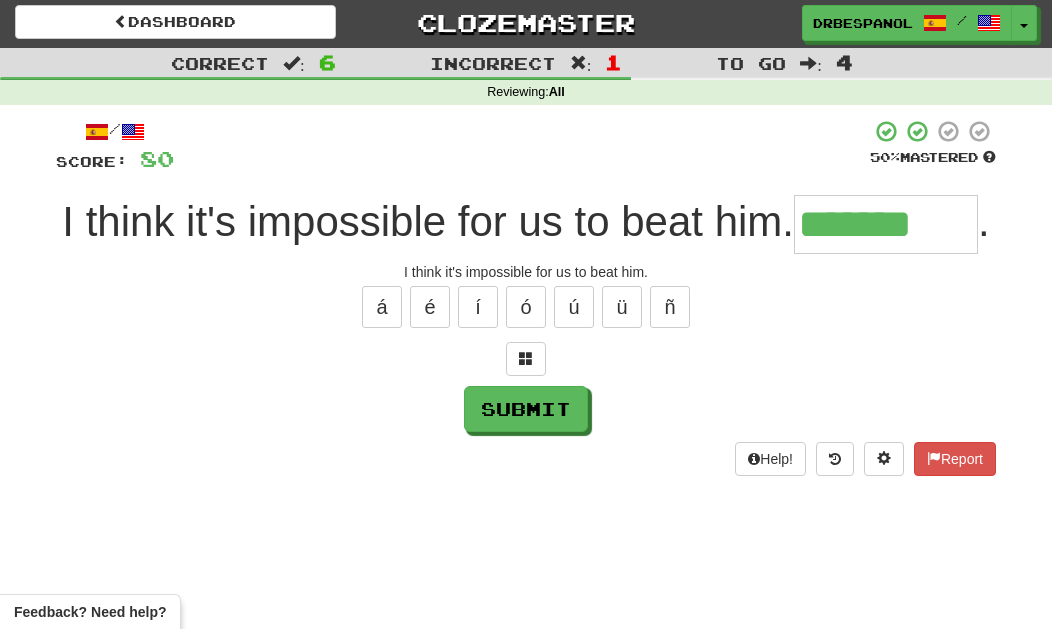 type on "*******" 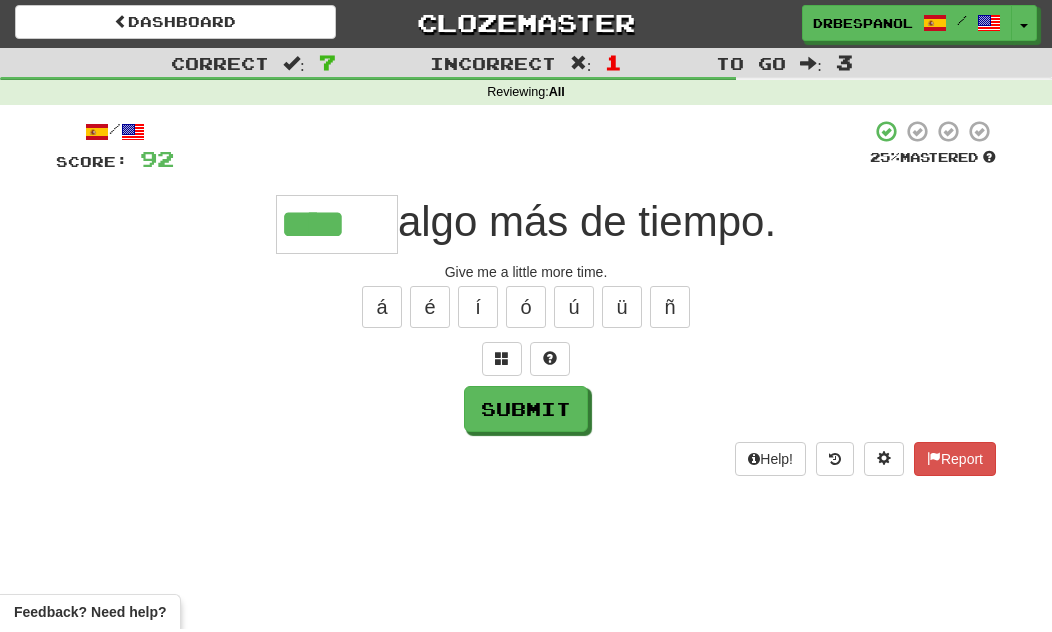 type on "****" 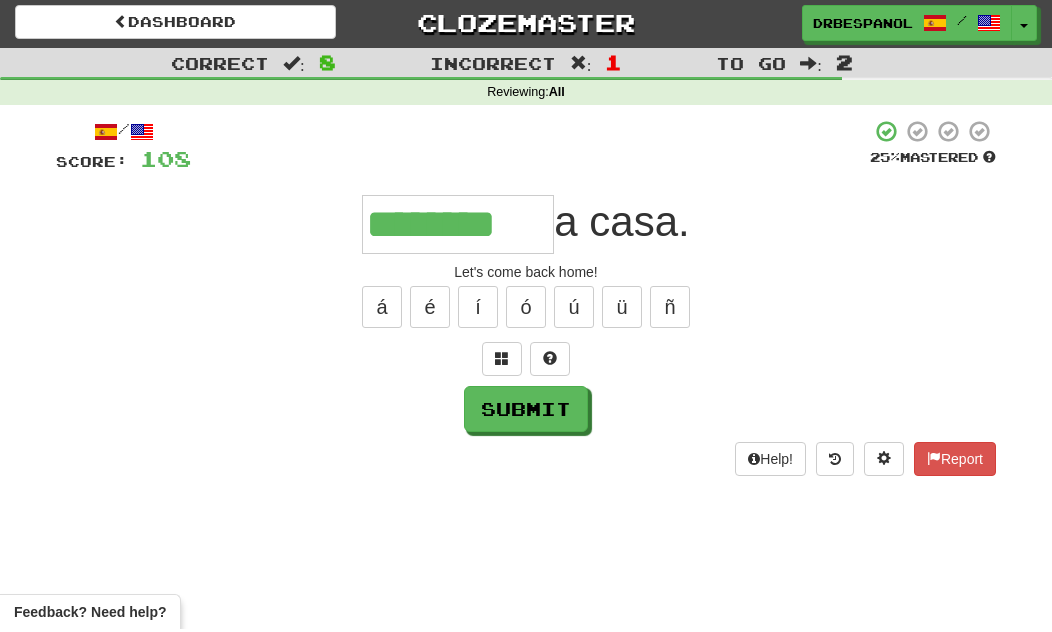type on "********" 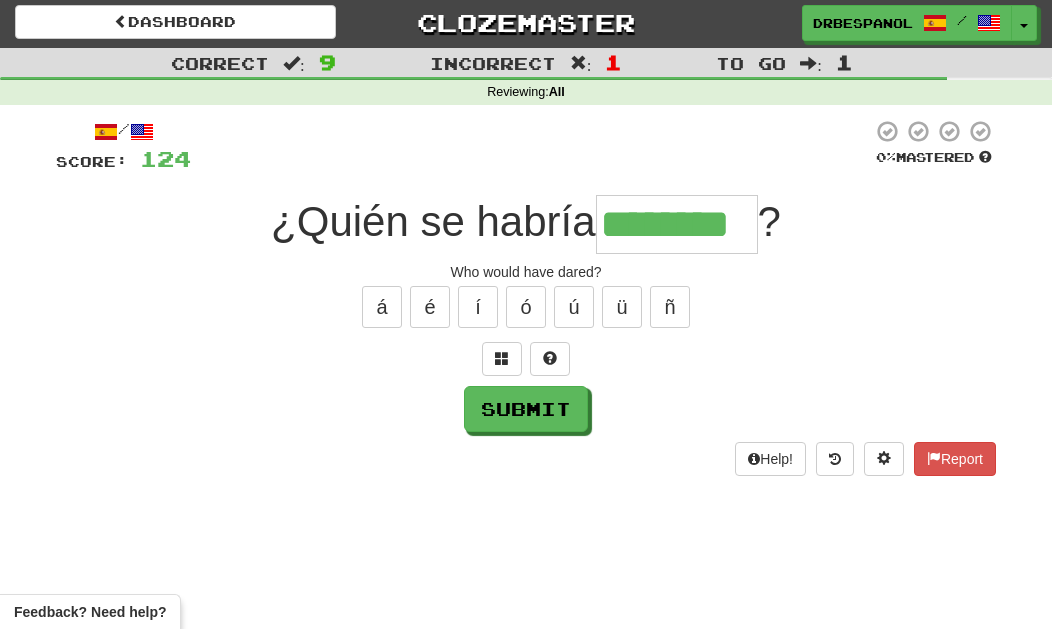 scroll, scrollTop: 3, scrollLeft: 0, axis: vertical 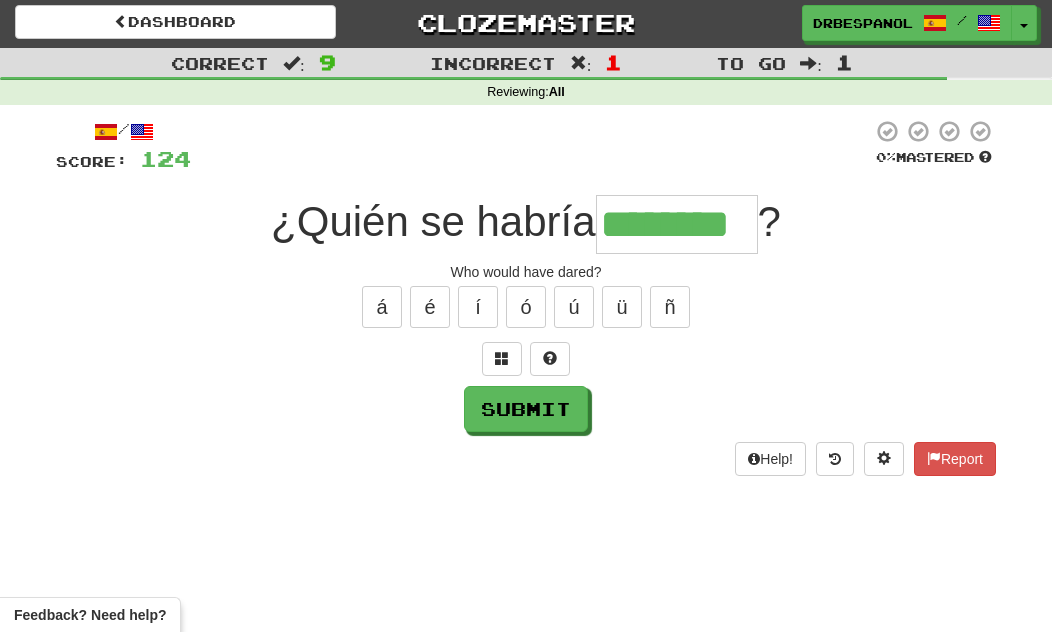 type on "********" 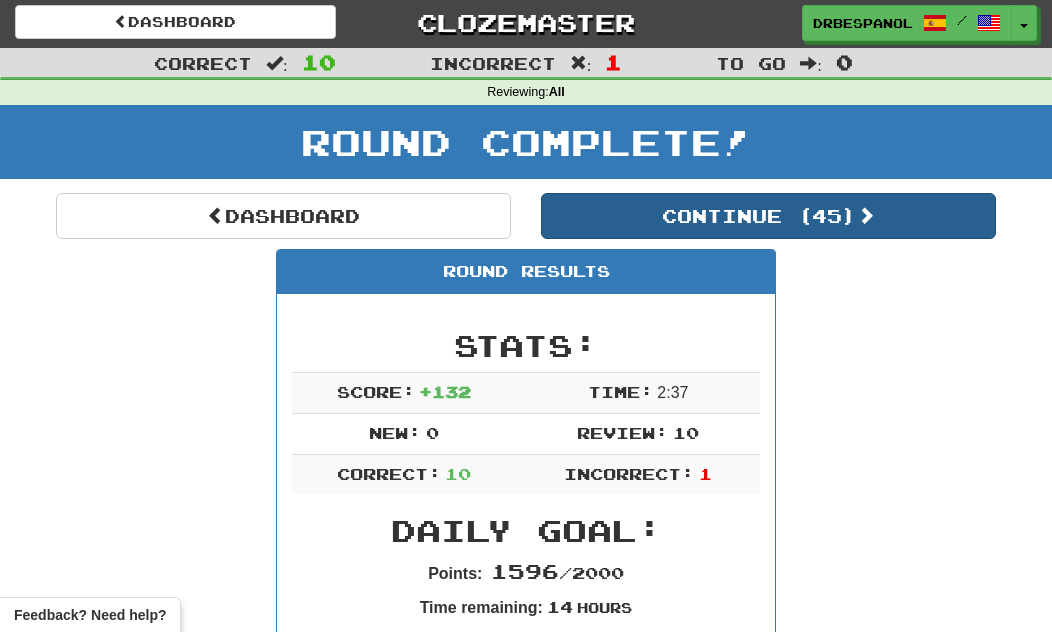 click on "Continue ( 45 )" at bounding box center (768, 216) 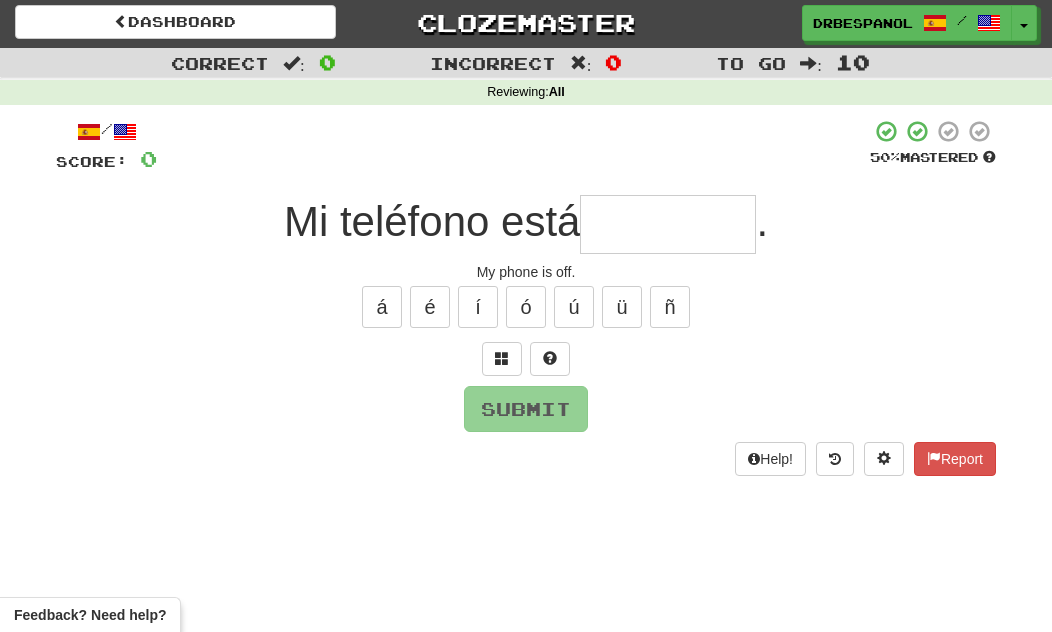 scroll, scrollTop: 3, scrollLeft: 0, axis: vertical 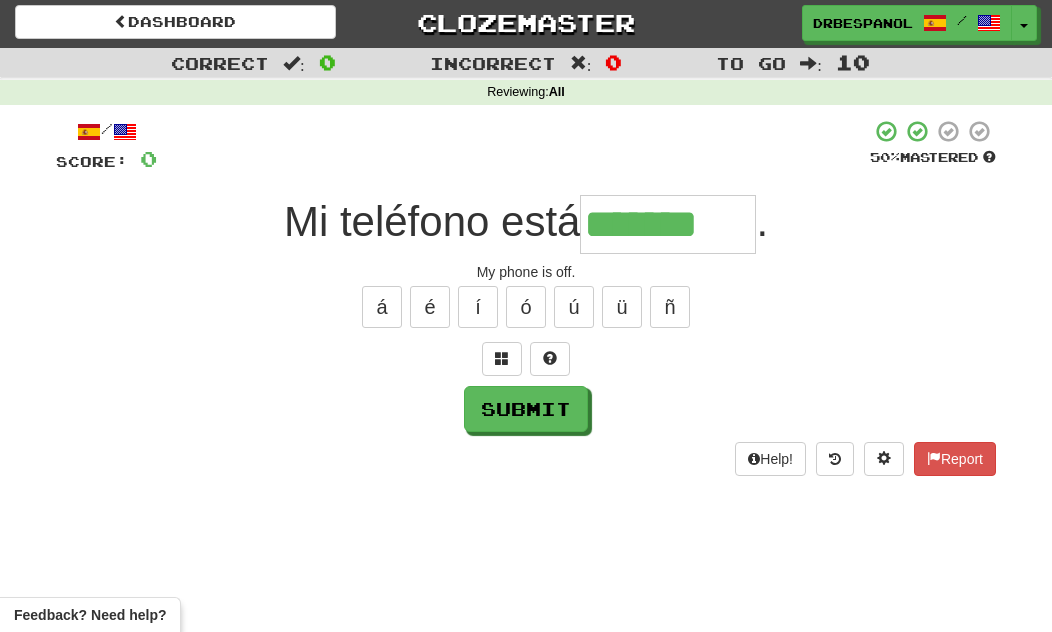type on "*******" 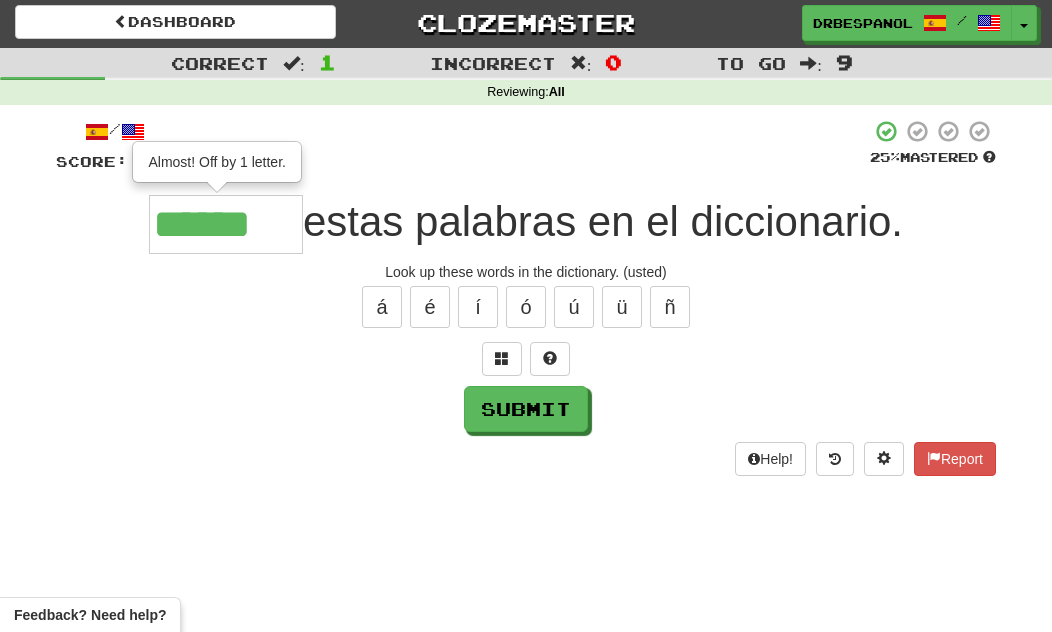 type on "******" 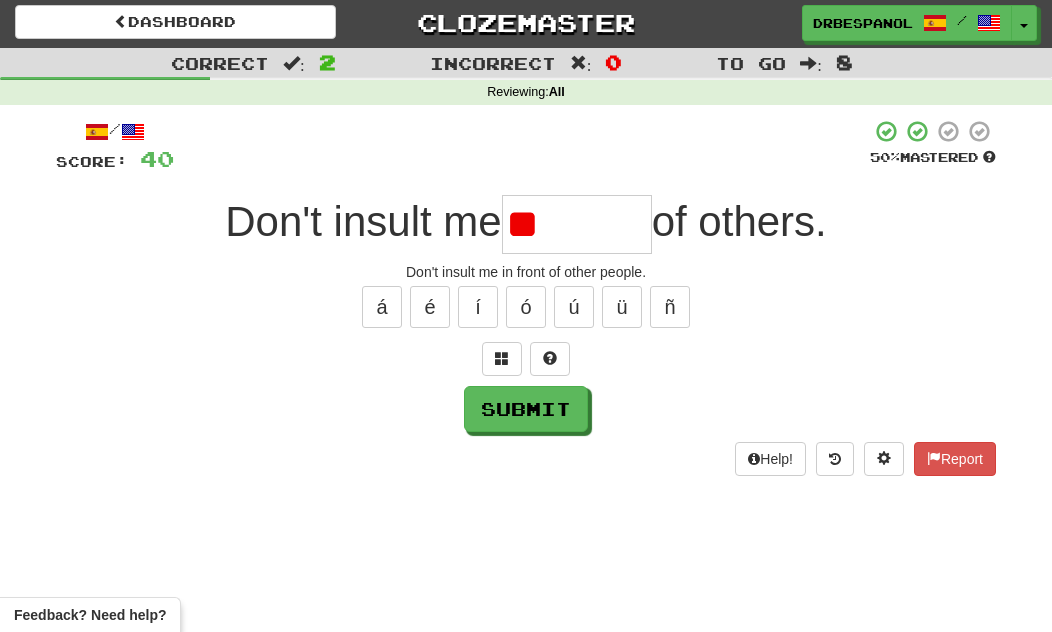 type on "*" 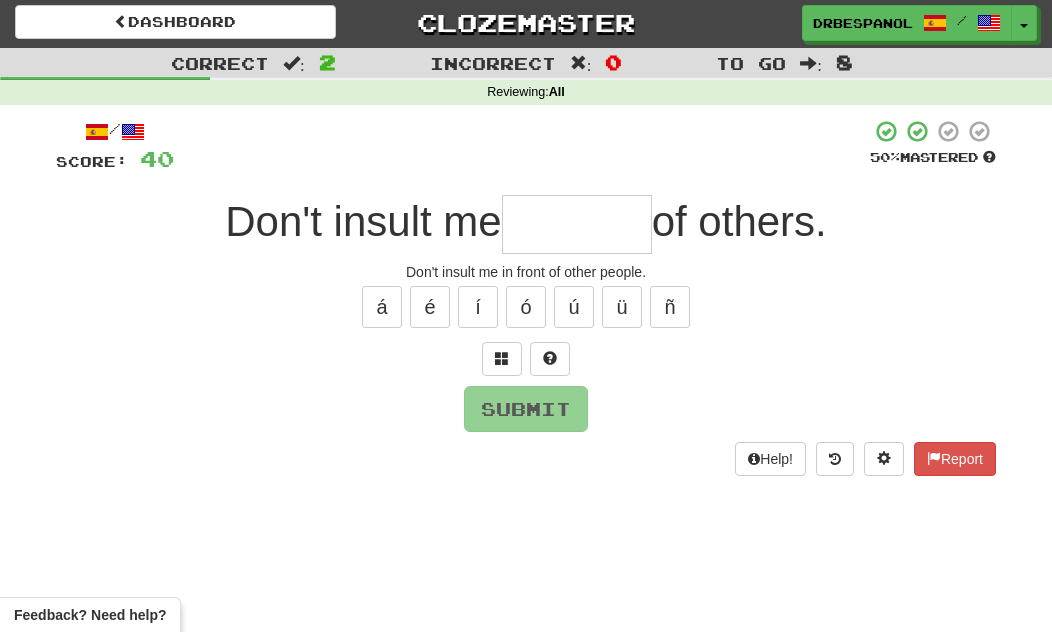 type on "*" 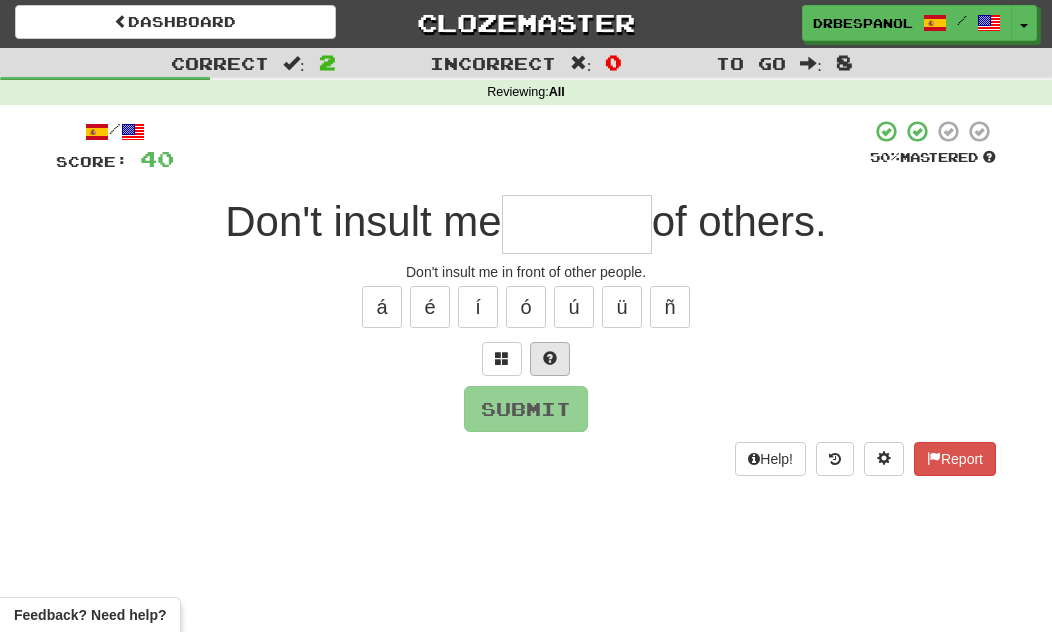 click at bounding box center (550, 358) 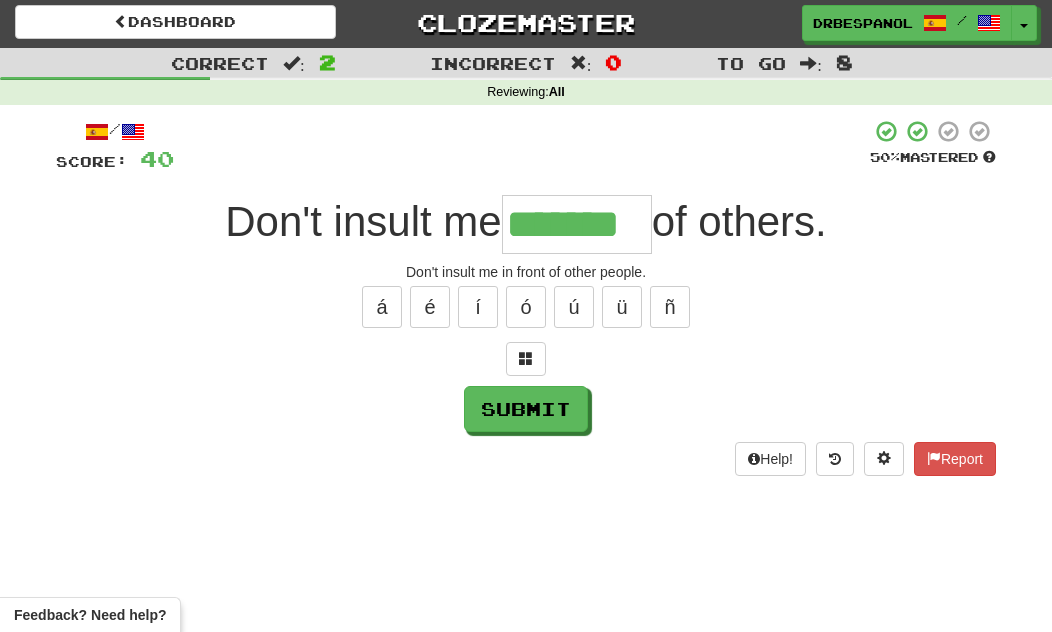 type on "*******" 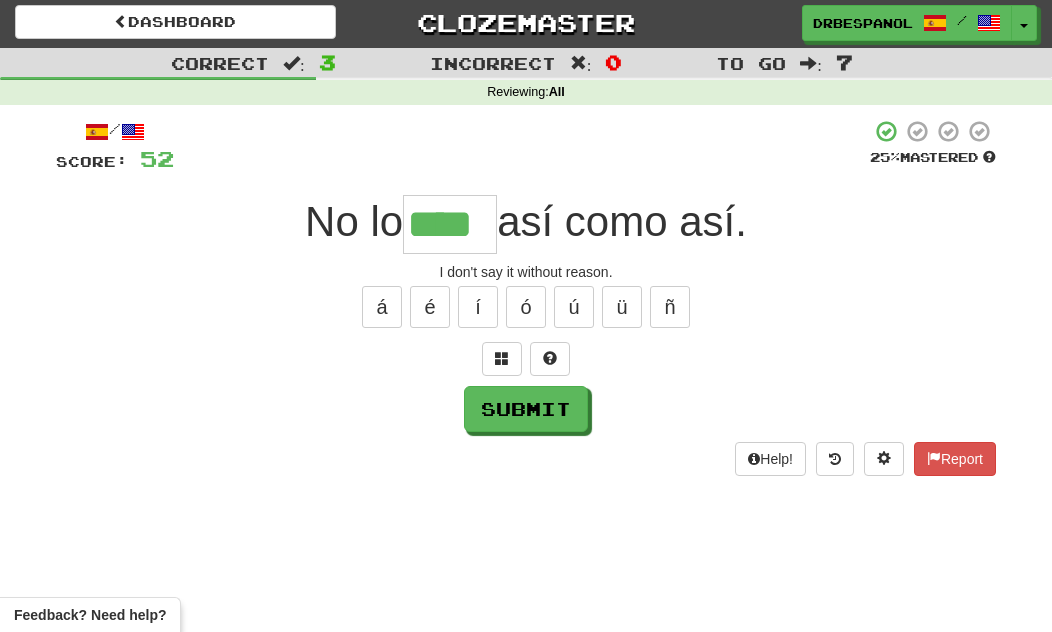 type on "****" 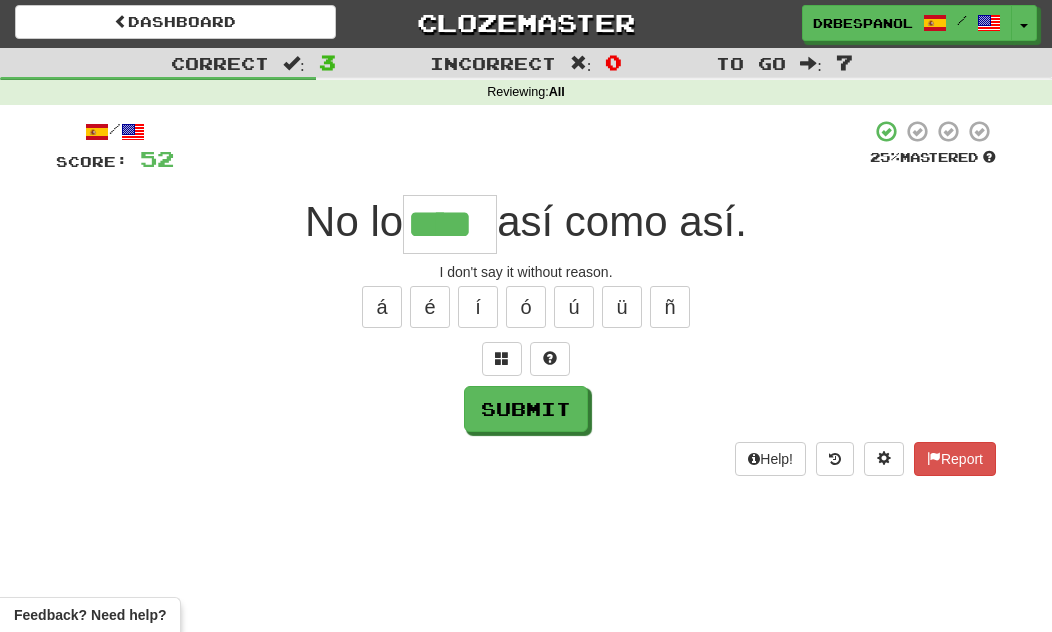 scroll, scrollTop: 3, scrollLeft: 0, axis: vertical 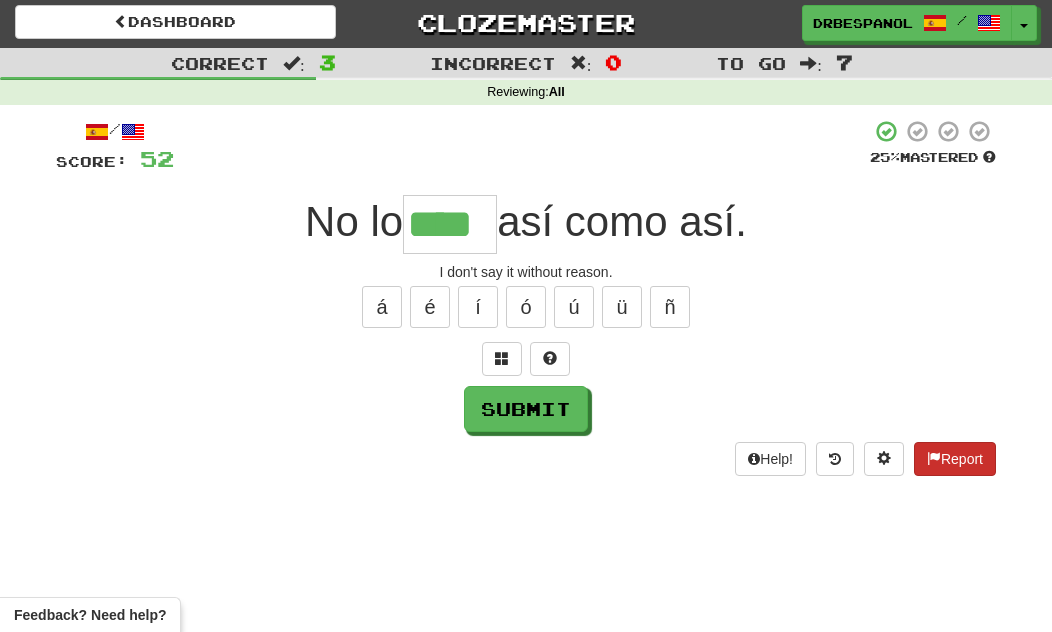 click on "Report" at bounding box center [955, 459] 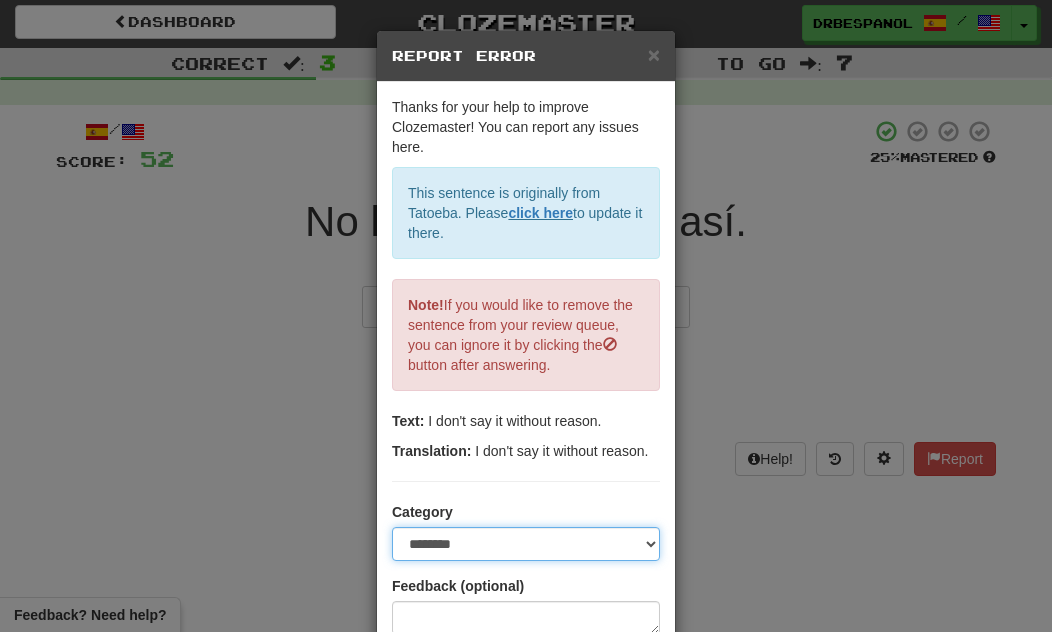 click on "**********" at bounding box center (526, 544) 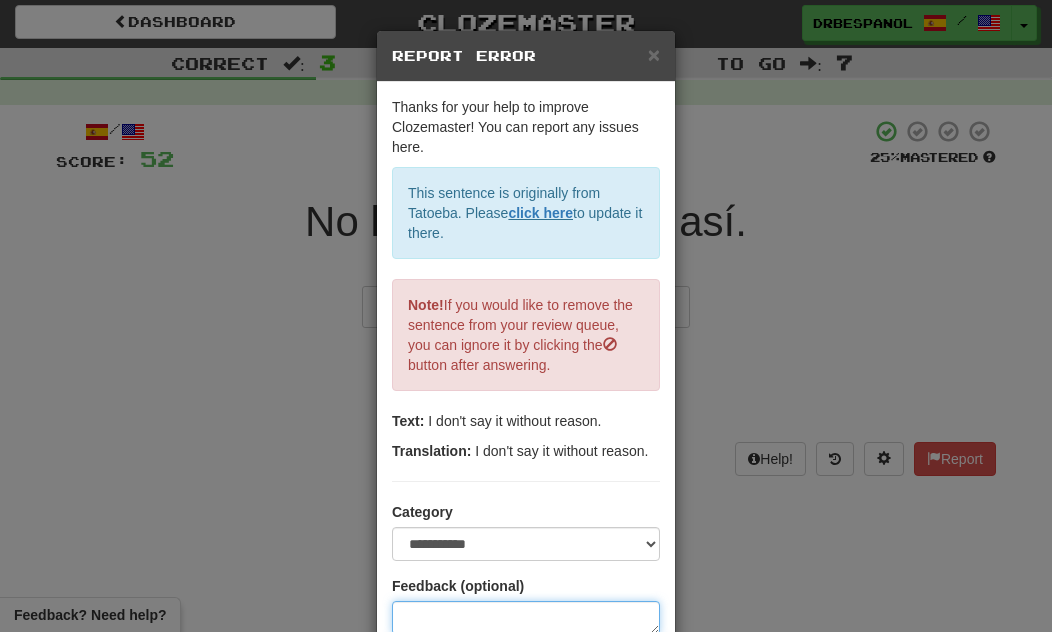 click at bounding box center [526, 618] 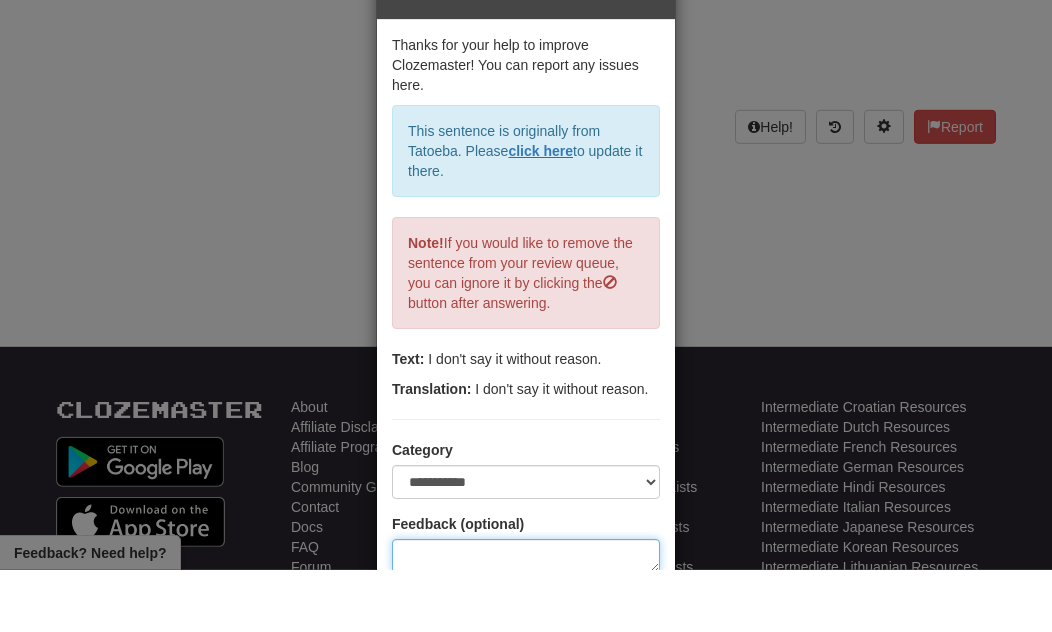 type on "*" 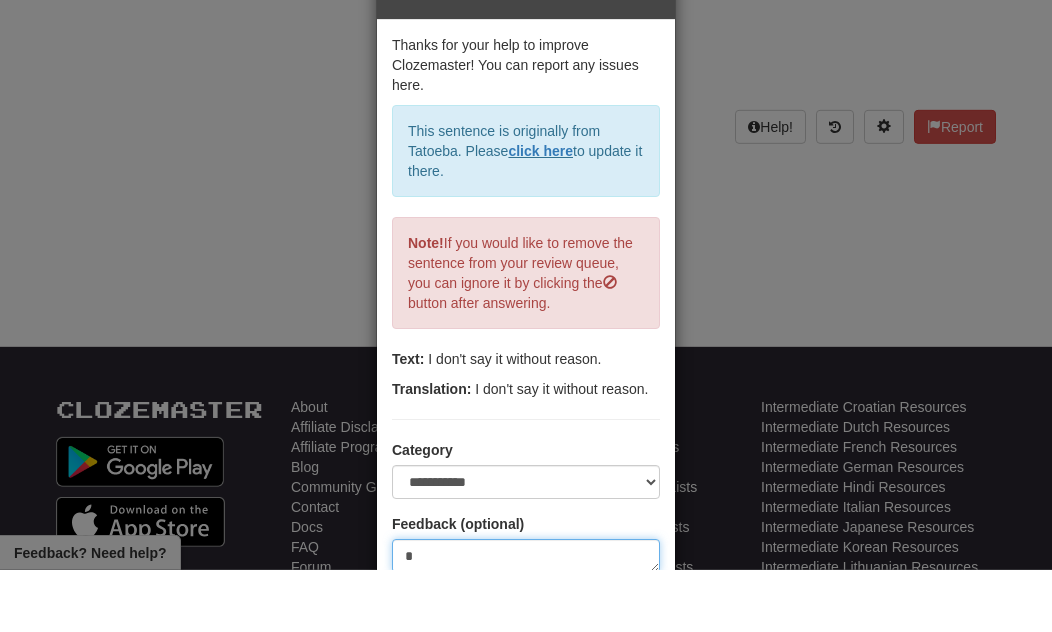 type on "**" 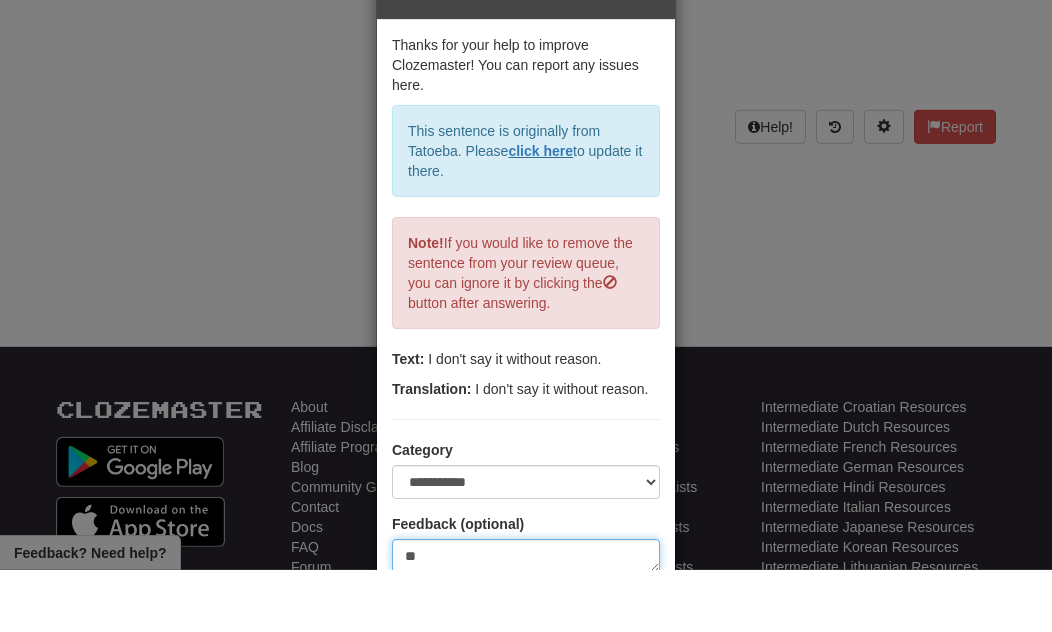 type on "**" 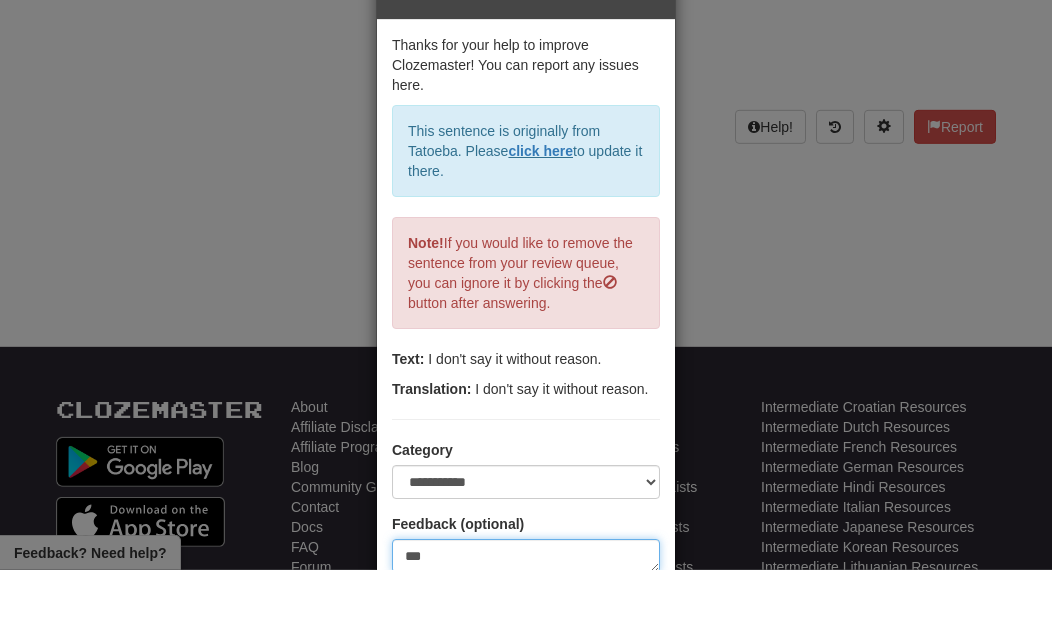 type on "****" 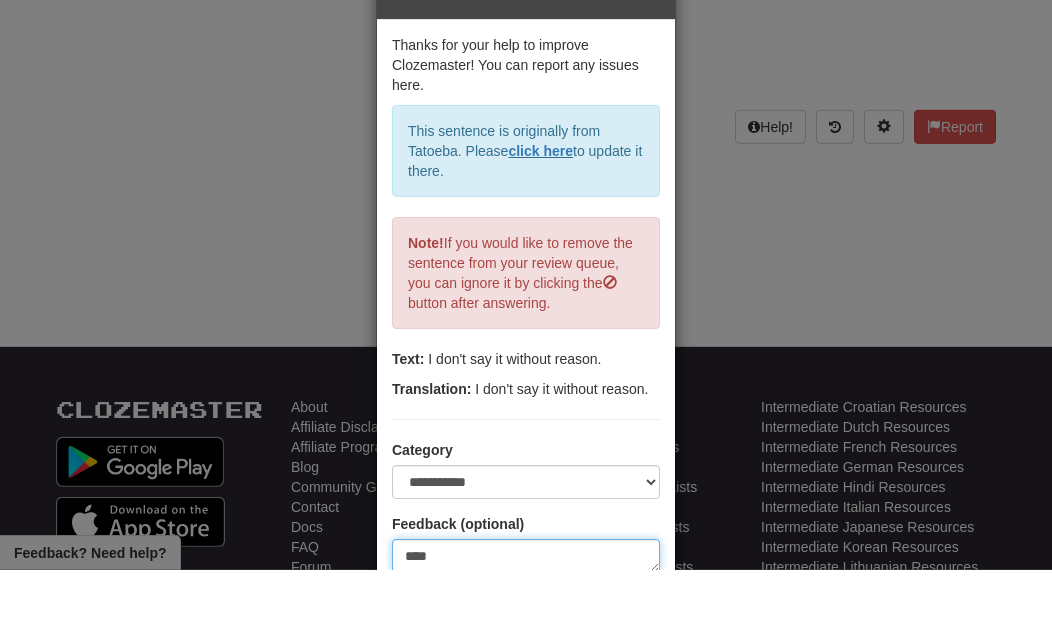 type on "*****" 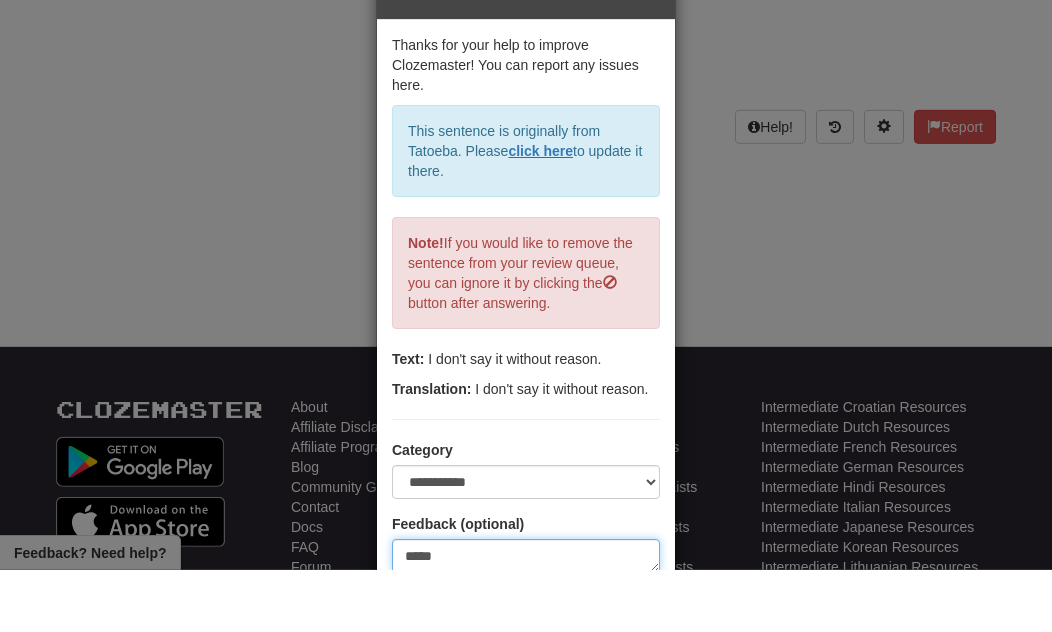 type on "******" 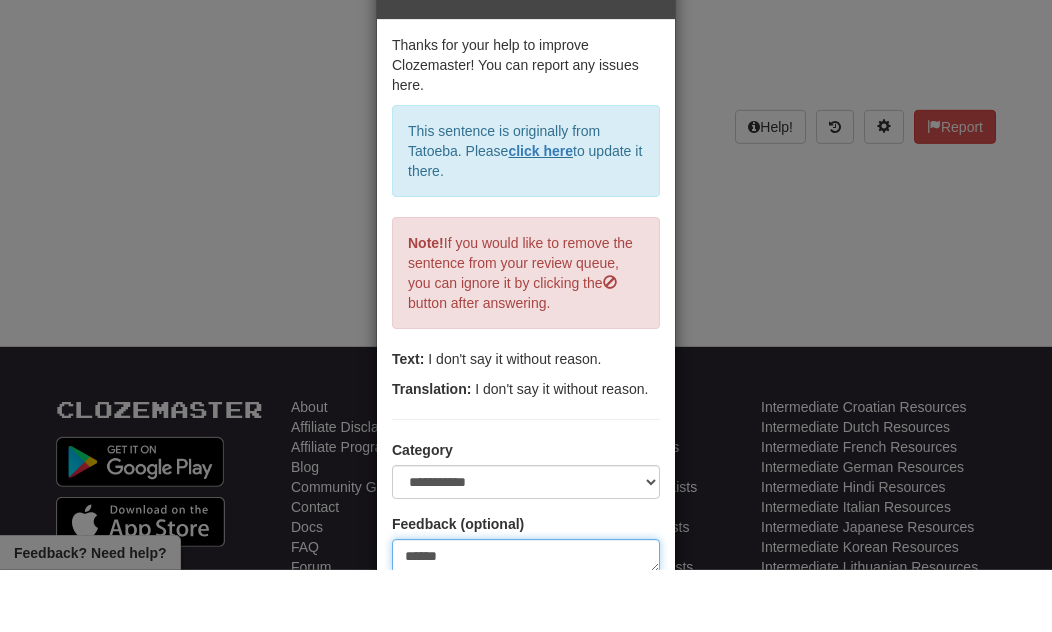 type on "*******" 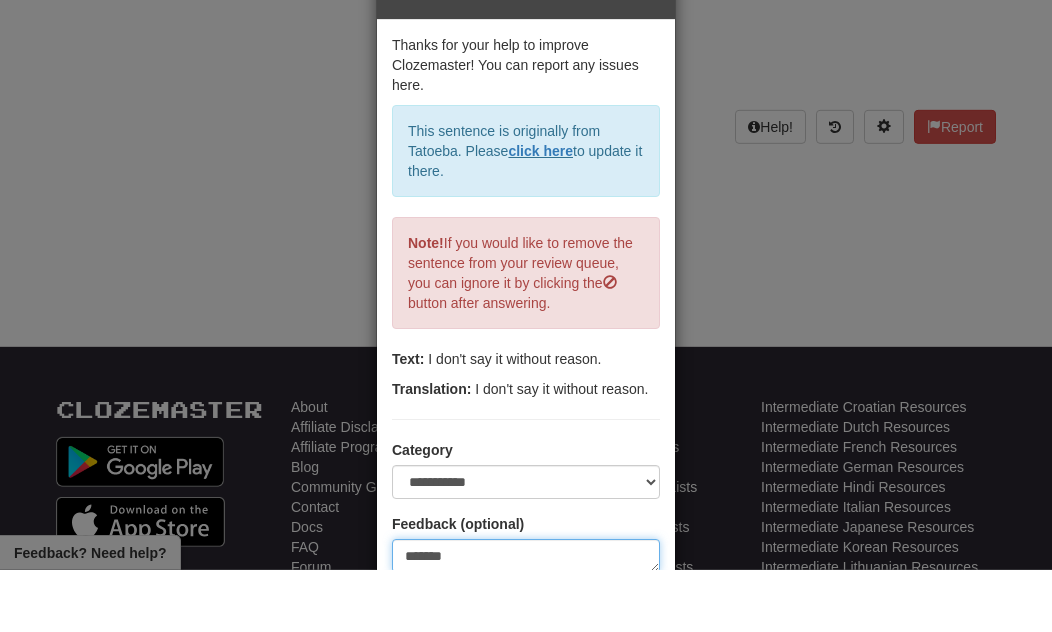 type on "*******" 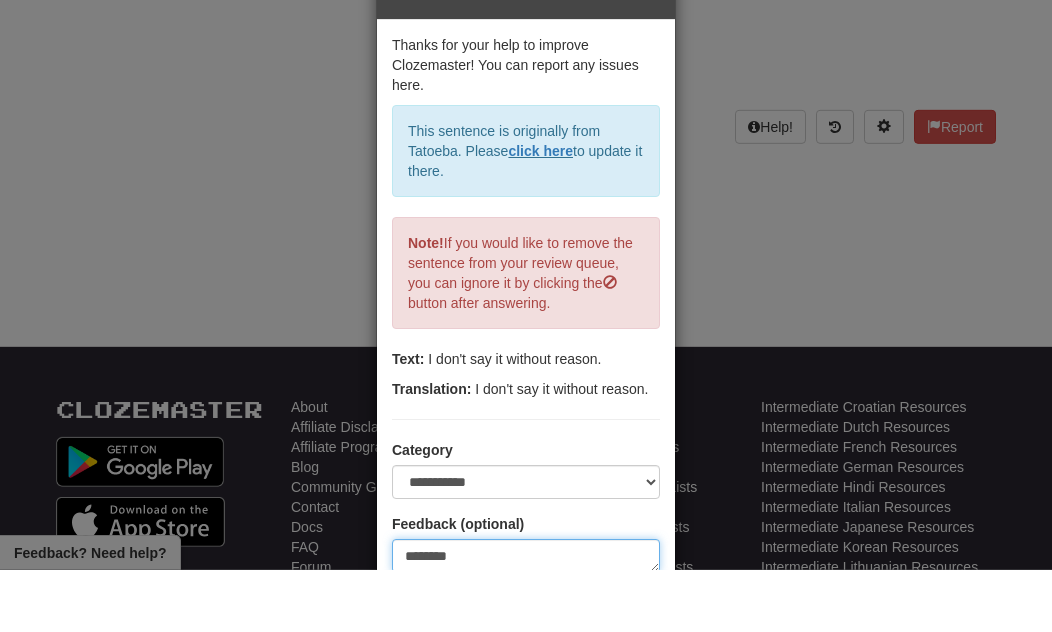 type on "*********" 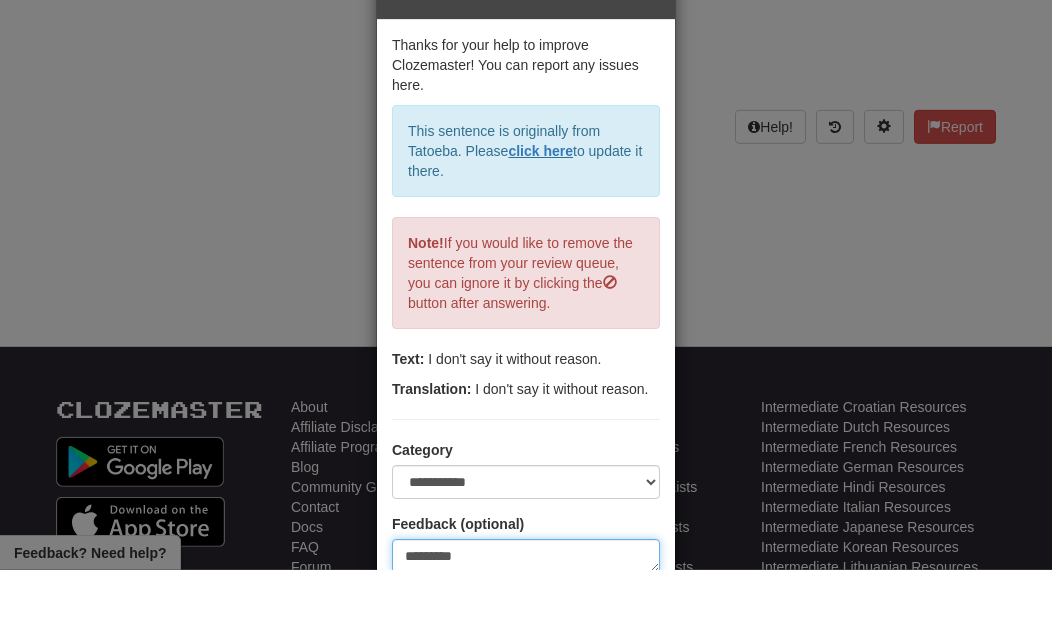 type on "**********" 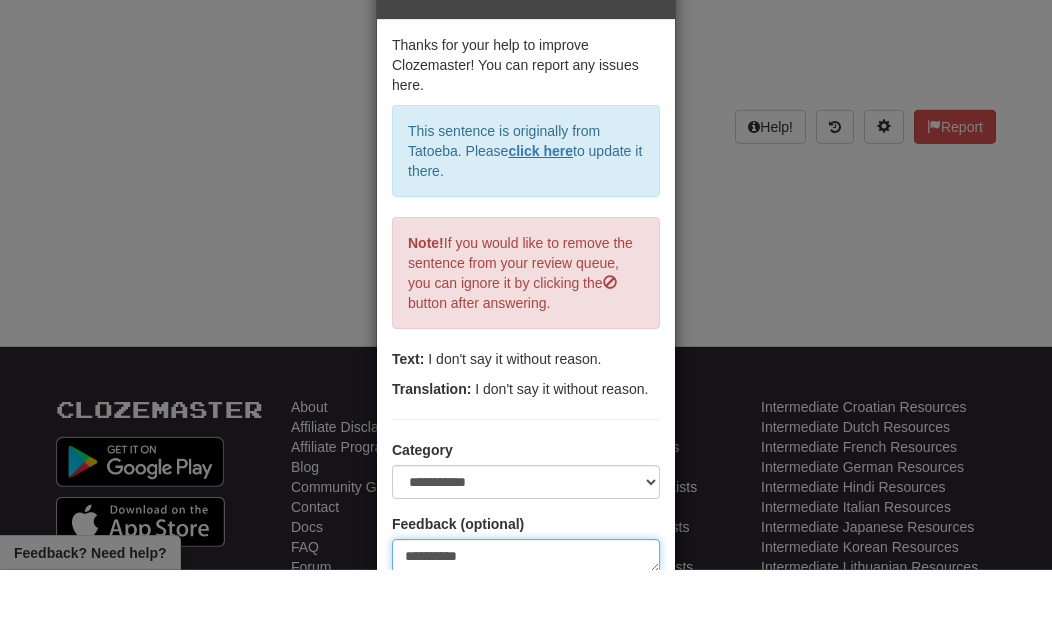 type on "**********" 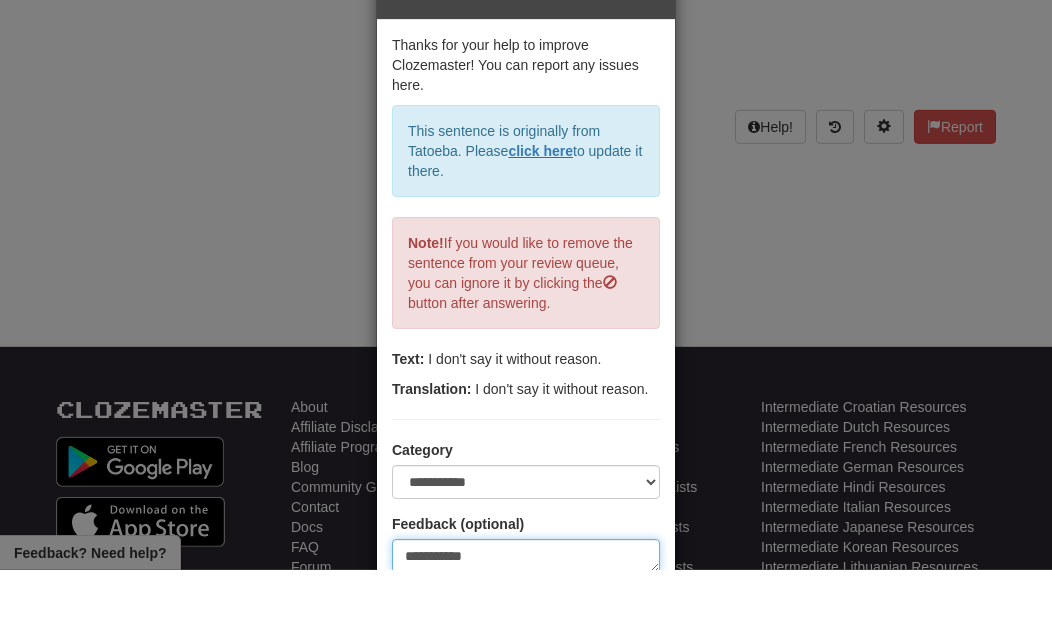 type on "**********" 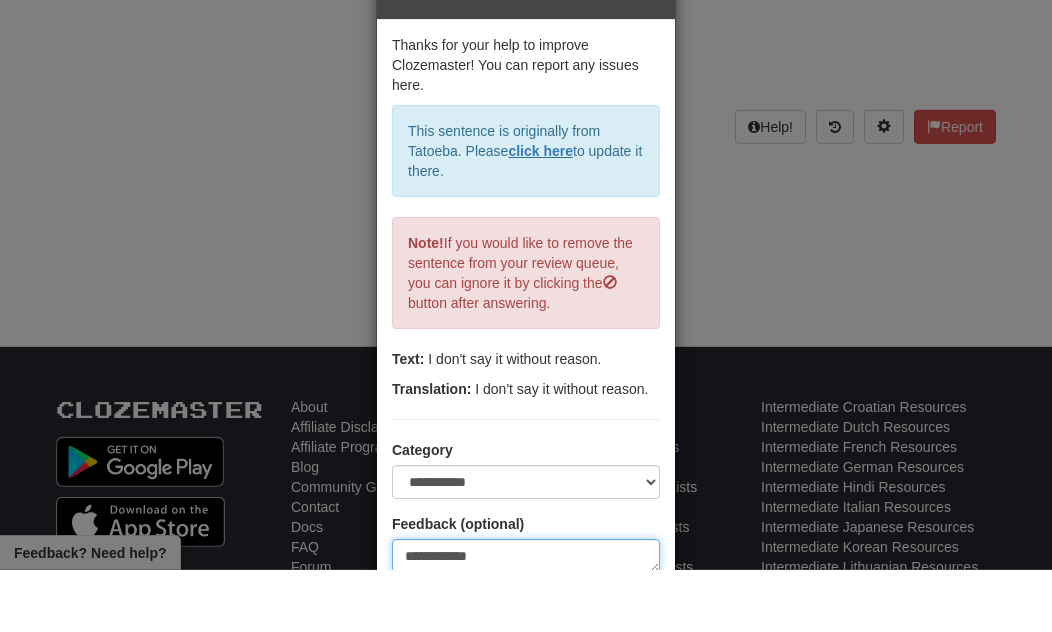 type on "**********" 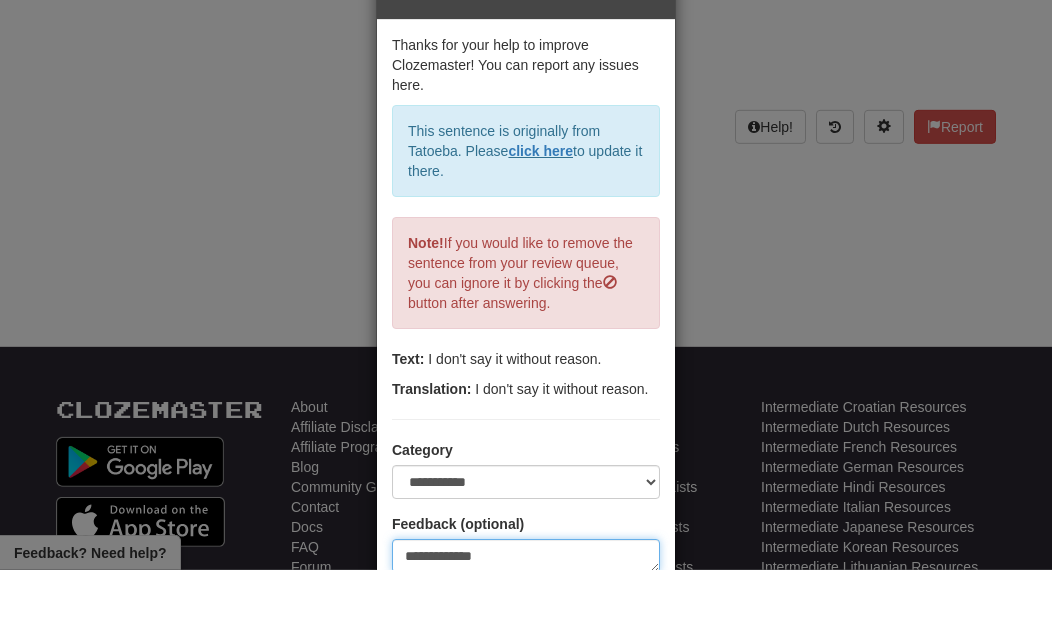 type on "**********" 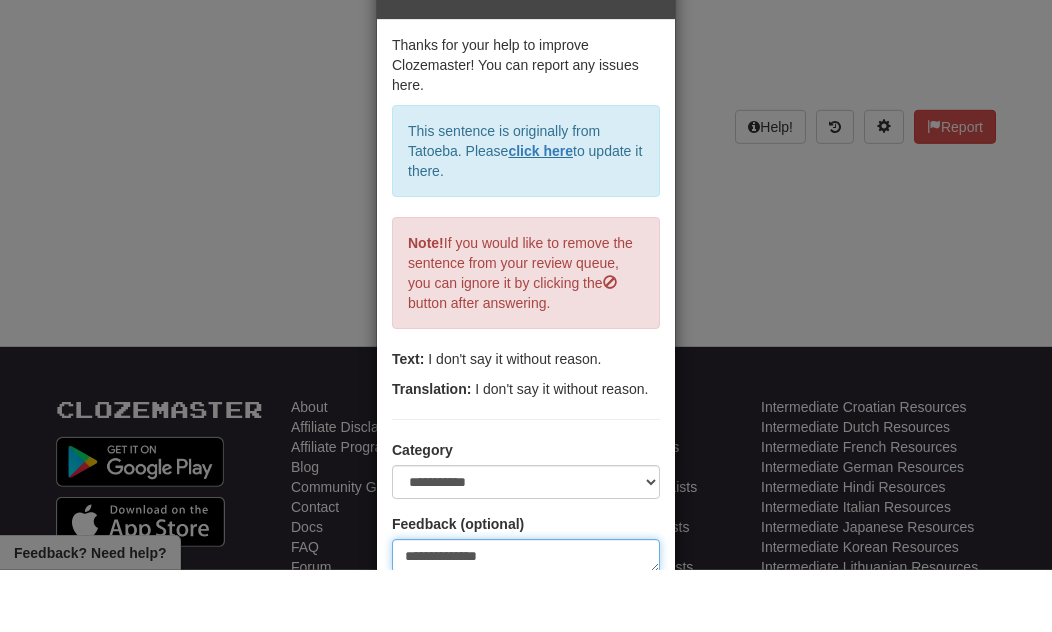 type on "**********" 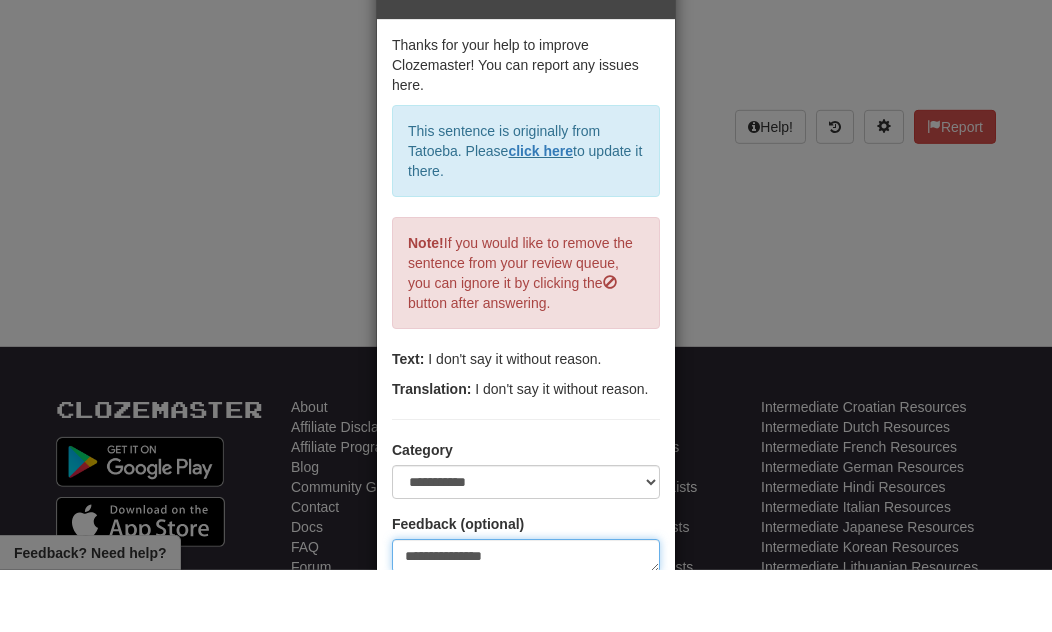 type on "**********" 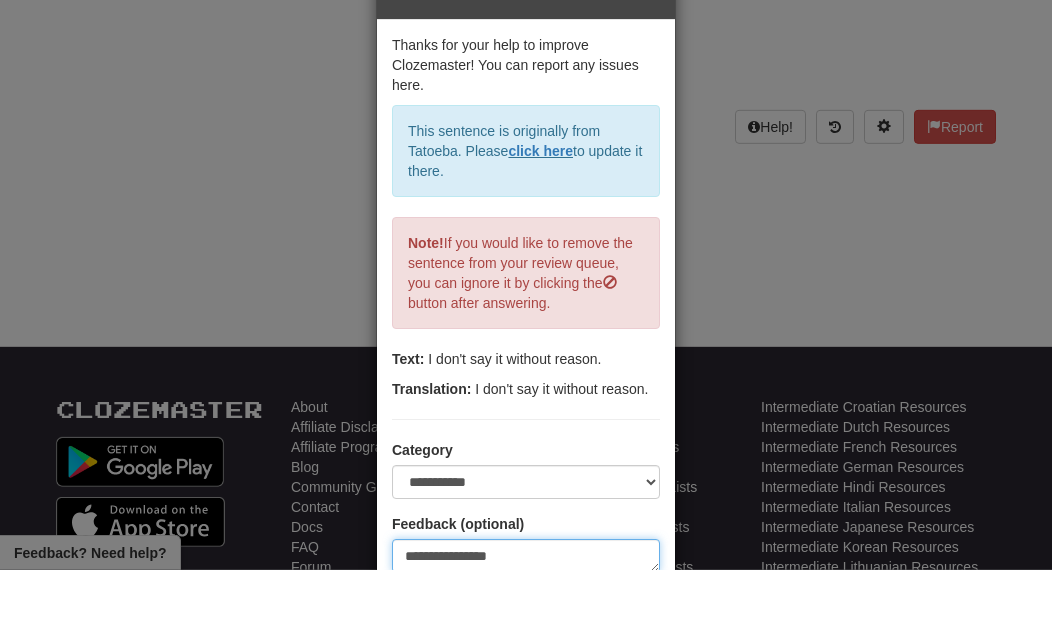type on "**********" 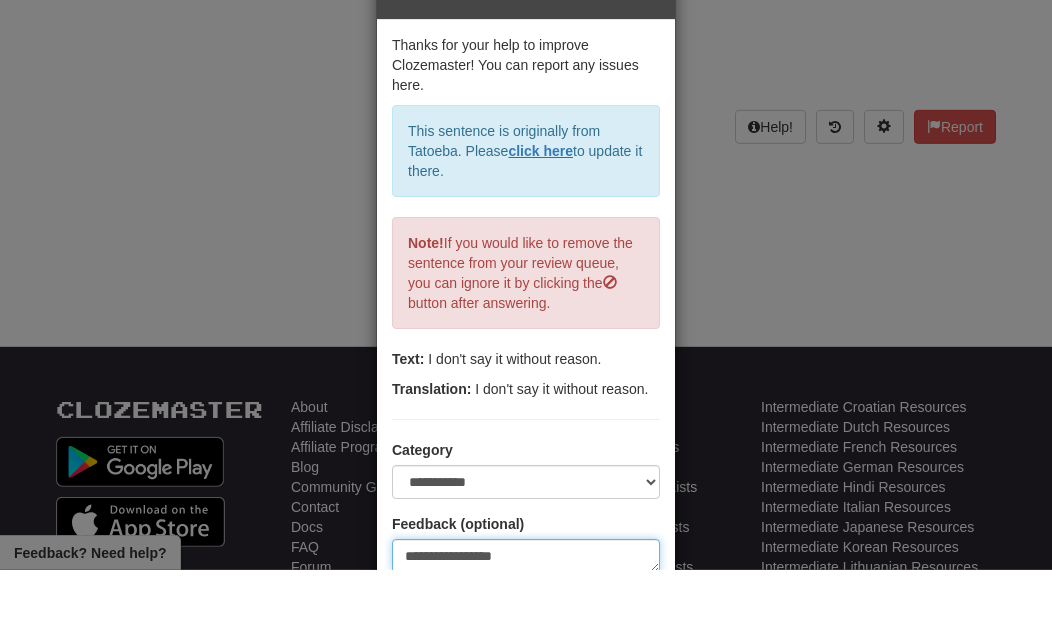 type on "**********" 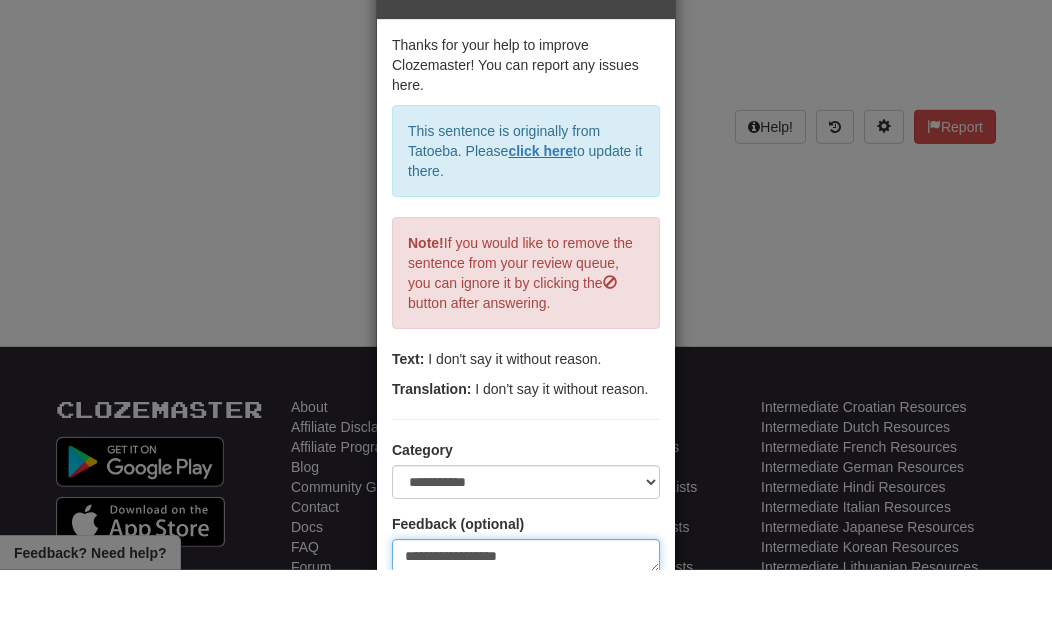 type on "**********" 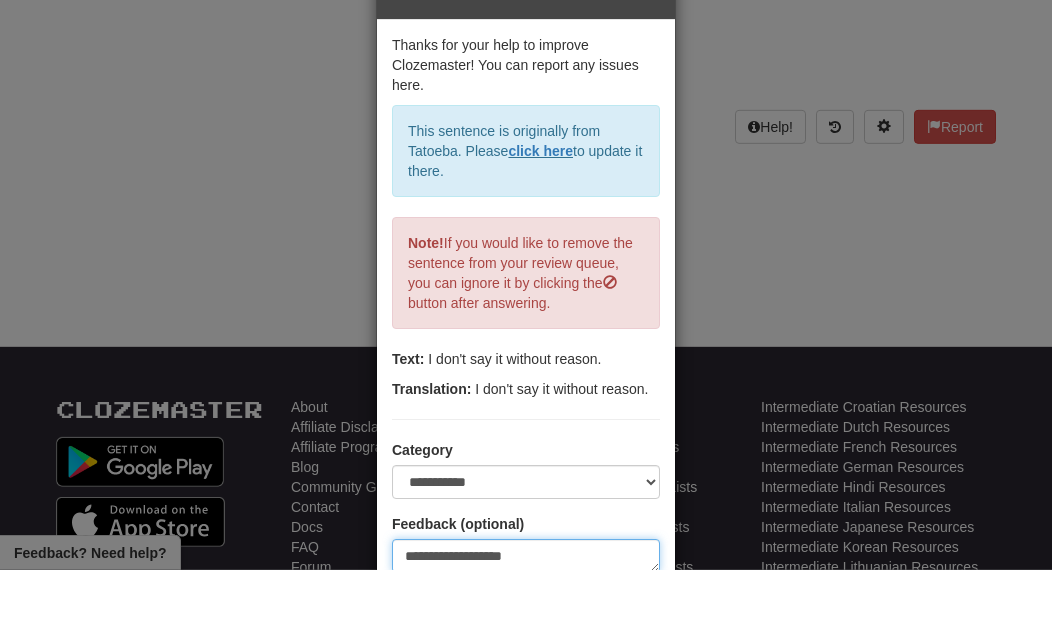type on "**********" 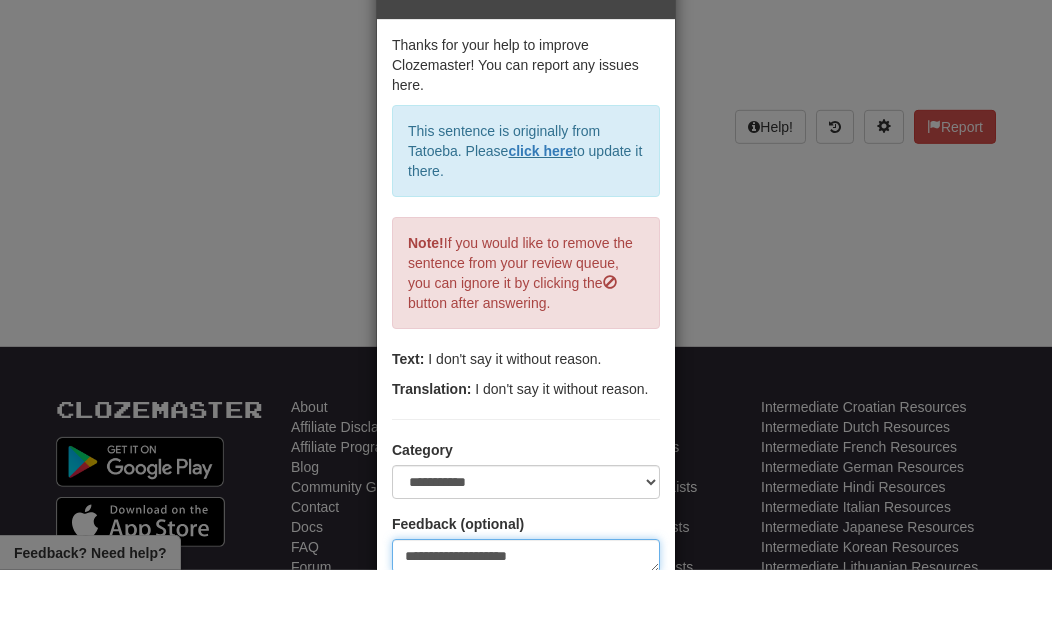 type on "*" 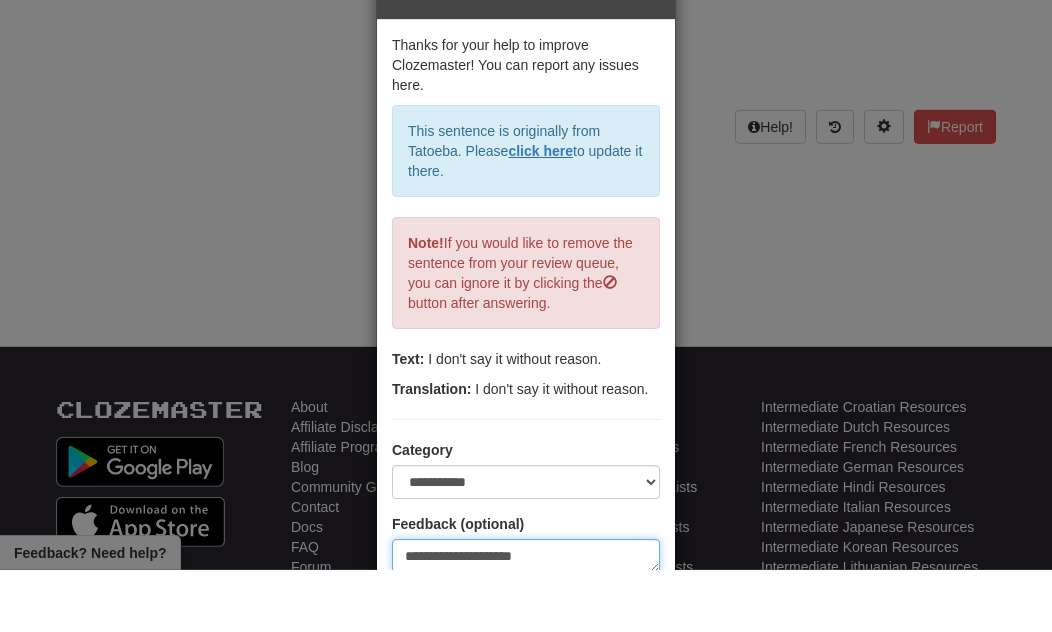 type on "**********" 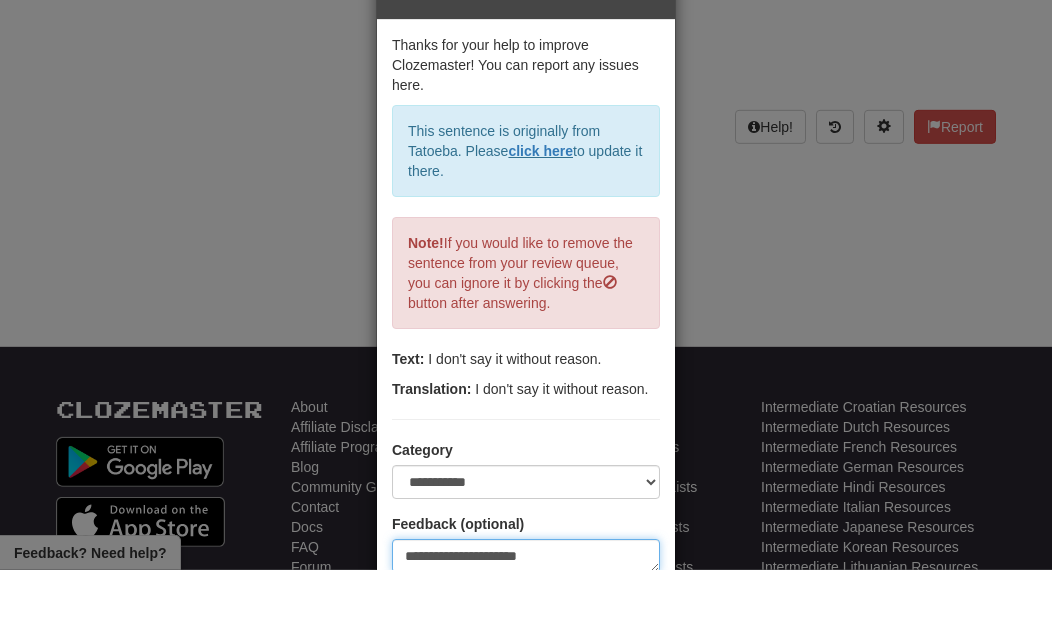 type on "**********" 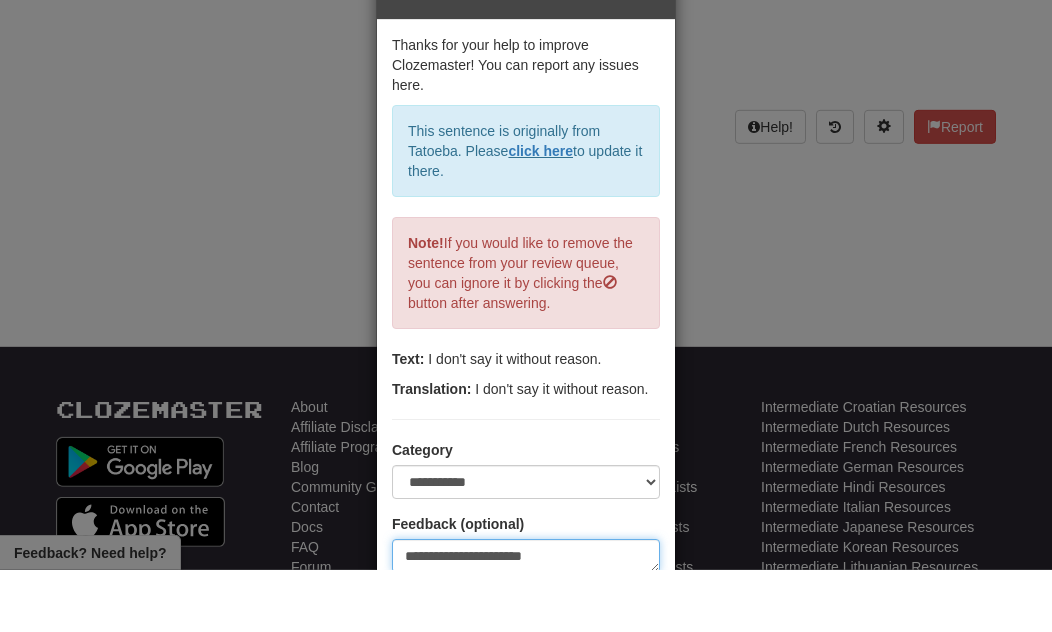 type on "**********" 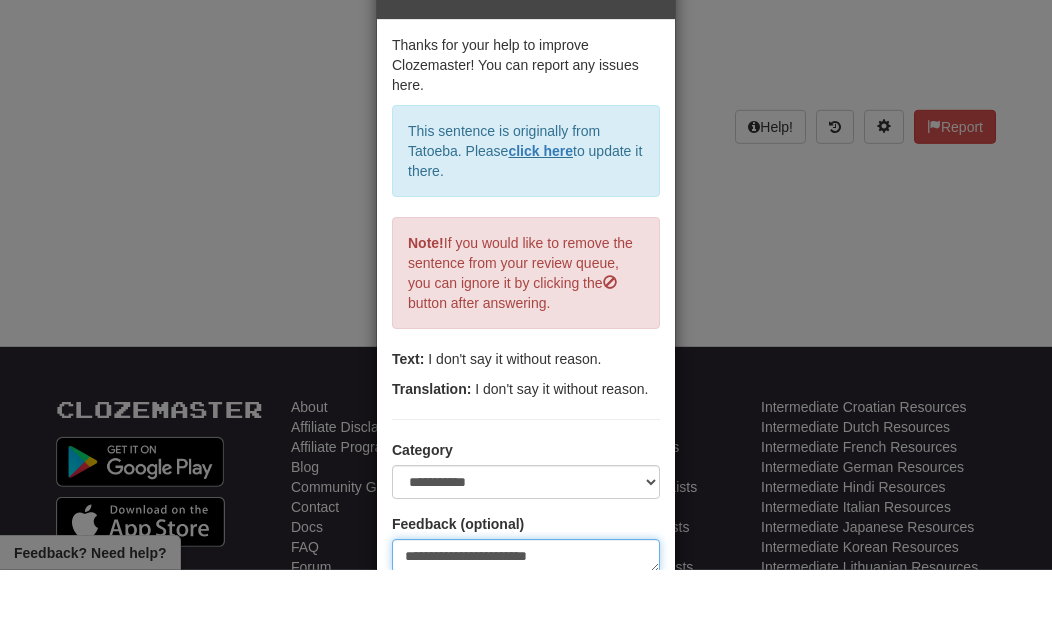 type on "**********" 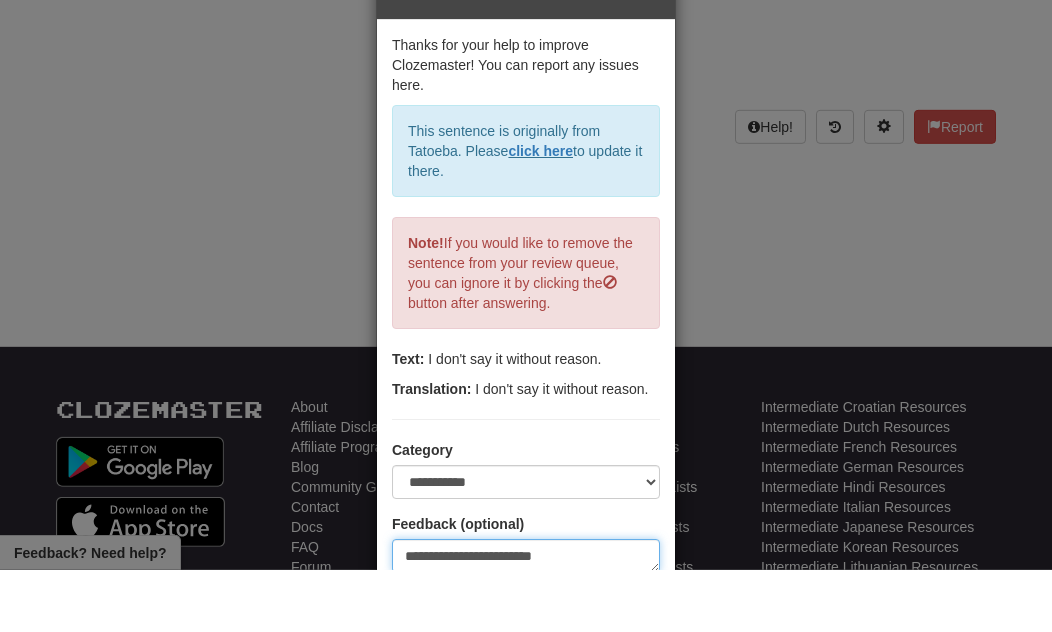 type on "**********" 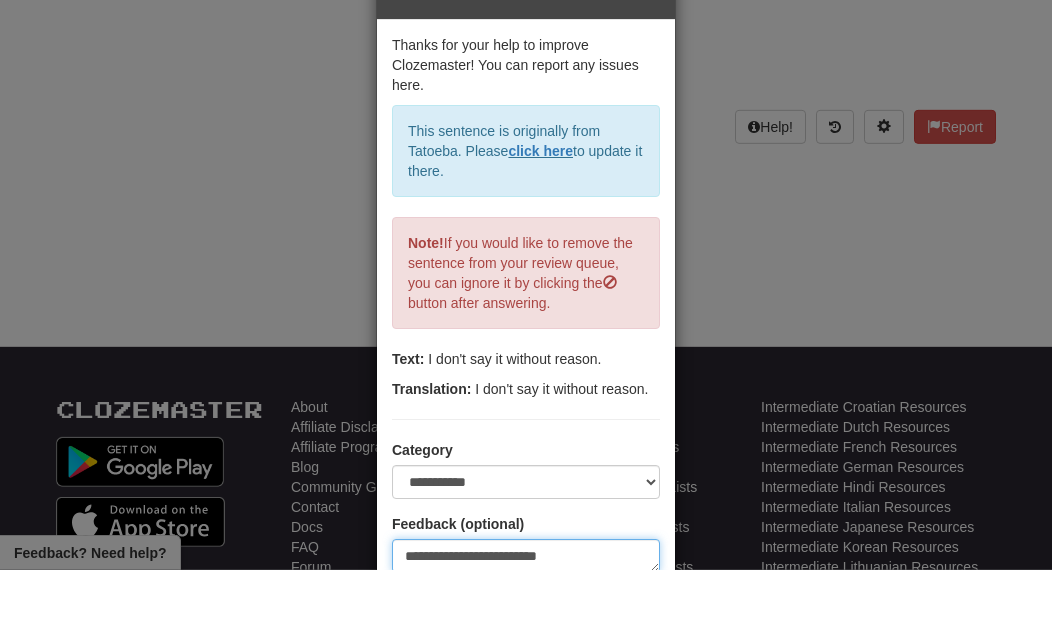 type on "**********" 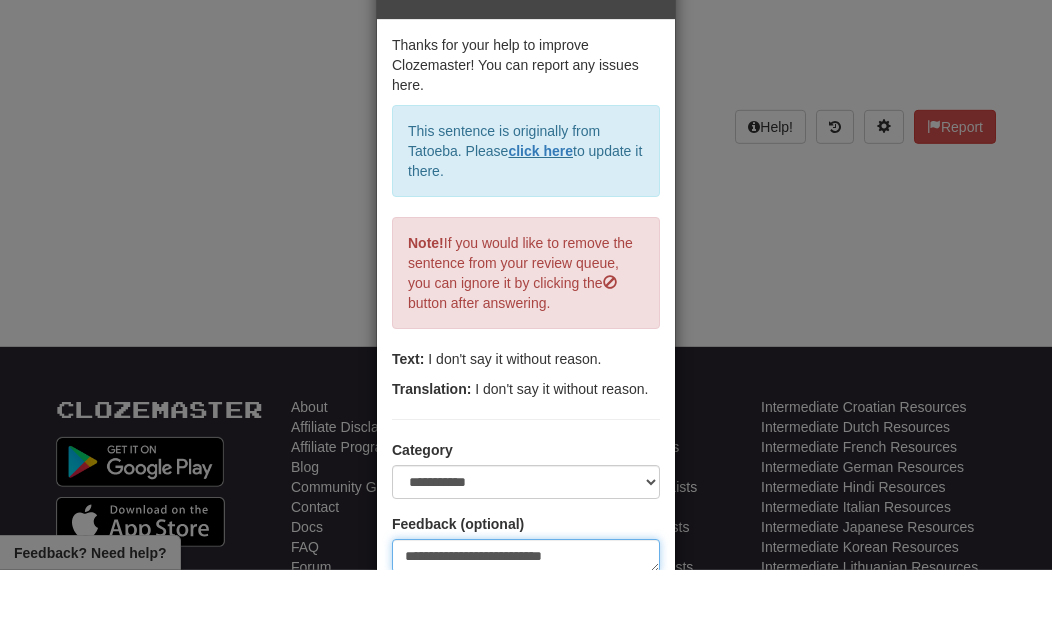type on "**********" 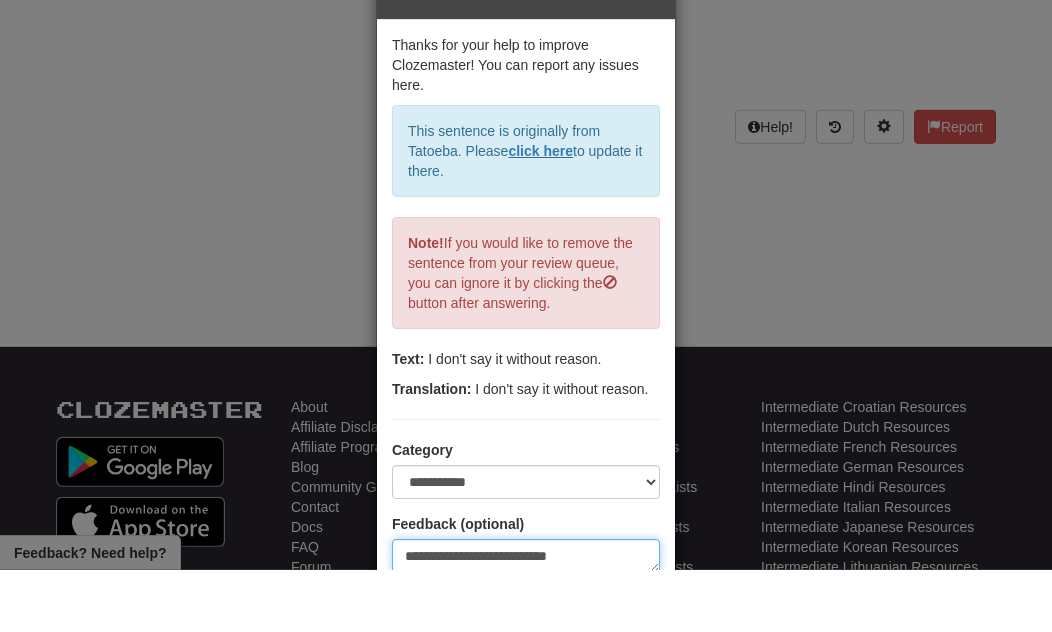 type on "**********" 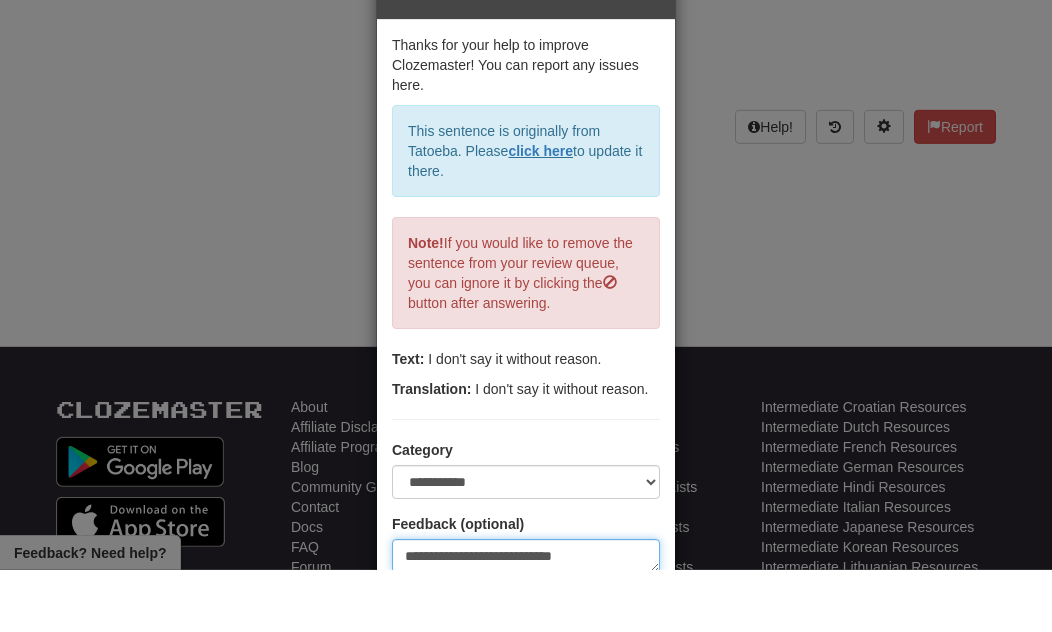 type on "**********" 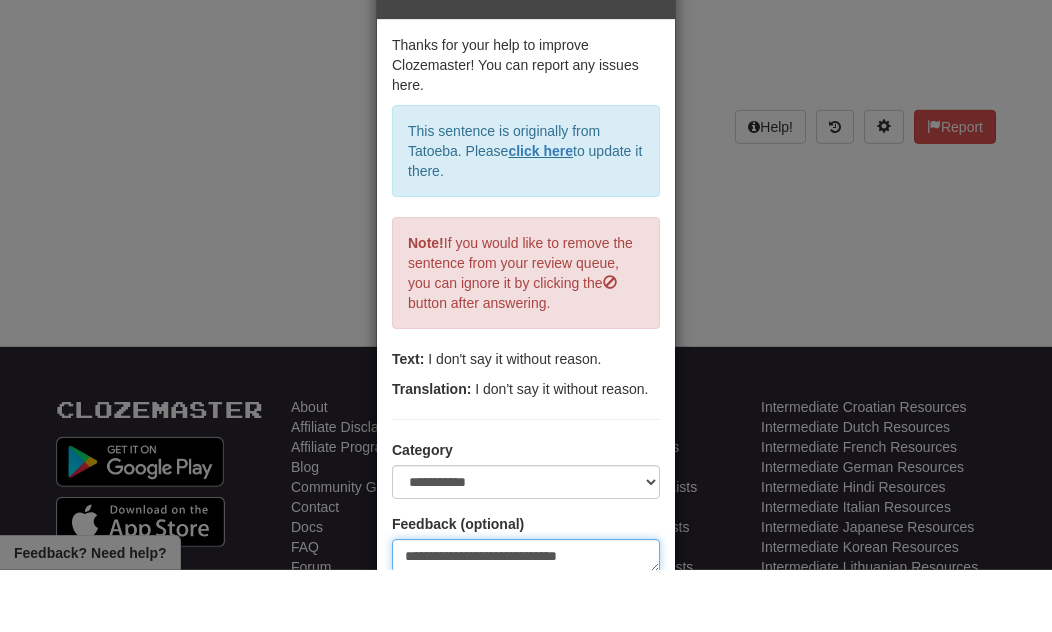 type on "**********" 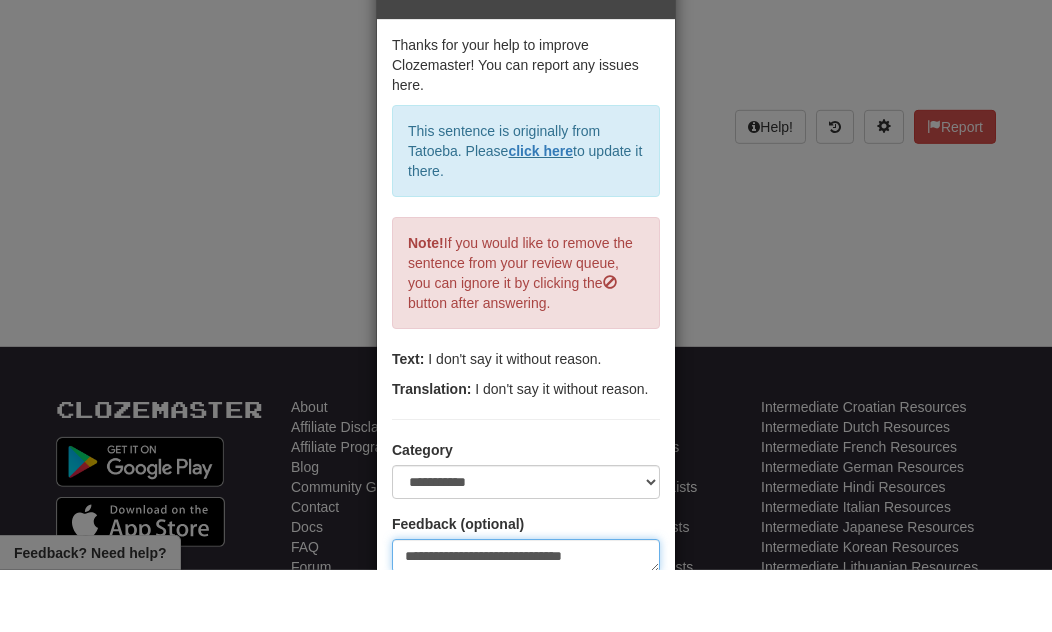 type on "**********" 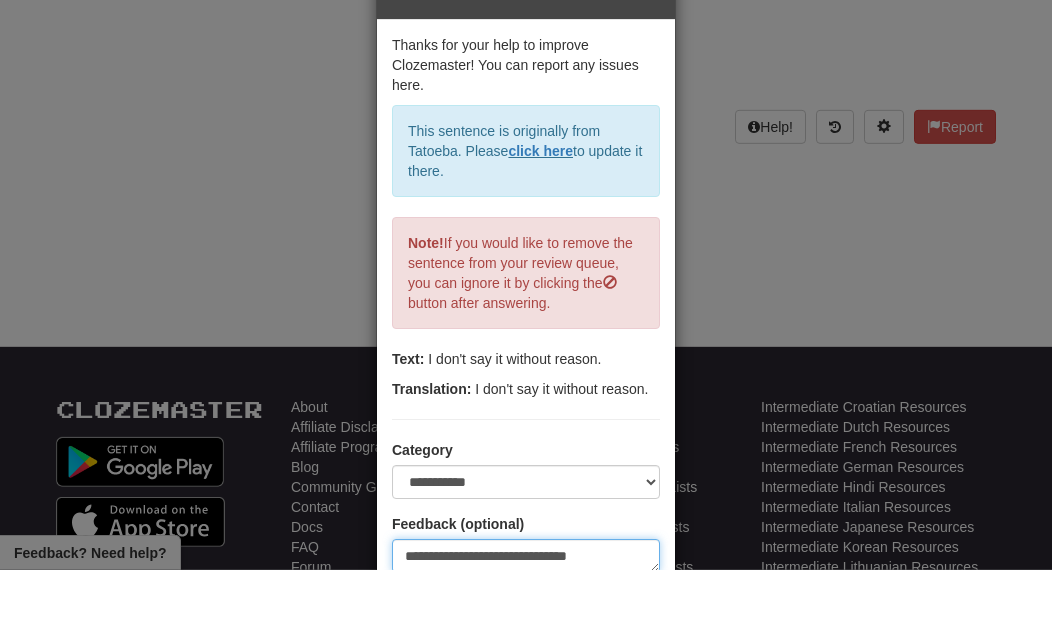 type on "**********" 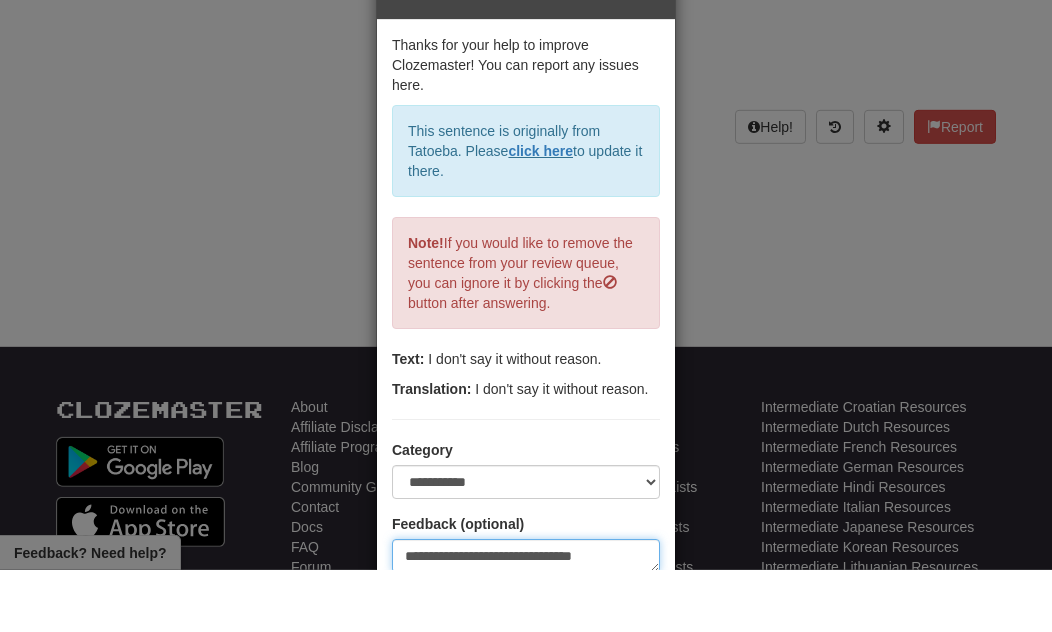 type on "**********" 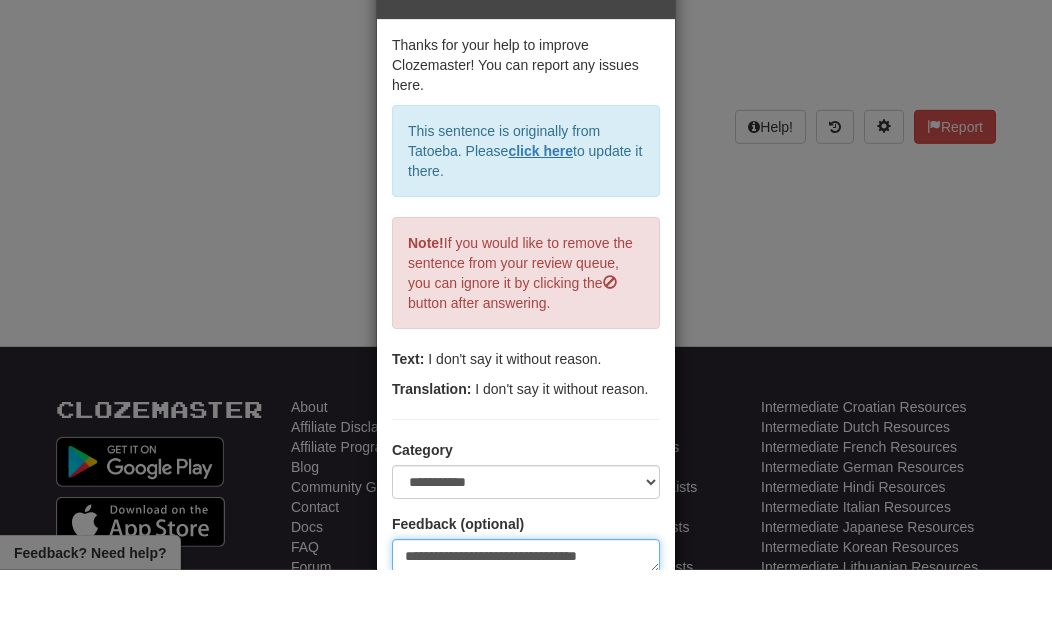 type on "**********" 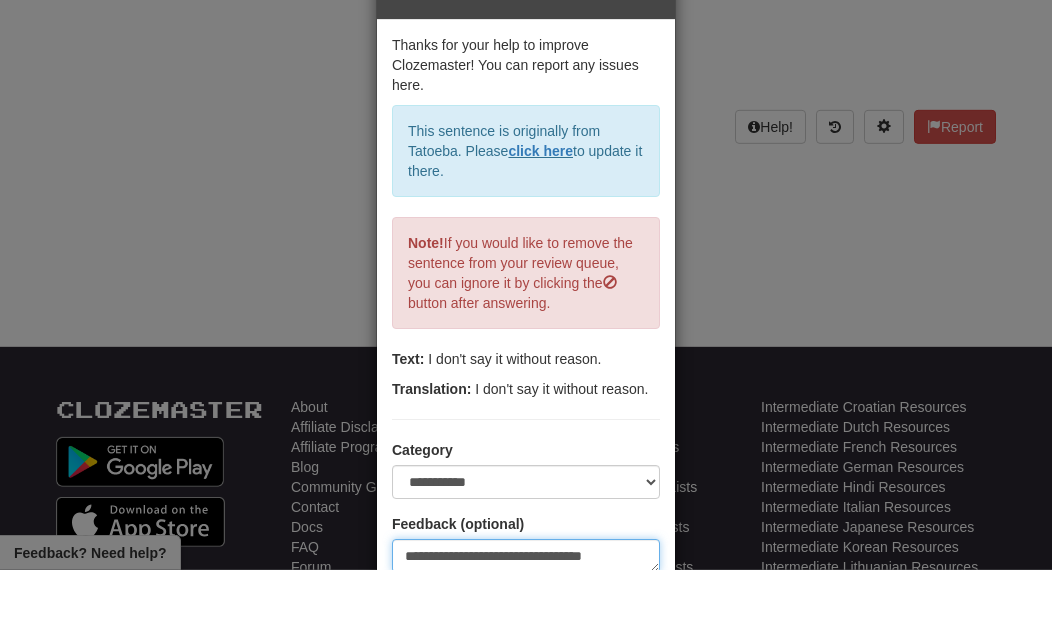 type on "**********" 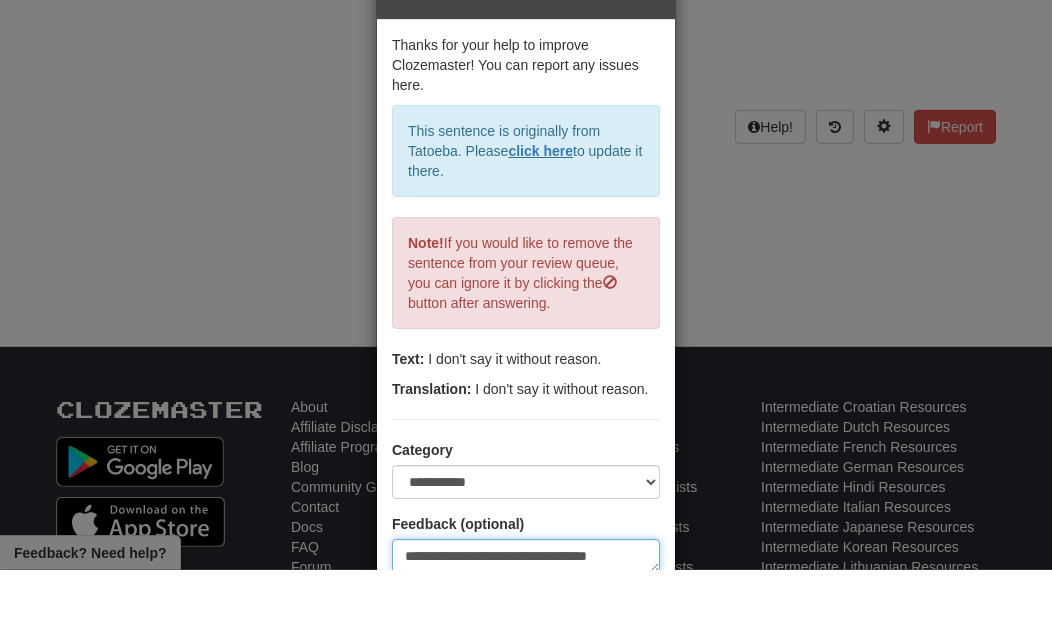 type on "**********" 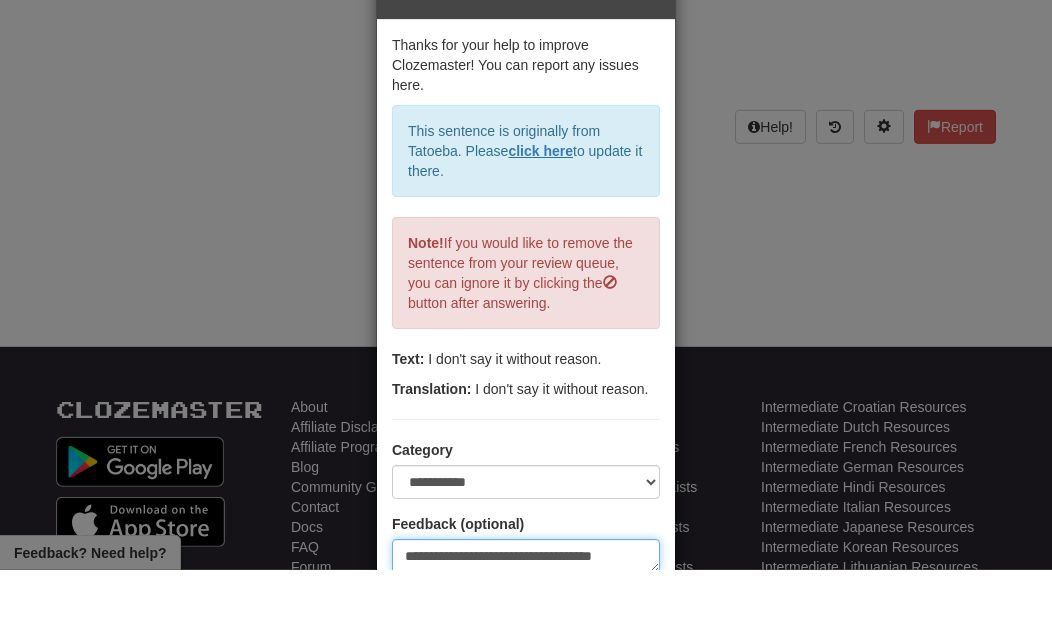 type on "**********" 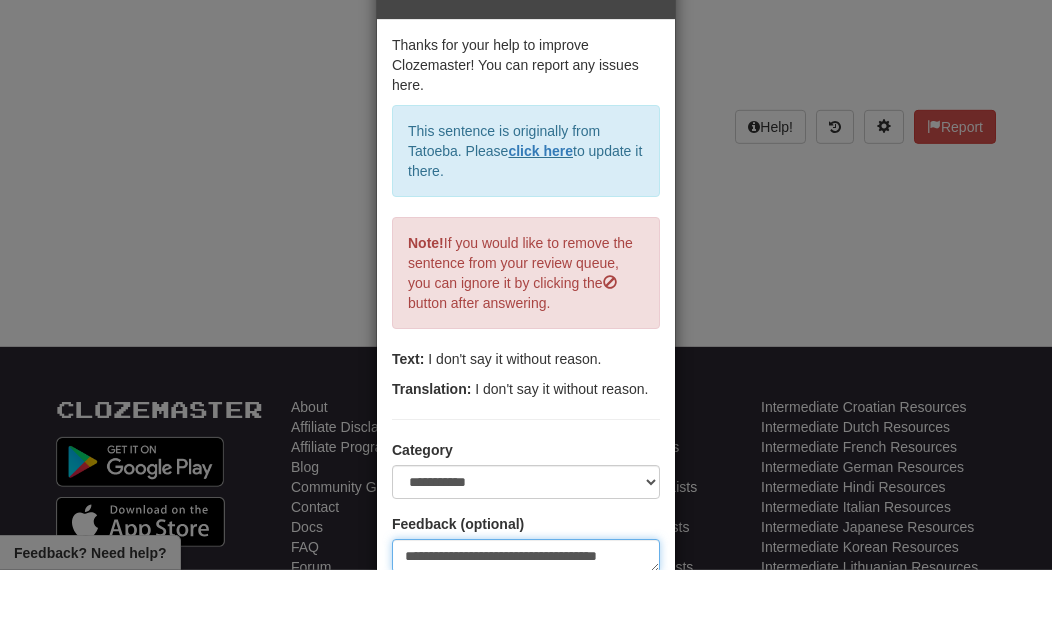 type on "**********" 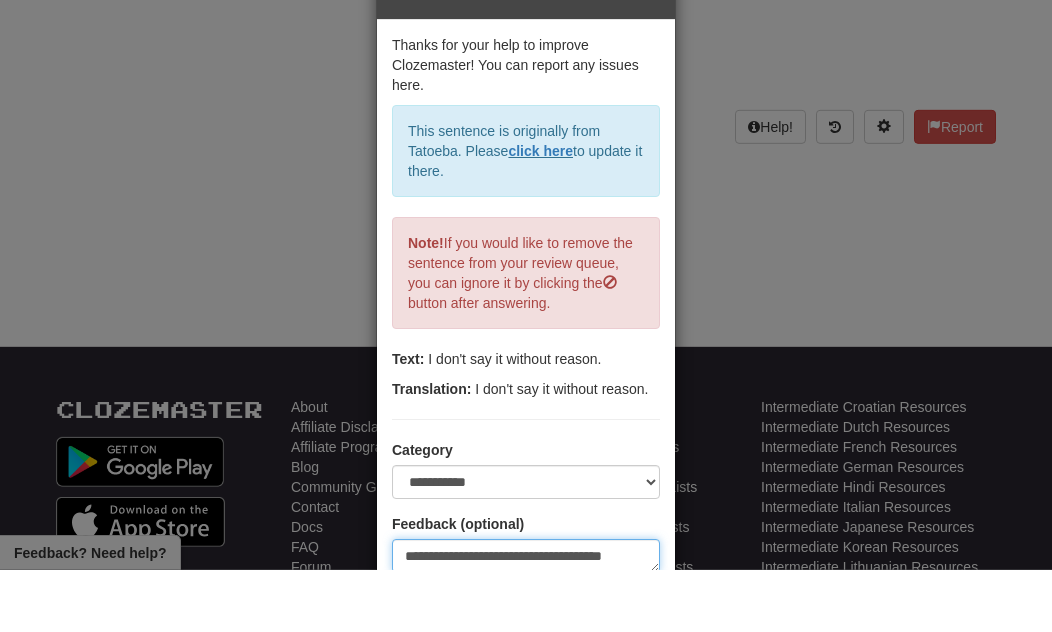 type on "**********" 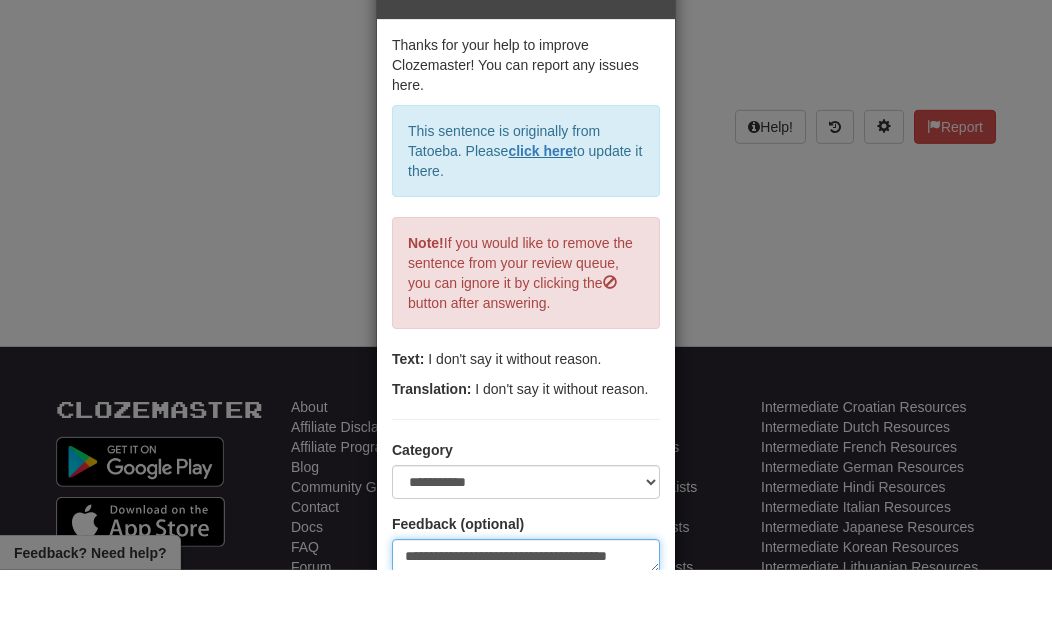 type on "**********" 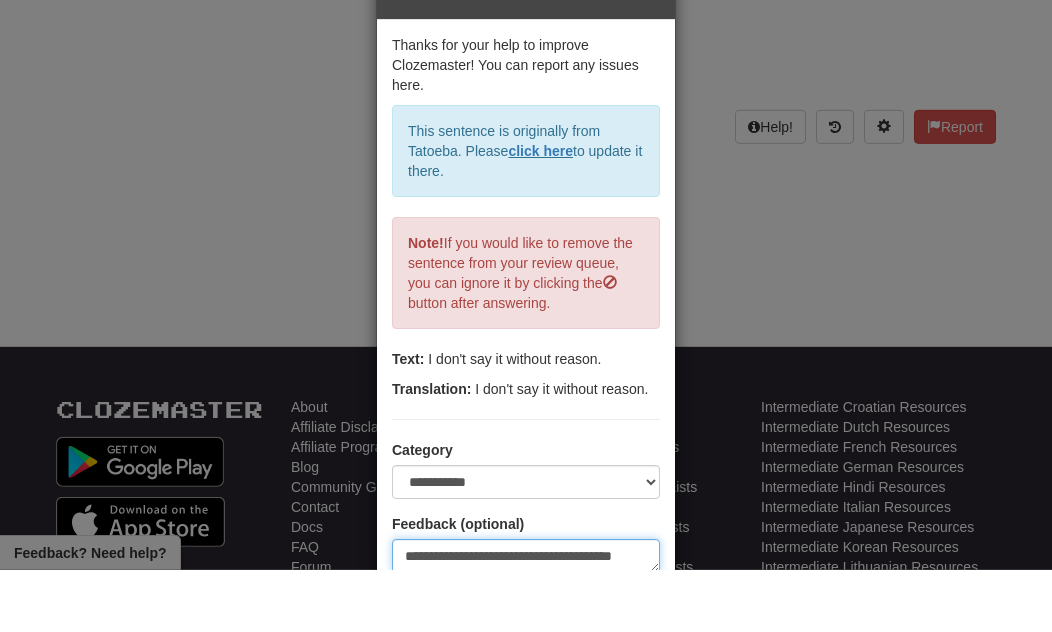 type on "**********" 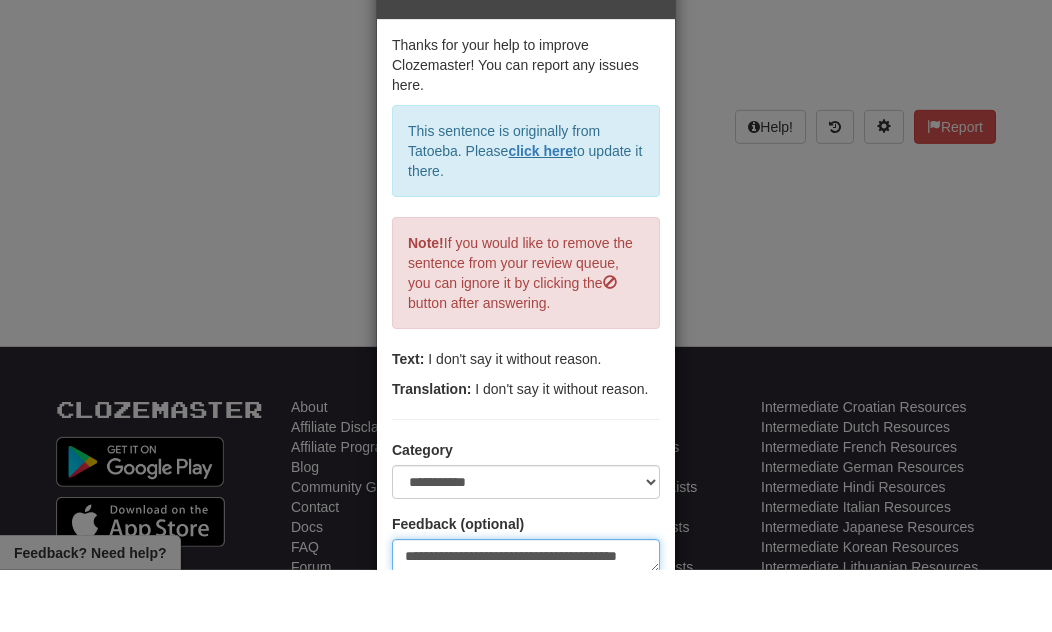 type on "**********" 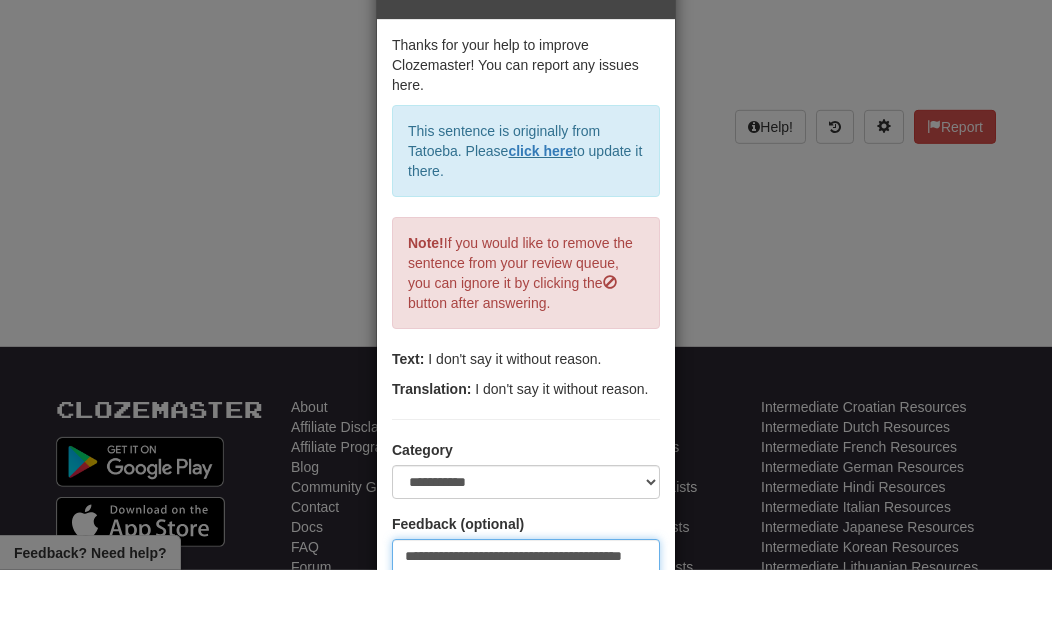 type on "**********" 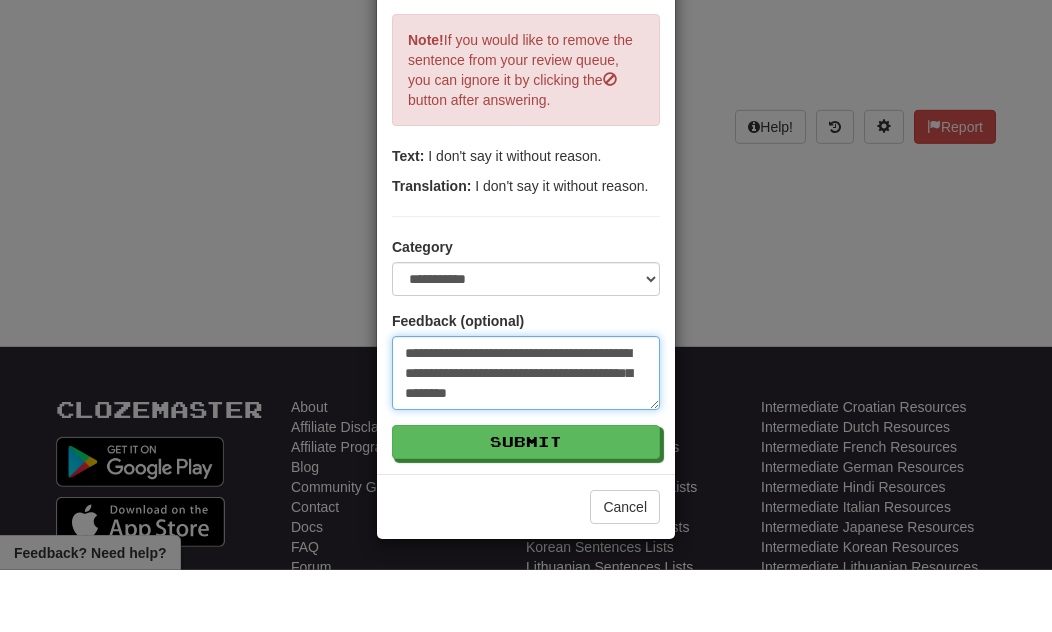 scroll, scrollTop: 203, scrollLeft: 0, axis: vertical 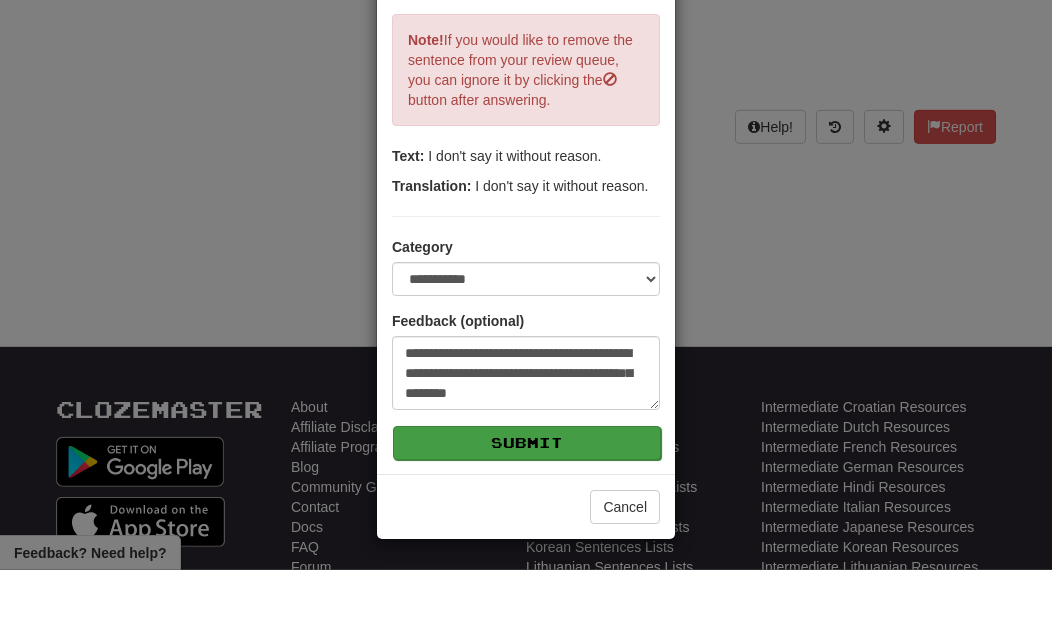 click on "Submit" at bounding box center (527, 505) 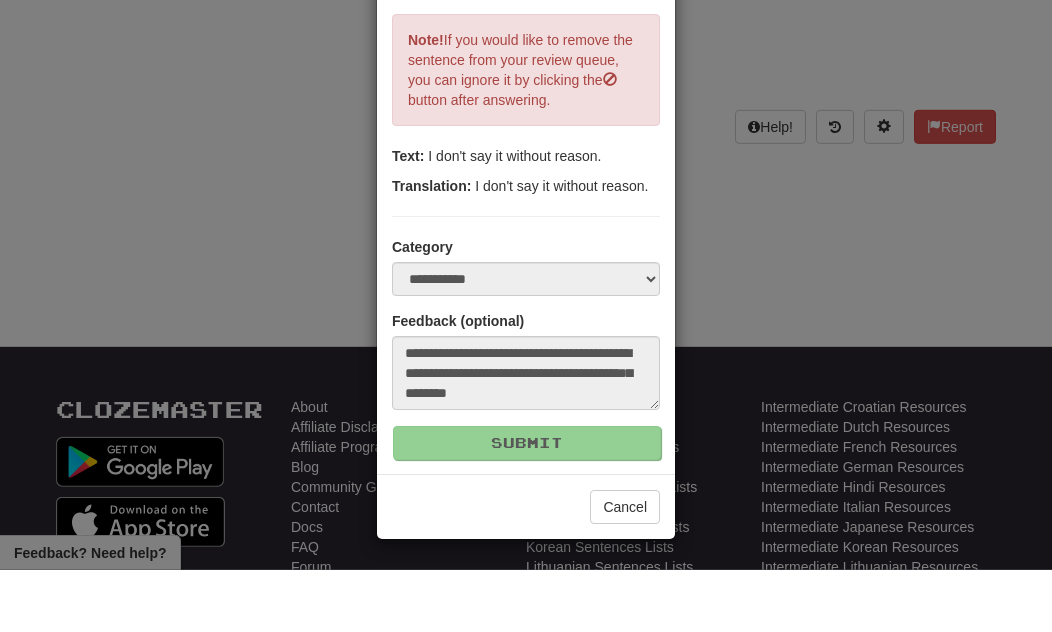 scroll, scrollTop: 0, scrollLeft: 0, axis: both 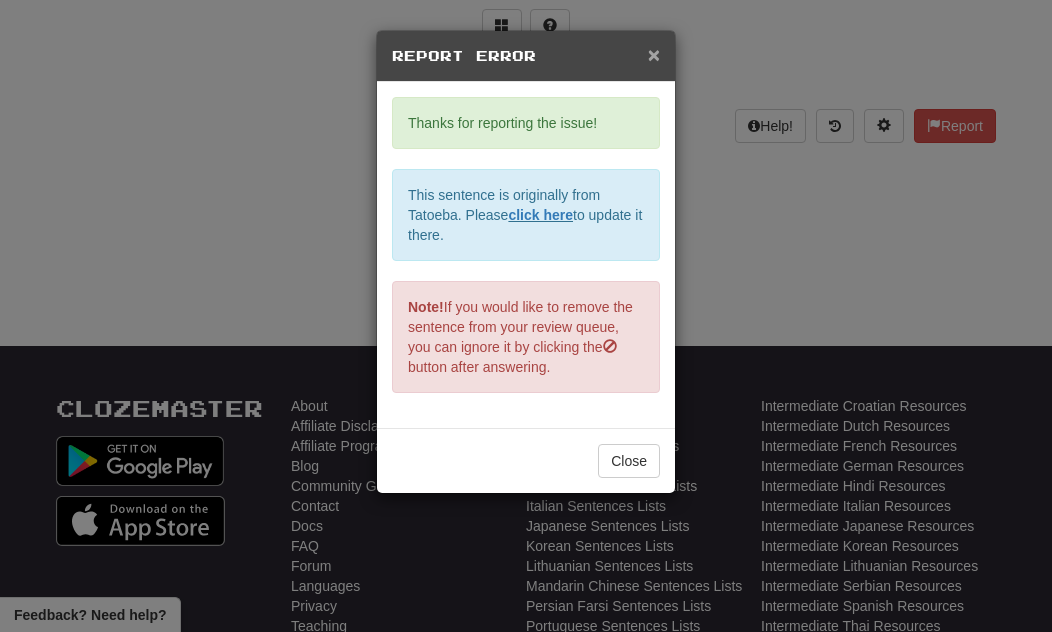 click on "×" at bounding box center (654, 54) 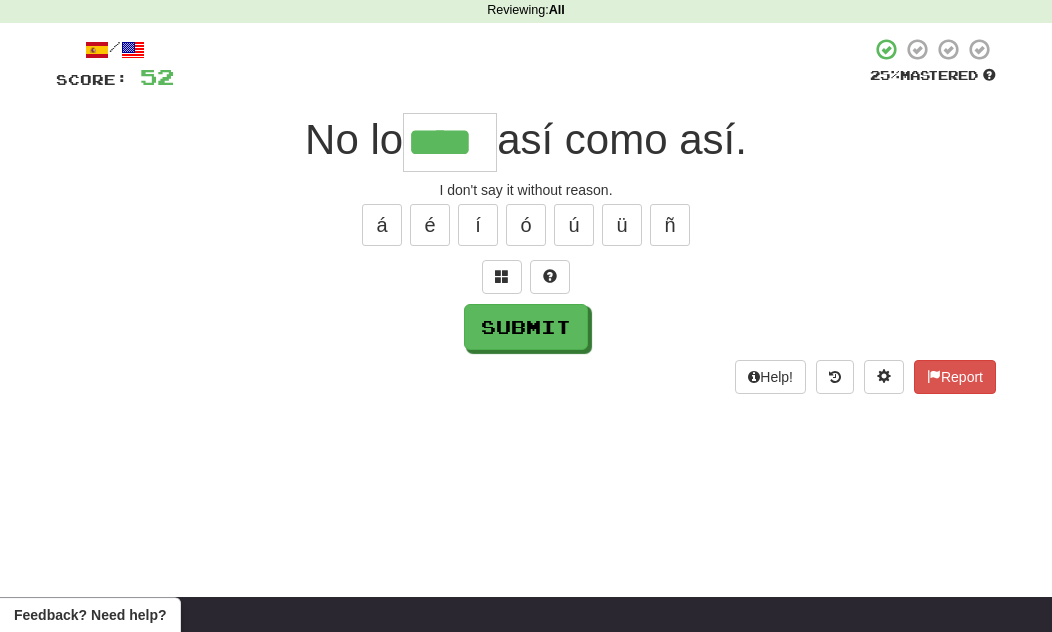 scroll, scrollTop: 84, scrollLeft: 0, axis: vertical 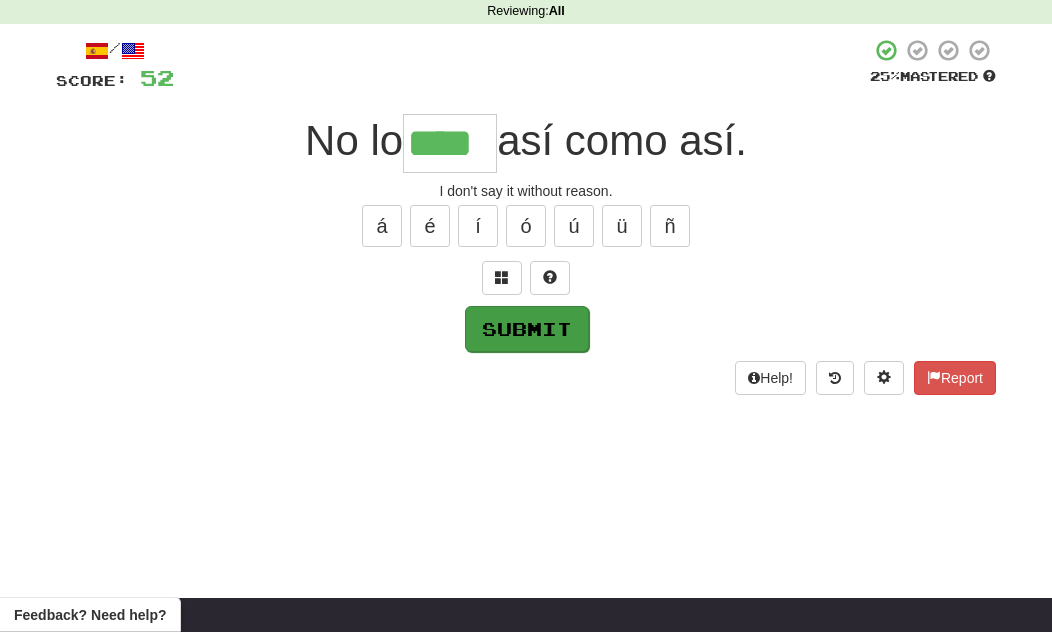 click on "Submit" at bounding box center [527, 329] 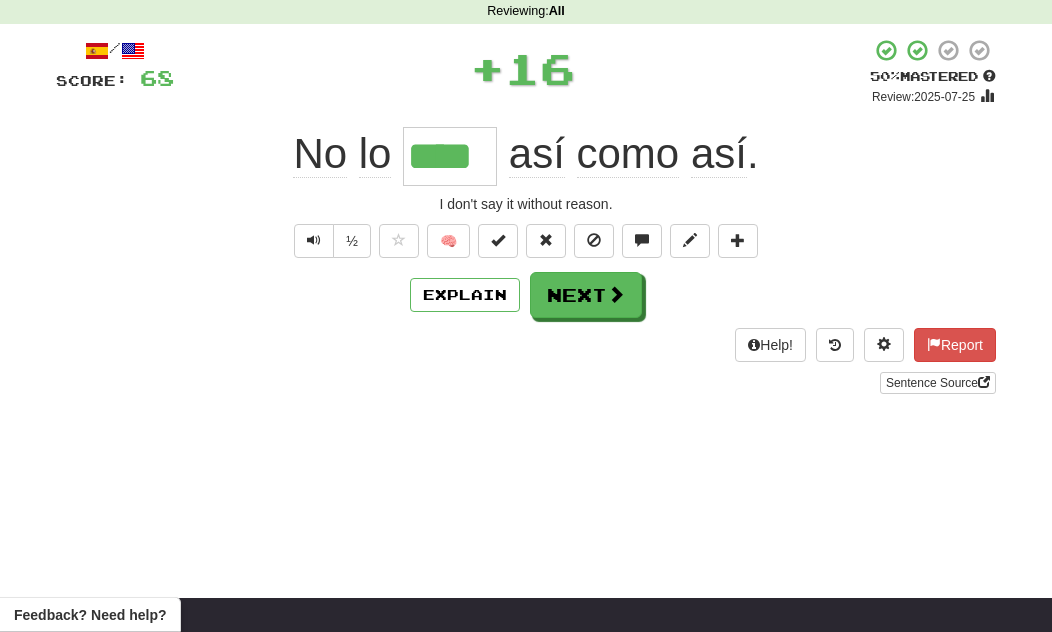 scroll, scrollTop: 84, scrollLeft: 0, axis: vertical 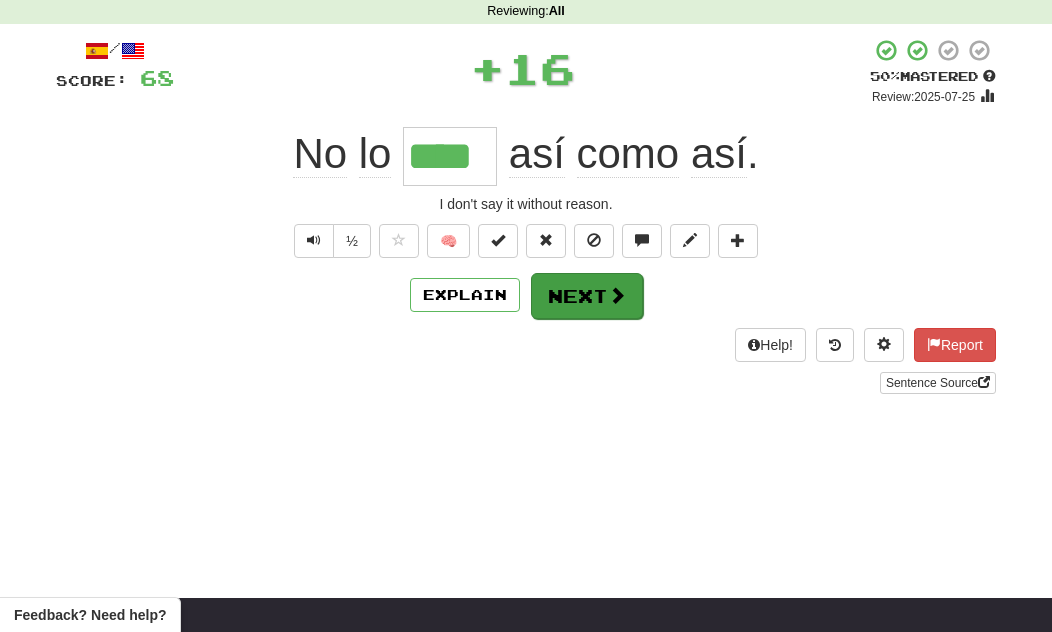 click on "Next" at bounding box center [587, 296] 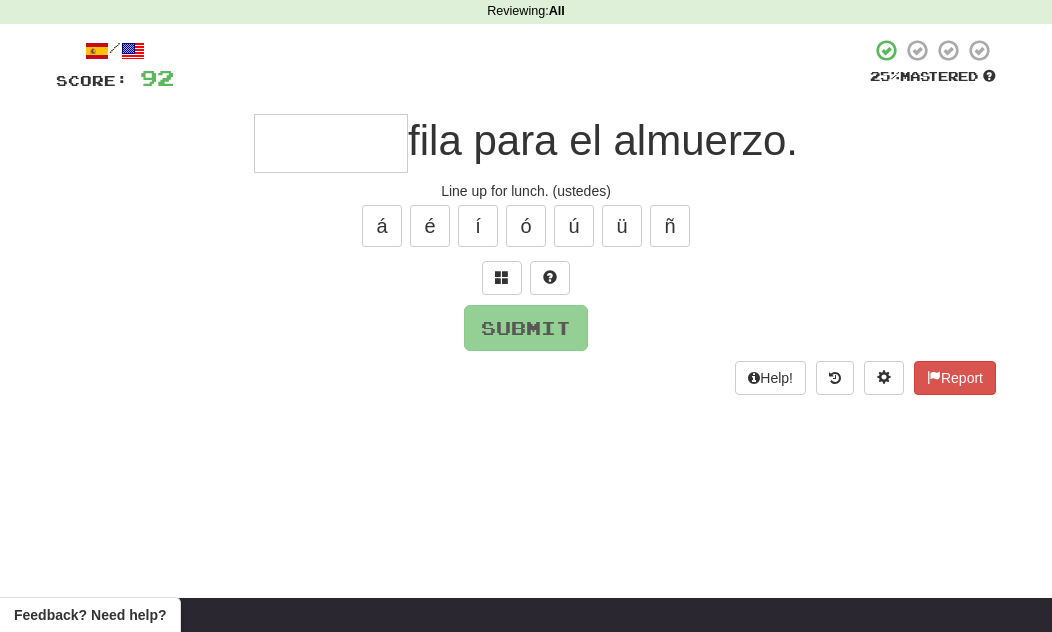 scroll, scrollTop: 81, scrollLeft: 0, axis: vertical 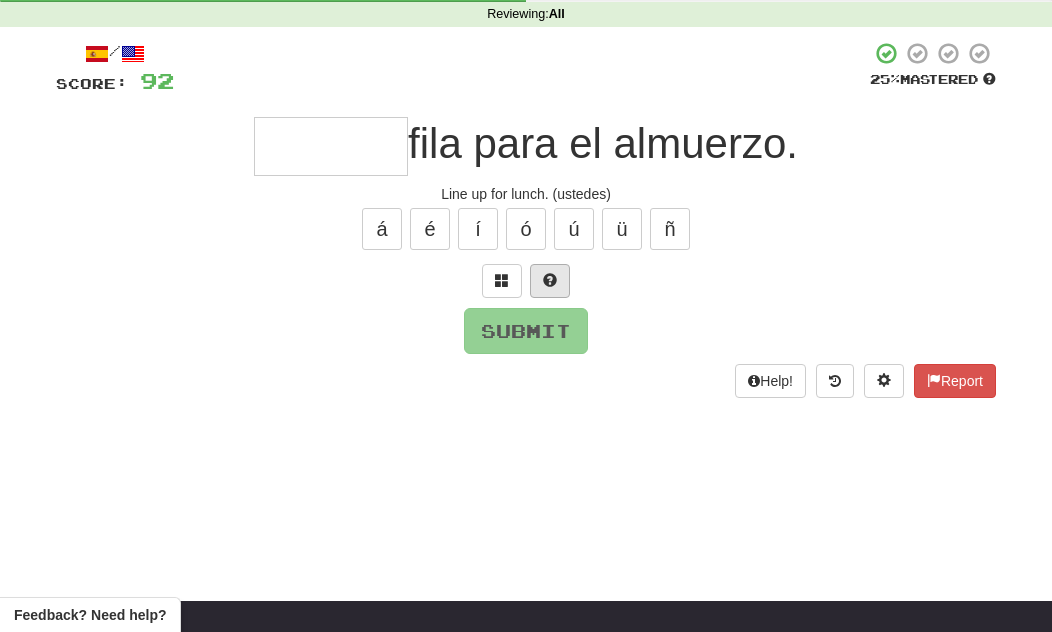 click at bounding box center (550, 280) 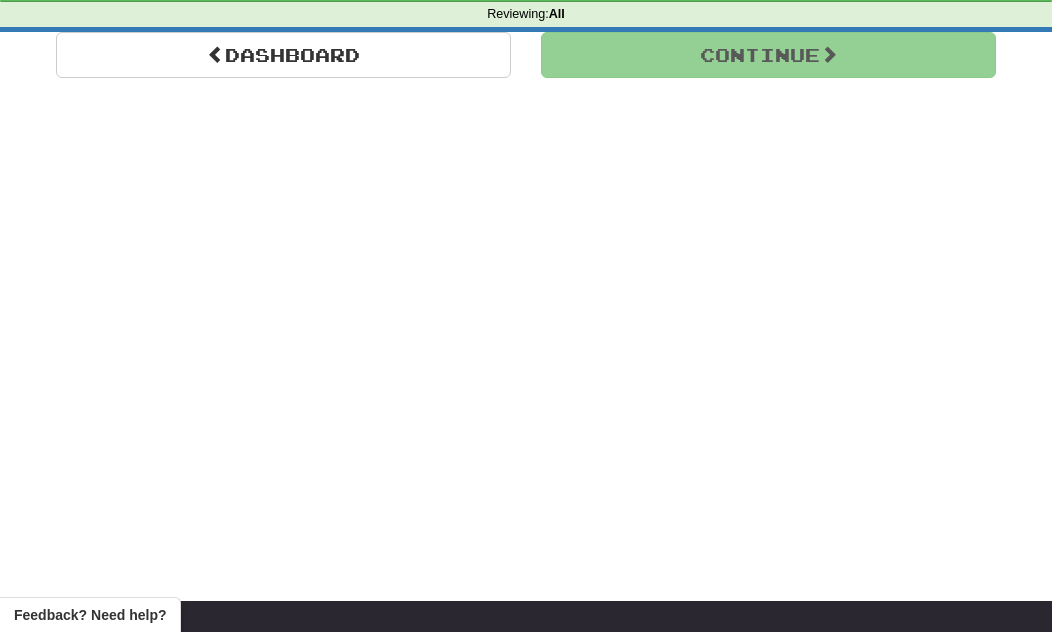 scroll, scrollTop: 81, scrollLeft: 0, axis: vertical 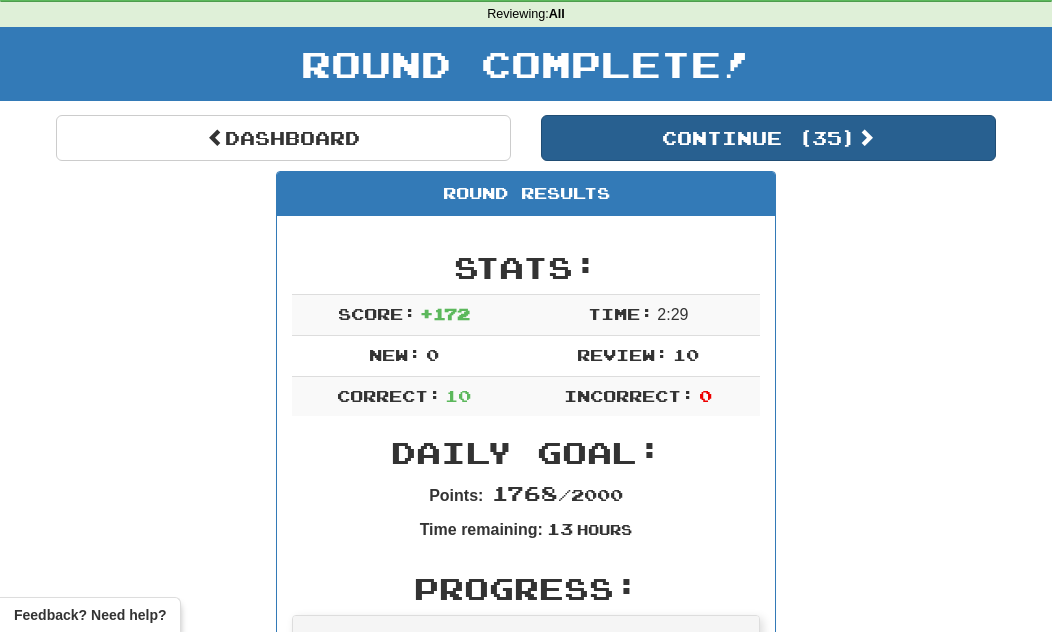 click on "Continue ( 35 )" at bounding box center (768, 138) 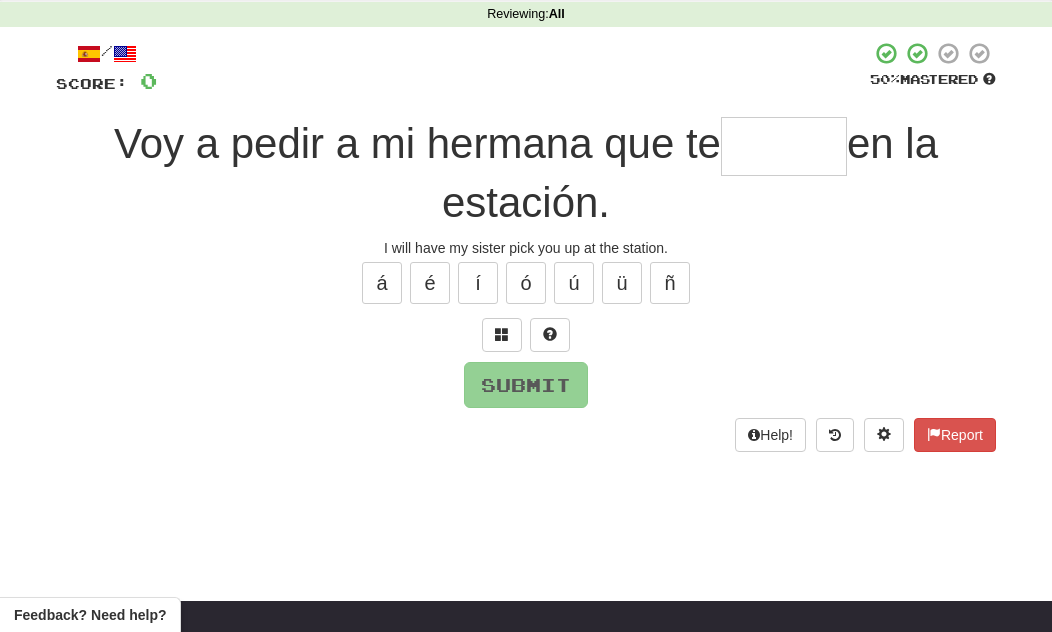 scroll, scrollTop: 81, scrollLeft: 0, axis: vertical 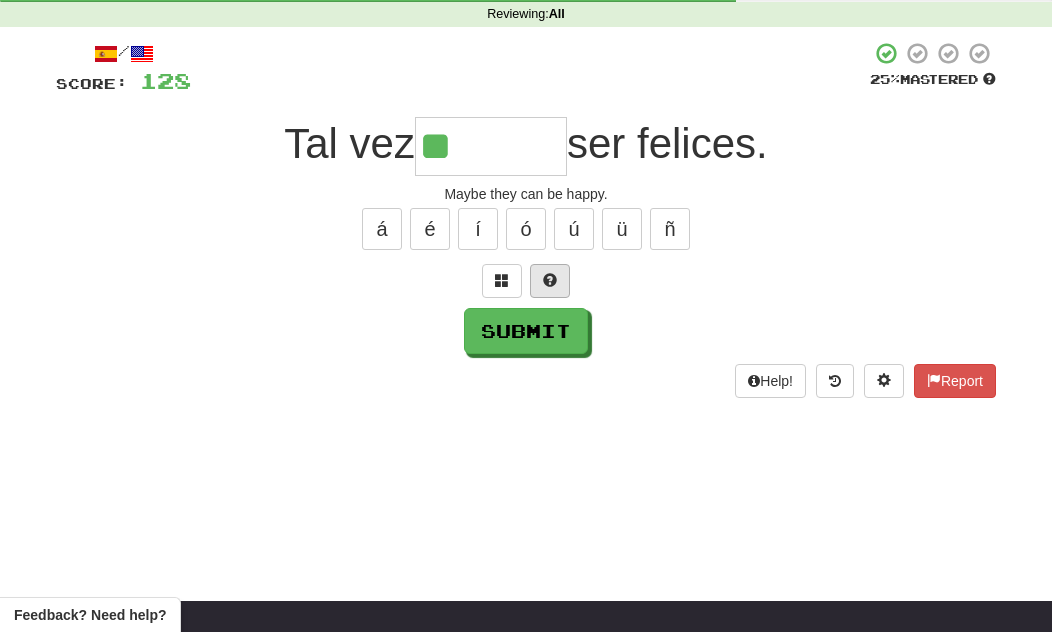click at bounding box center [550, 281] 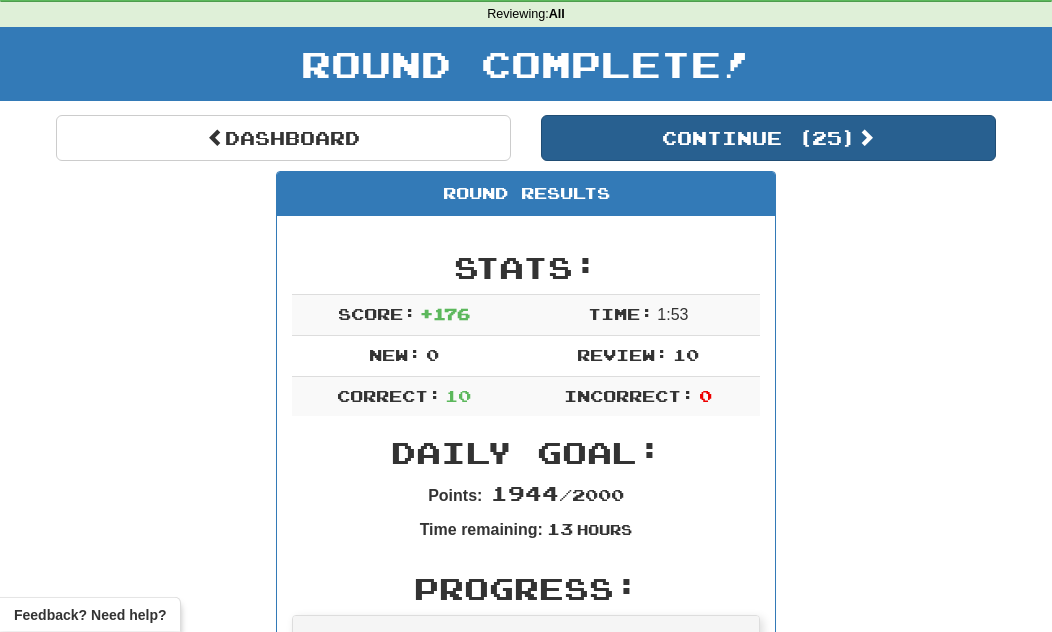 click on "Continue ( 25 )" at bounding box center (768, 138) 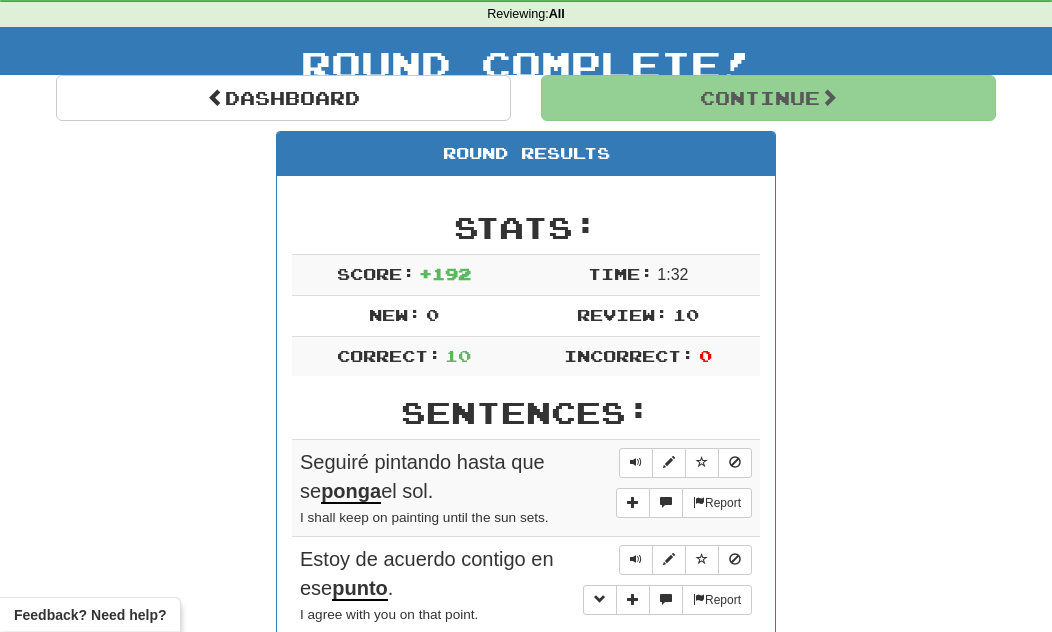 scroll, scrollTop: 81, scrollLeft: 0, axis: vertical 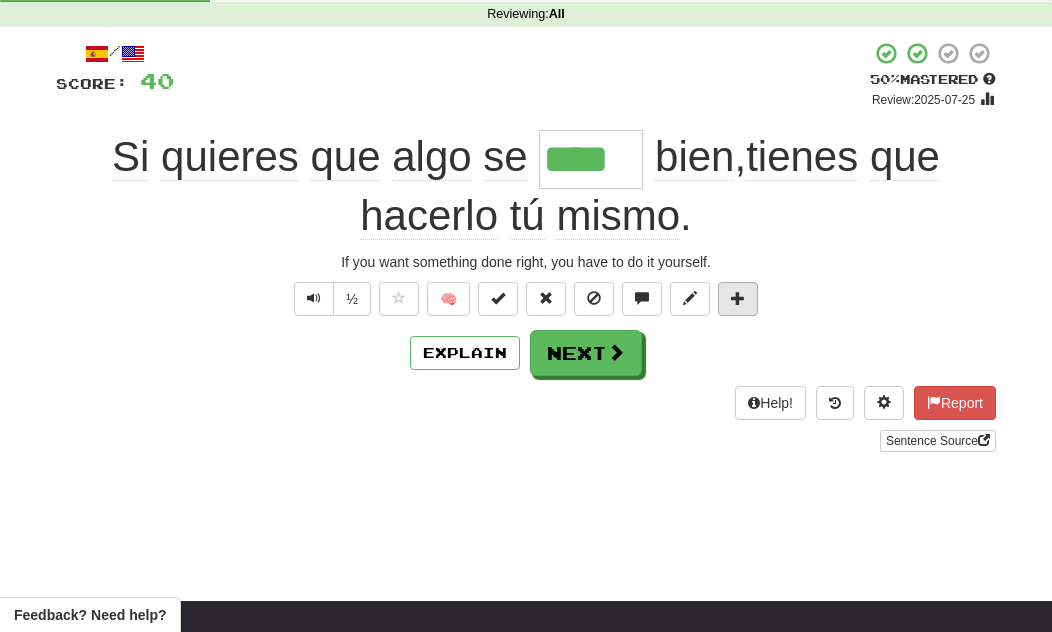 click at bounding box center [738, 298] 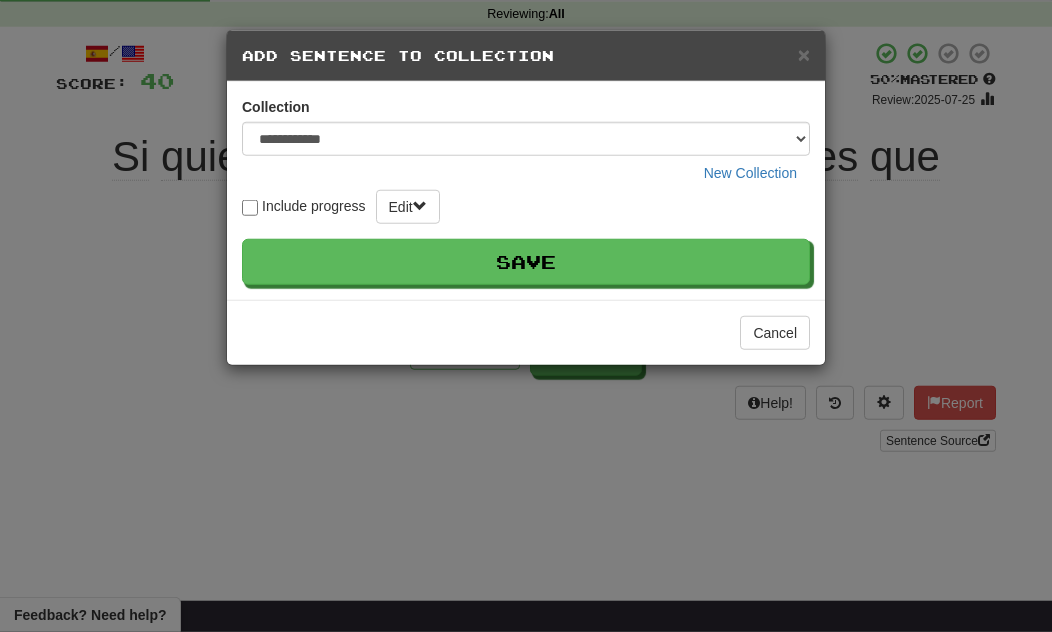 scroll, scrollTop: 81, scrollLeft: 0, axis: vertical 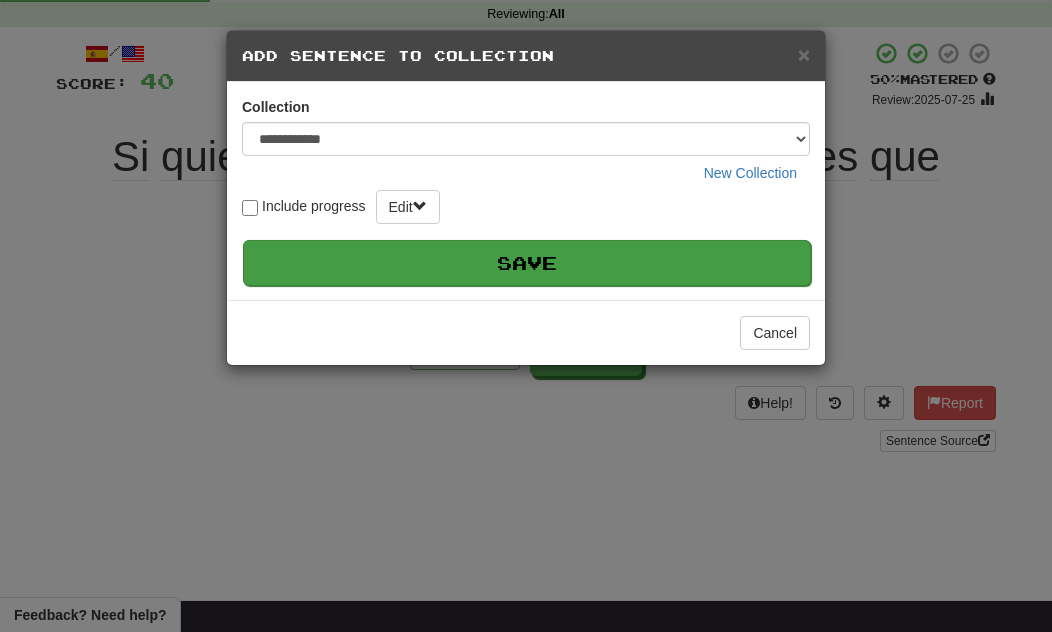 click on "Save" at bounding box center (527, 263) 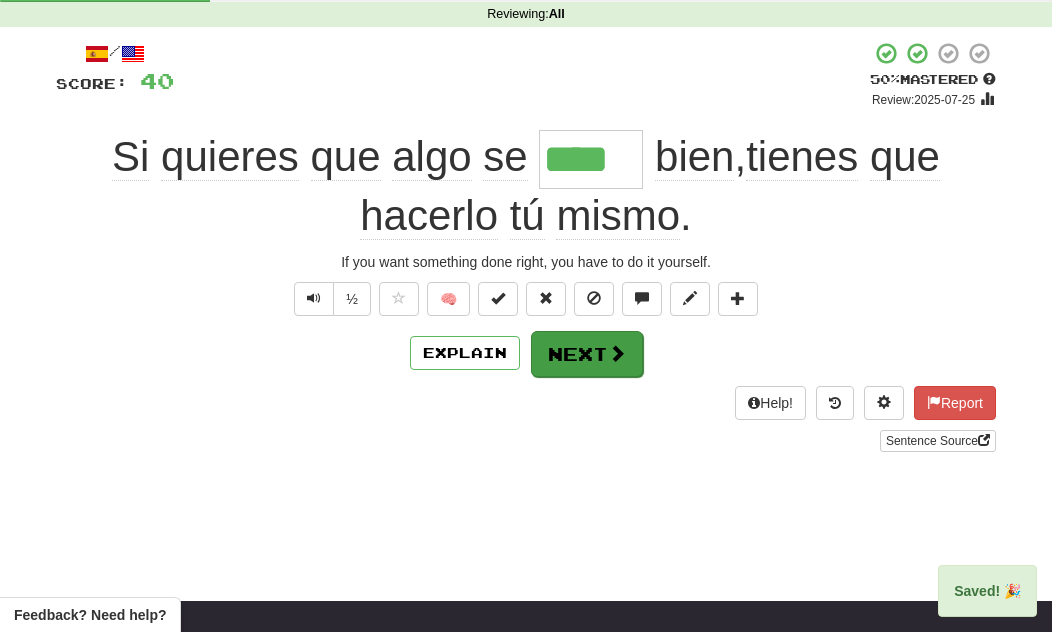 click at bounding box center (617, 353) 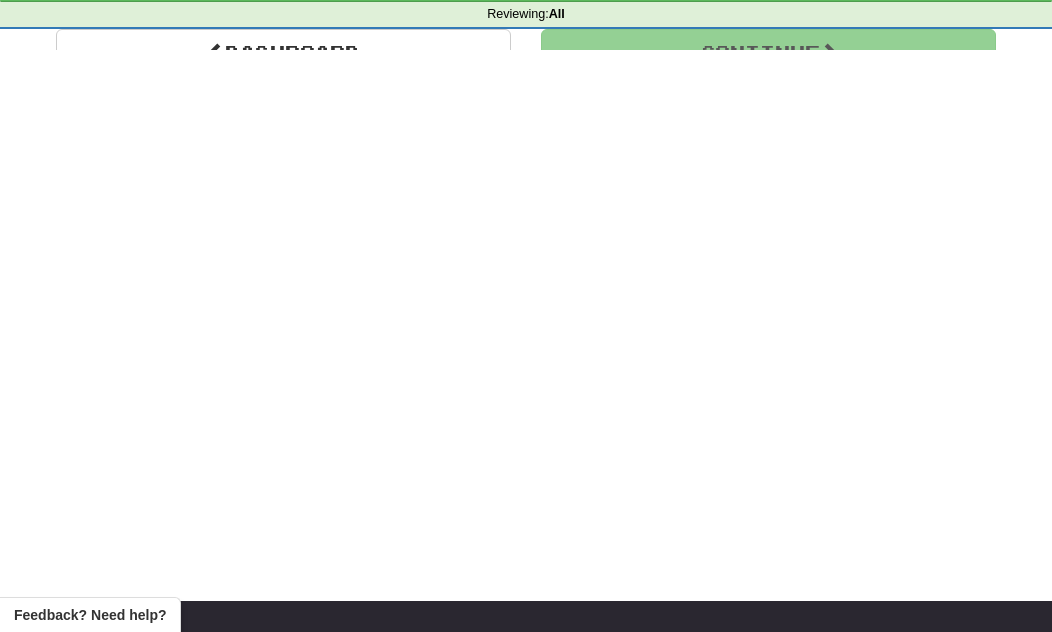 scroll, scrollTop: 81, scrollLeft: 0, axis: vertical 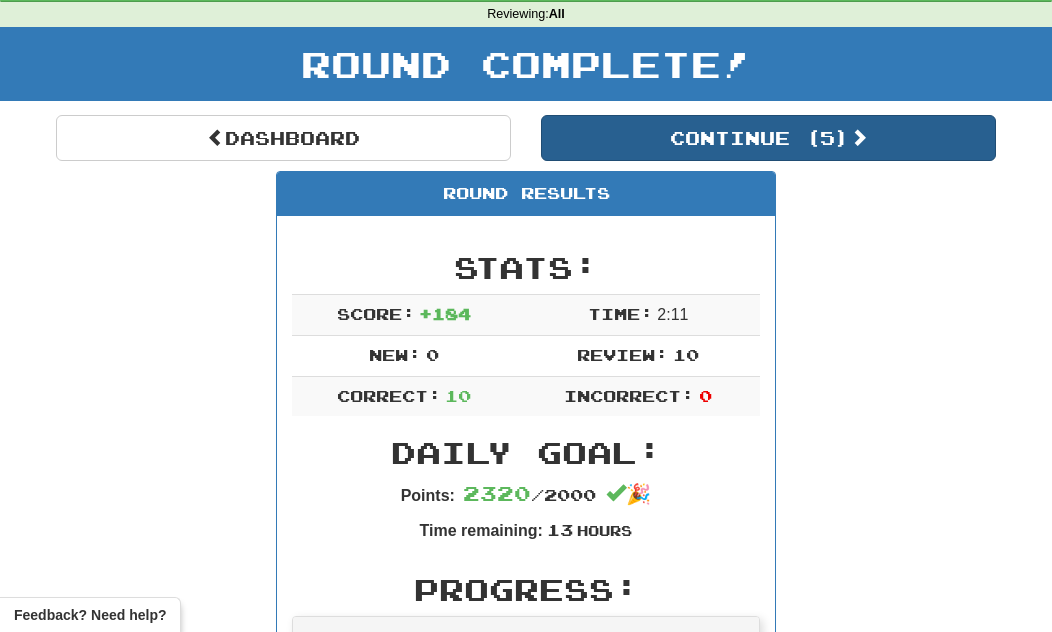 click on "Continue ( 5 )" at bounding box center (768, 138) 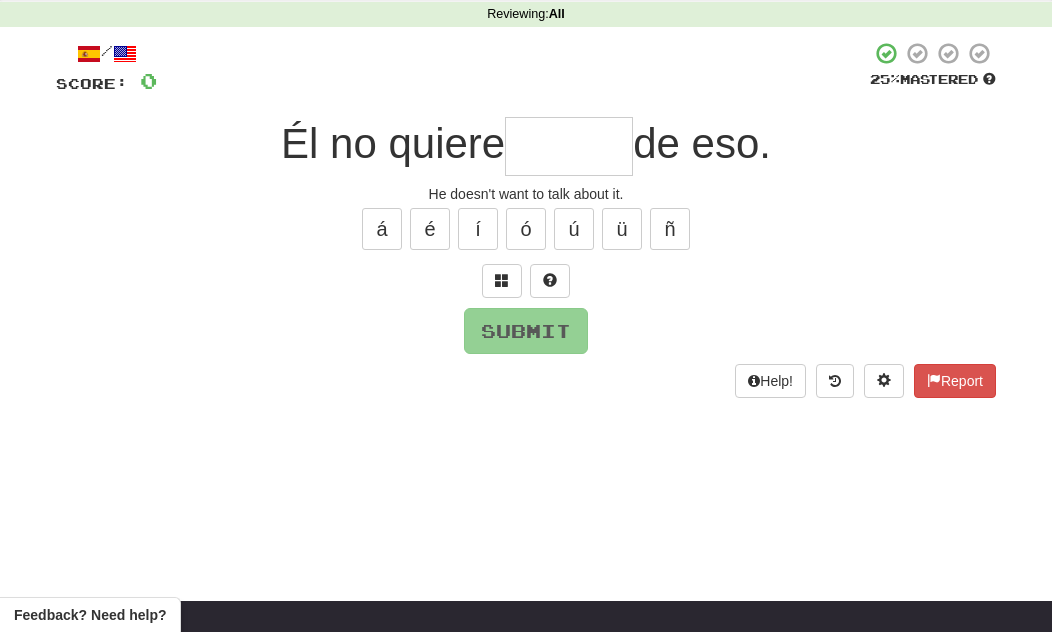 scroll, scrollTop: 81, scrollLeft: 0, axis: vertical 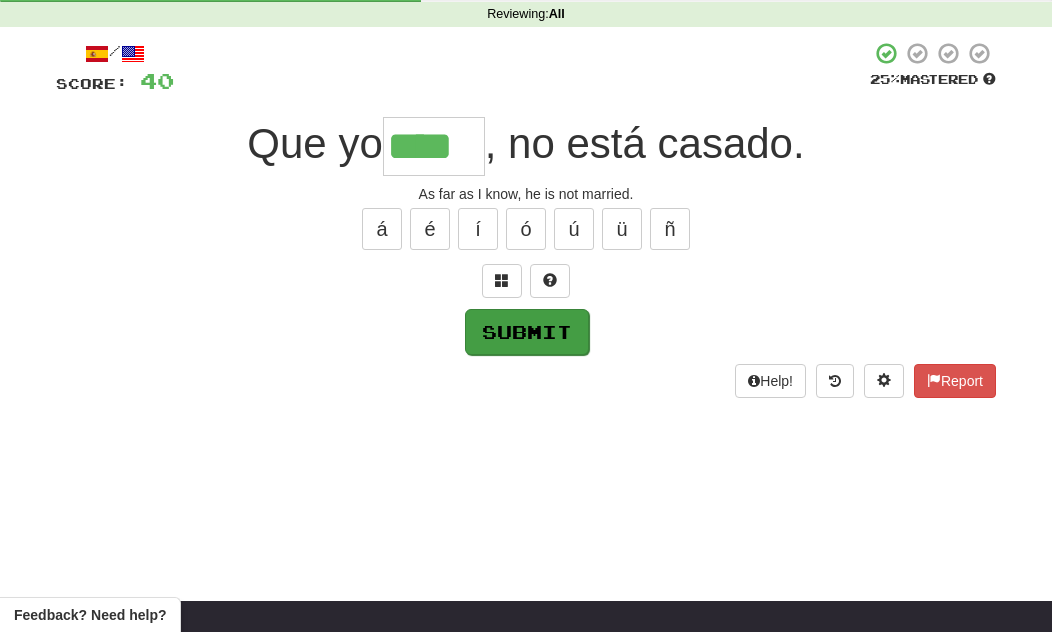 click on "Submit" at bounding box center [527, 332] 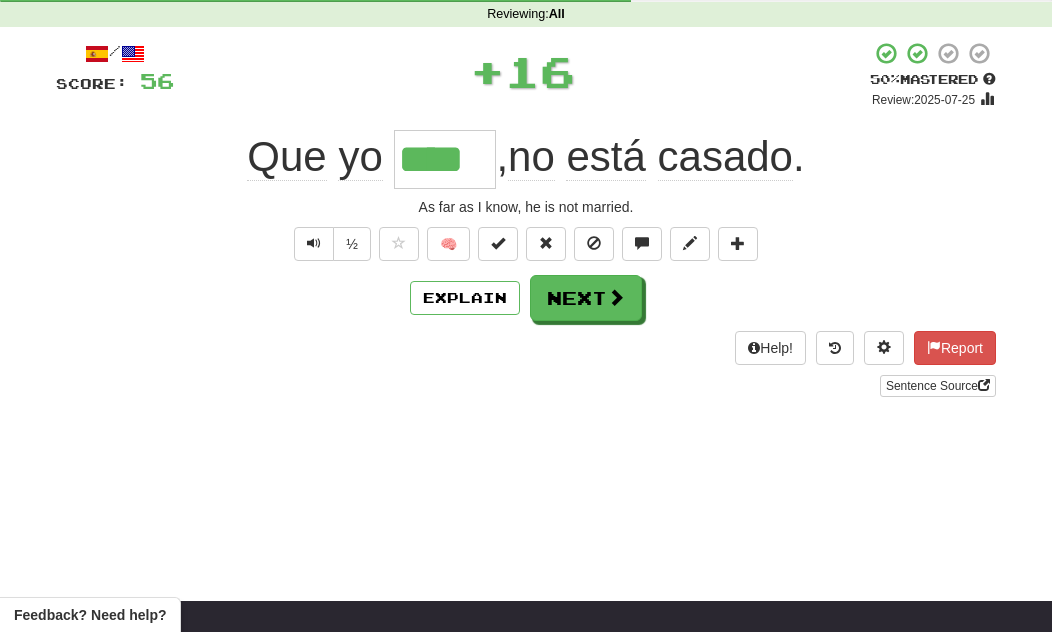 scroll, scrollTop: 81, scrollLeft: 0, axis: vertical 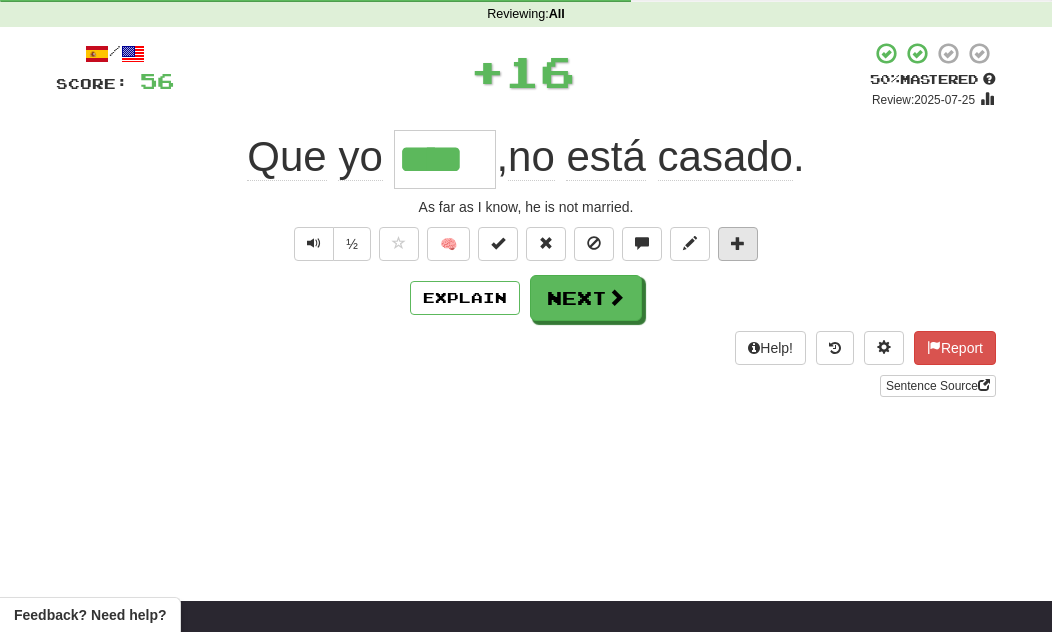 click at bounding box center (738, 243) 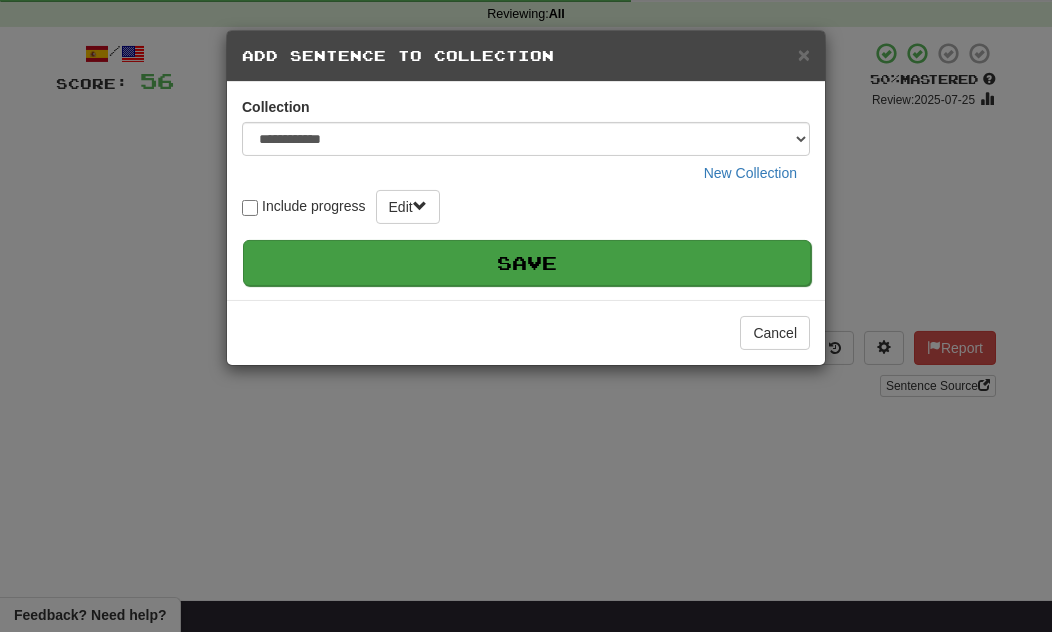 click on "Save" at bounding box center (527, 263) 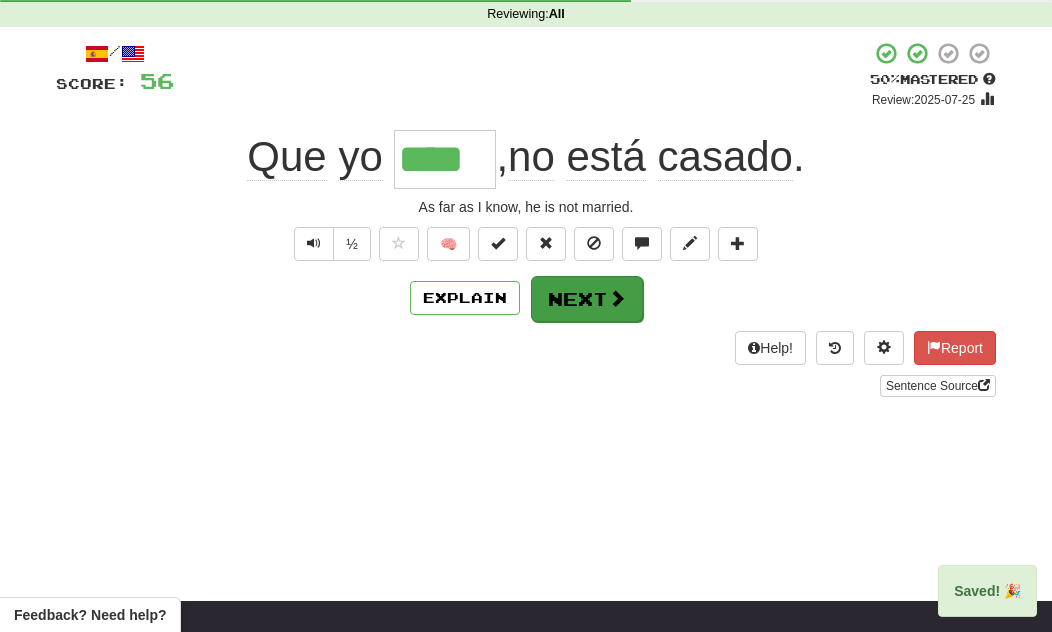click at bounding box center [617, 298] 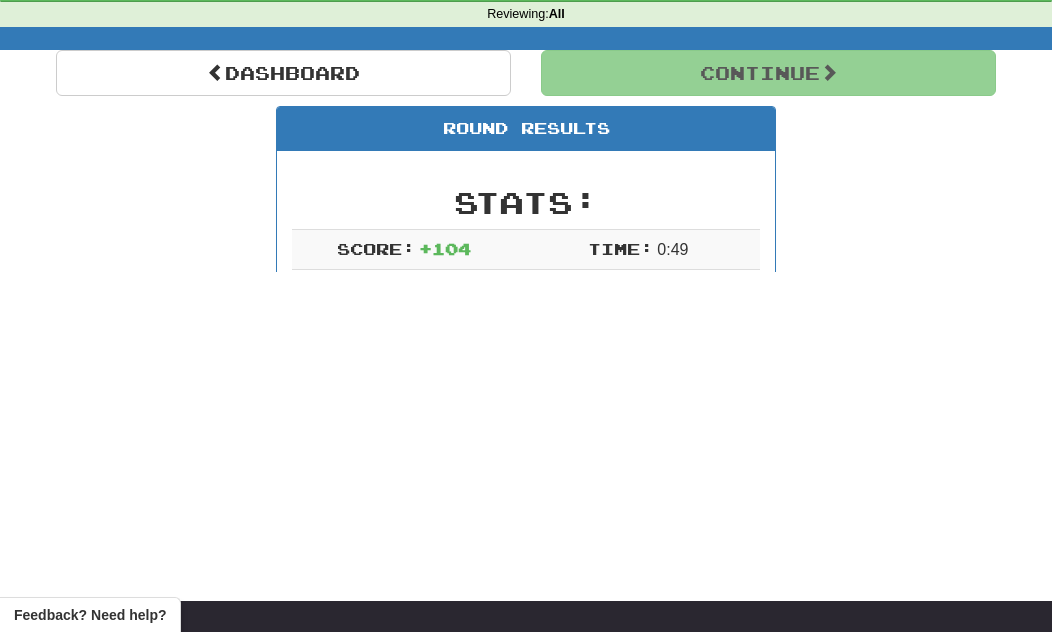 scroll, scrollTop: 81, scrollLeft: 0, axis: vertical 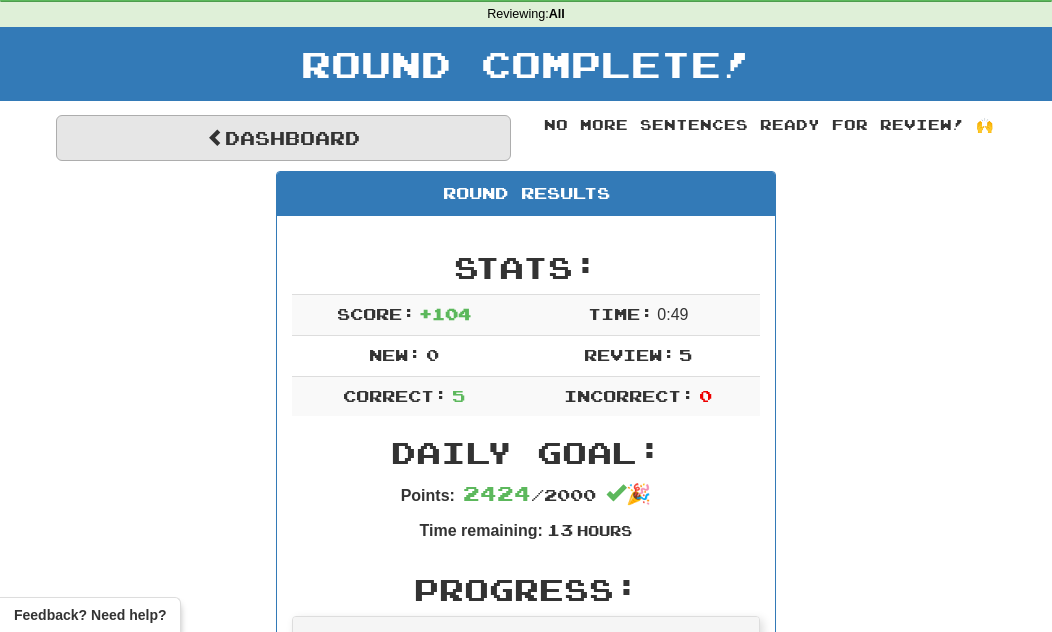 click on "Dashboard" at bounding box center [283, 138] 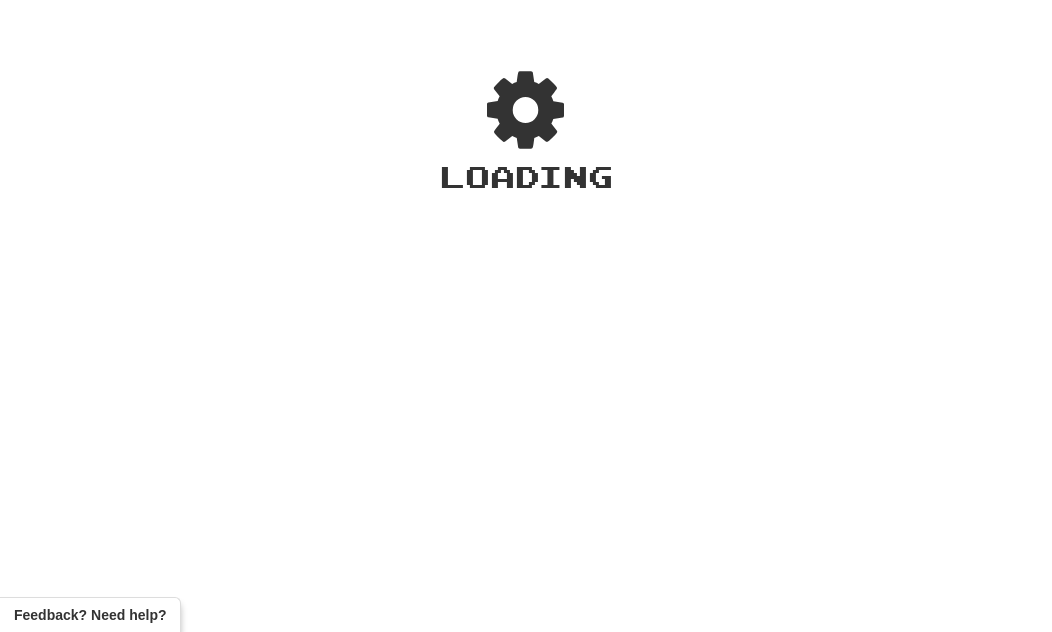 scroll, scrollTop: 0, scrollLeft: 0, axis: both 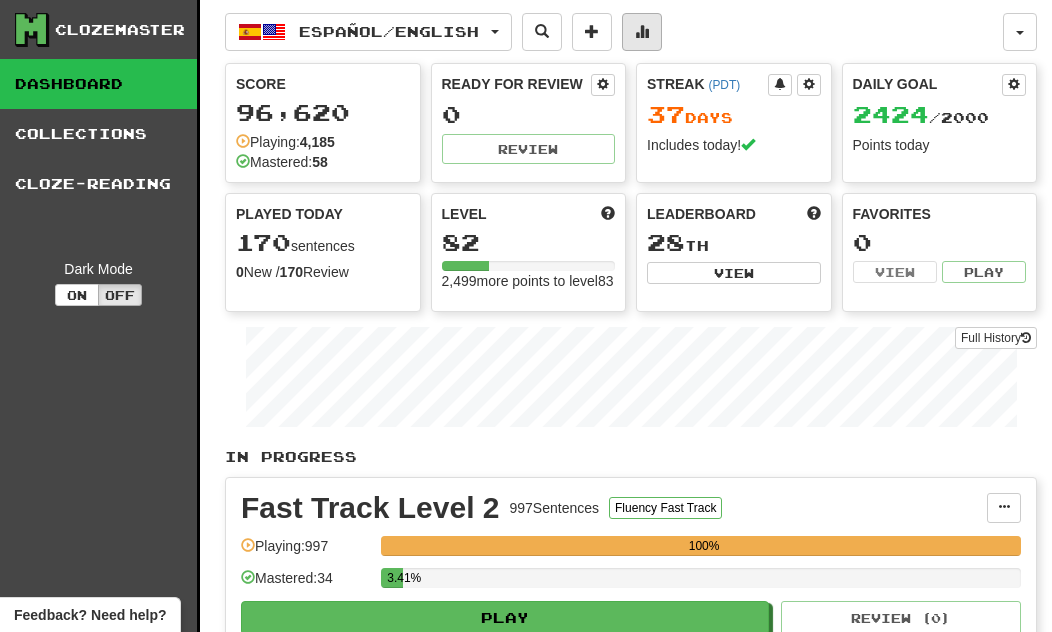 click at bounding box center (642, 31) 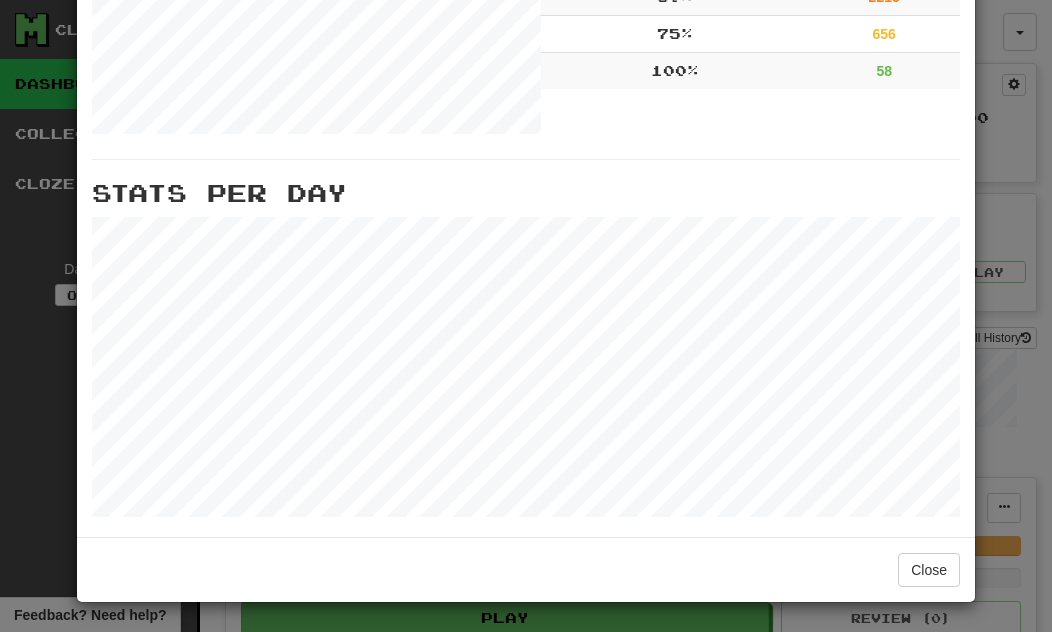 scroll, scrollTop: 830, scrollLeft: 0, axis: vertical 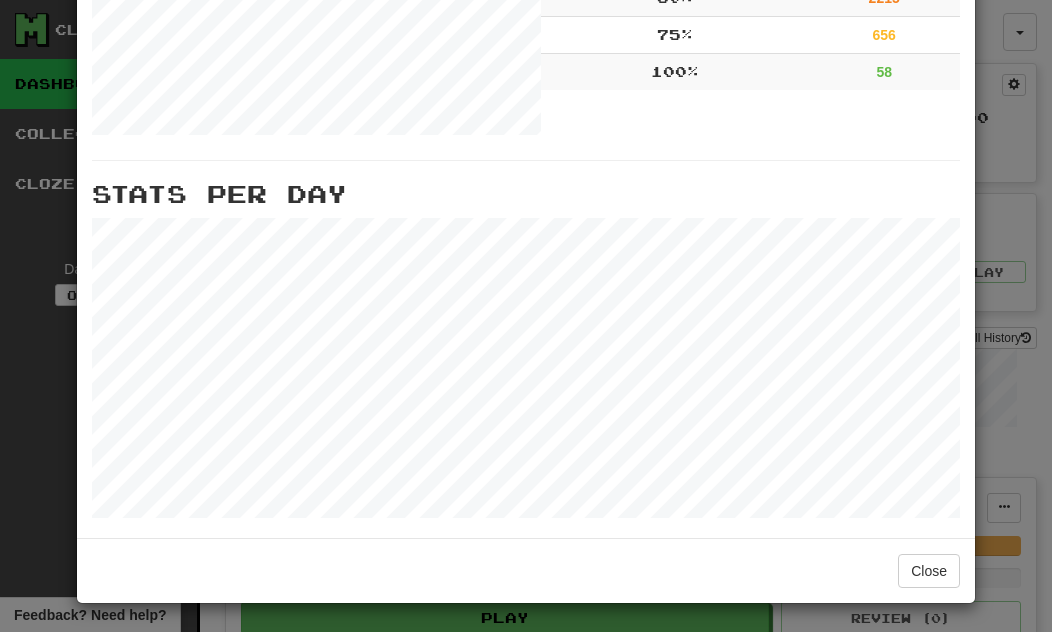 click on "Stats Per Day" at bounding box center (526, 194) 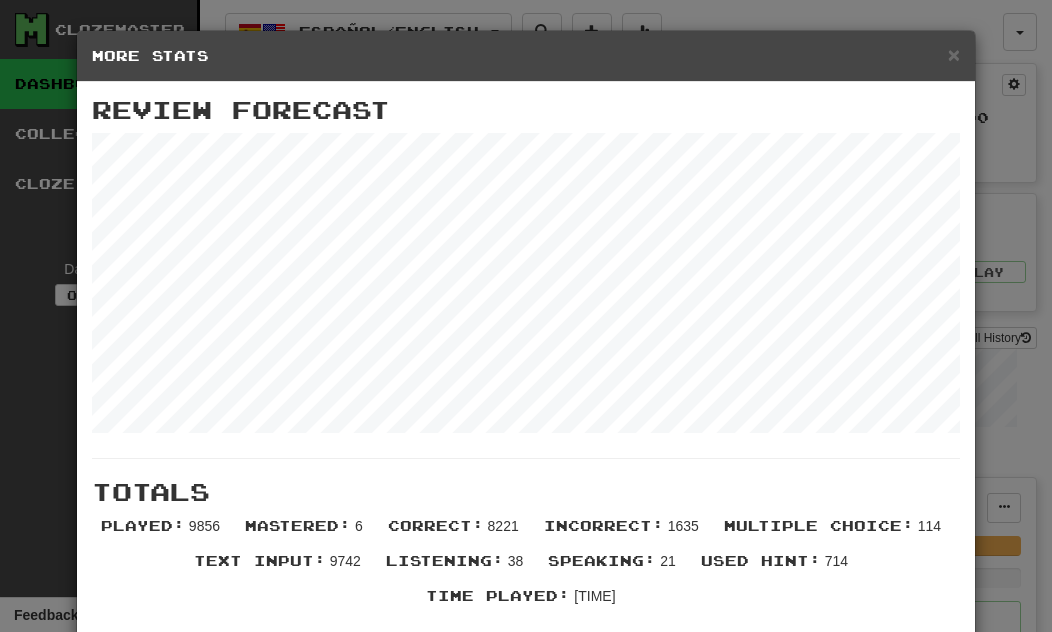 scroll, scrollTop: 0, scrollLeft: 0, axis: both 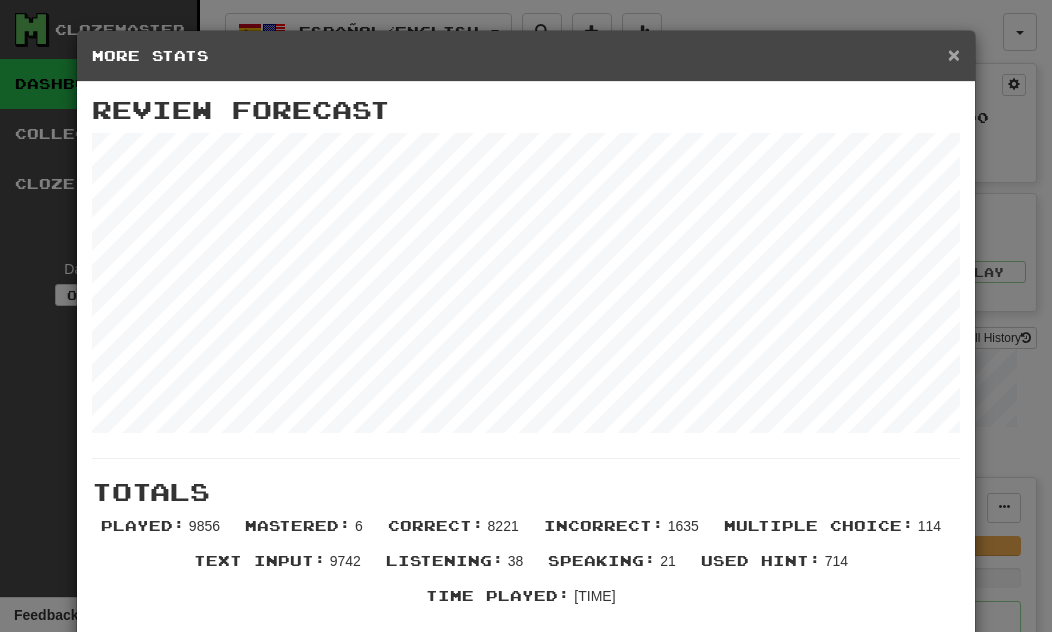 click on "×" at bounding box center (954, 54) 